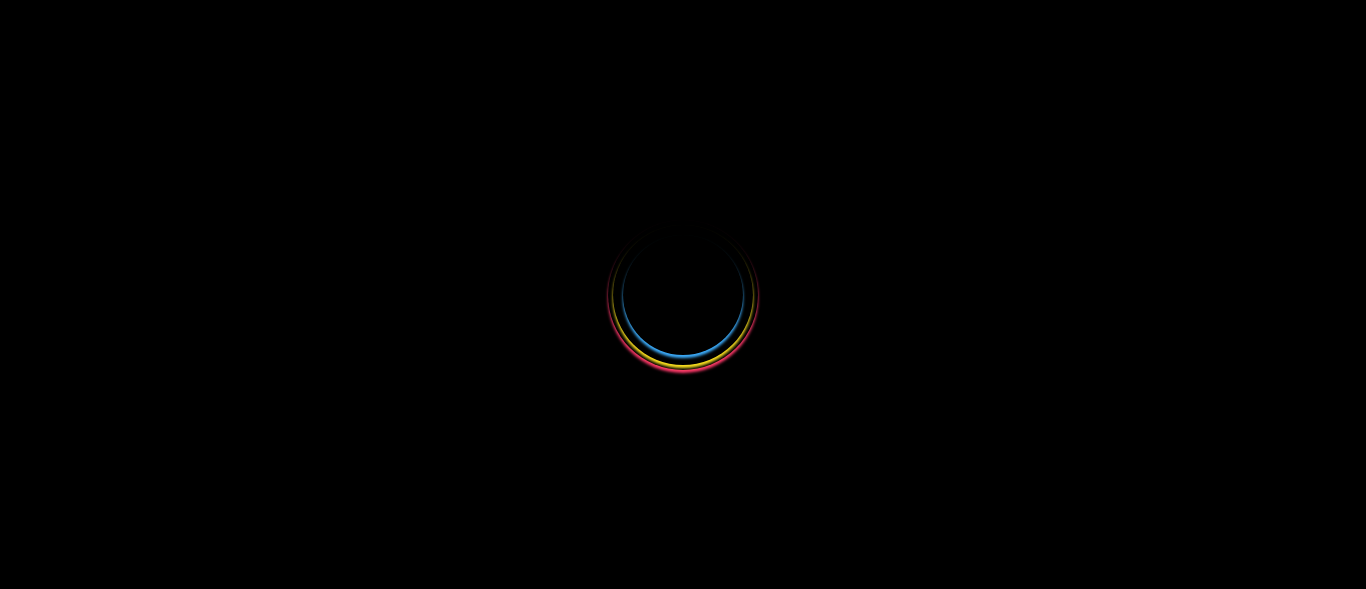 scroll, scrollTop: 0, scrollLeft: 0, axis: both 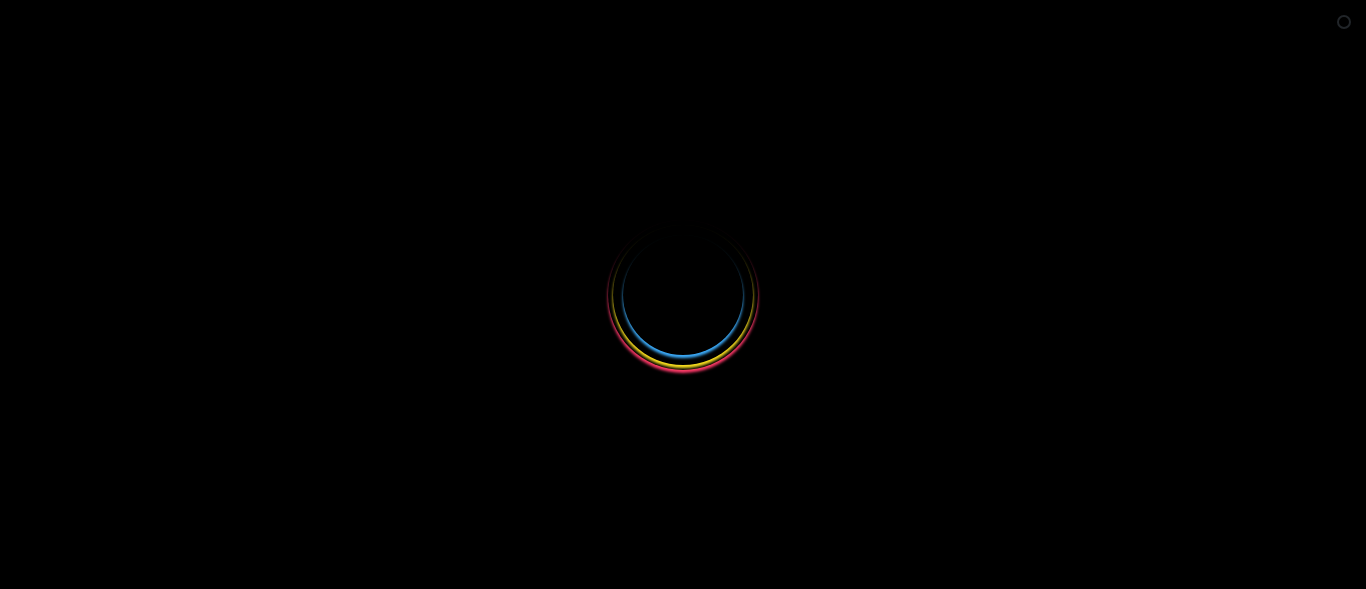 select 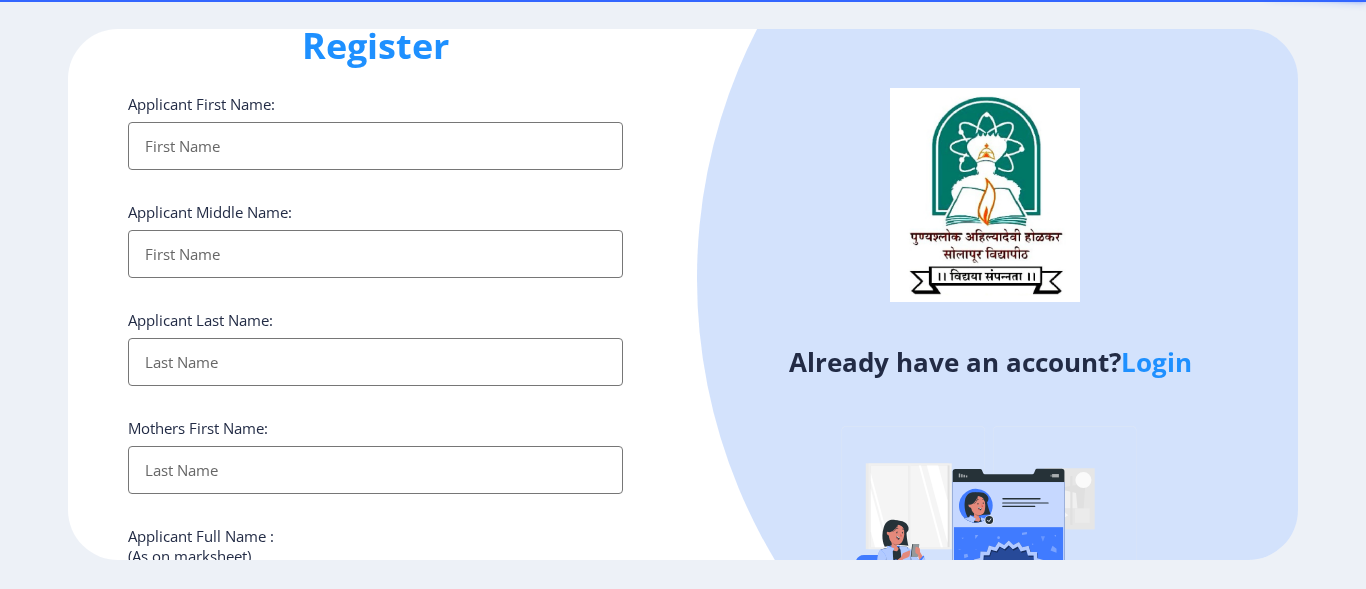 scroll, scrollTop: 0, scrollLeft: 0, axis: both 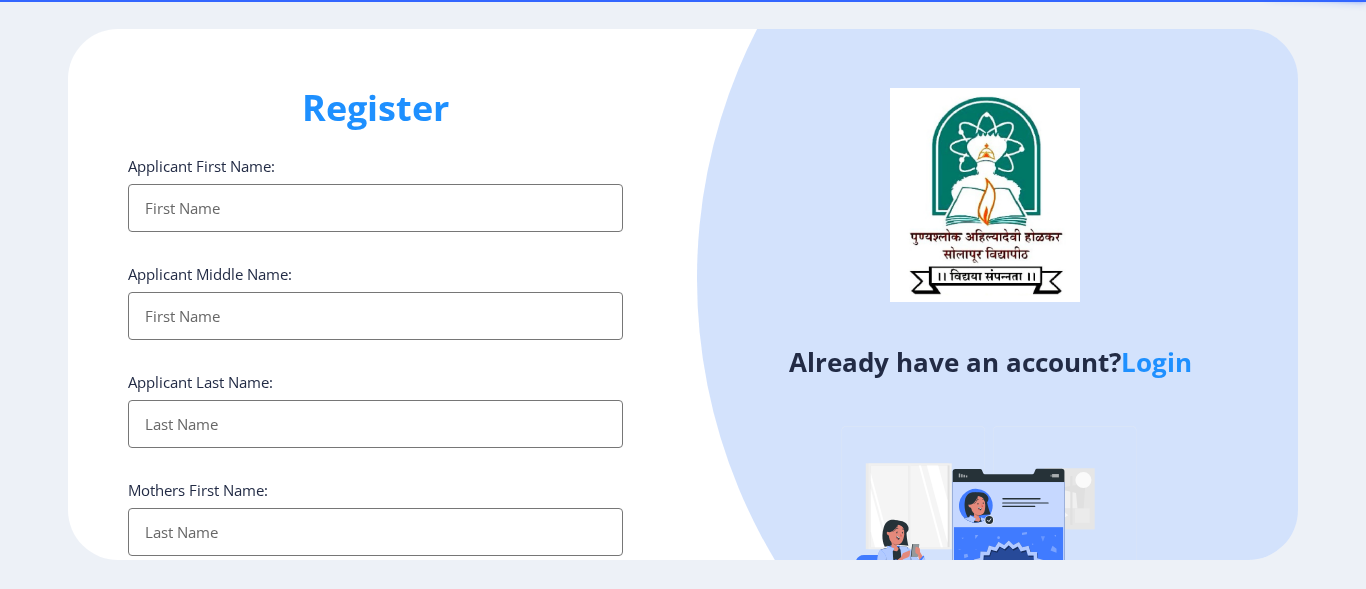 click on "Applicant First Name:" at bounding box center (375, 208) 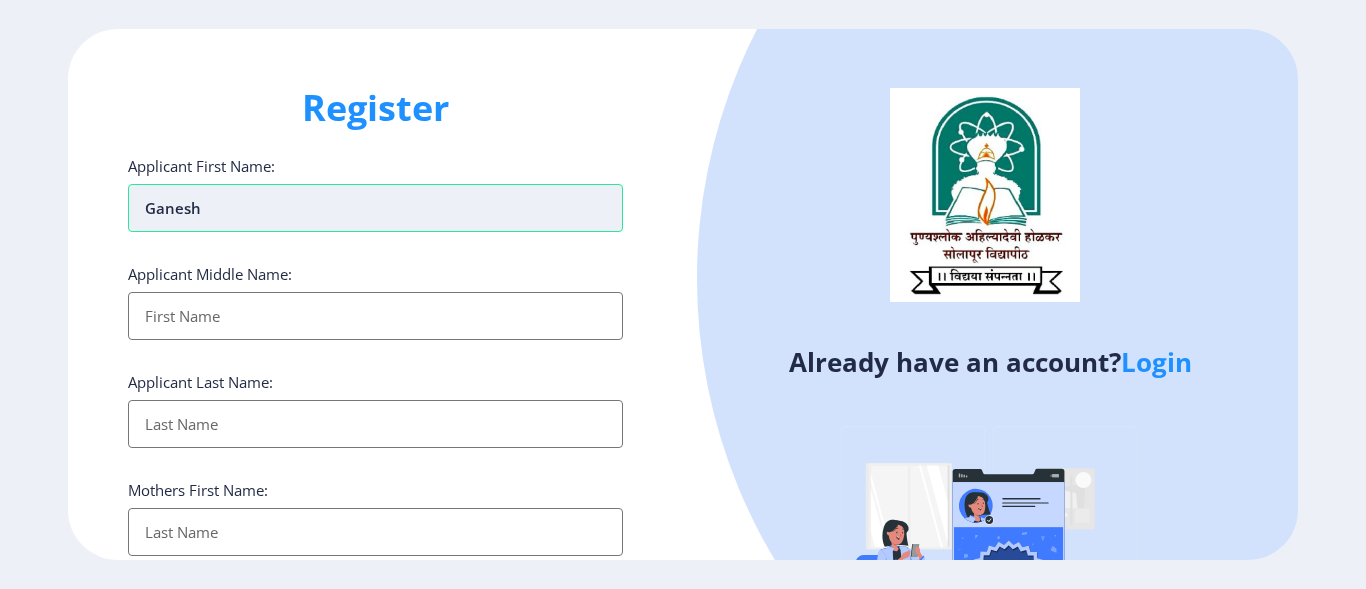 type on "ganesh" 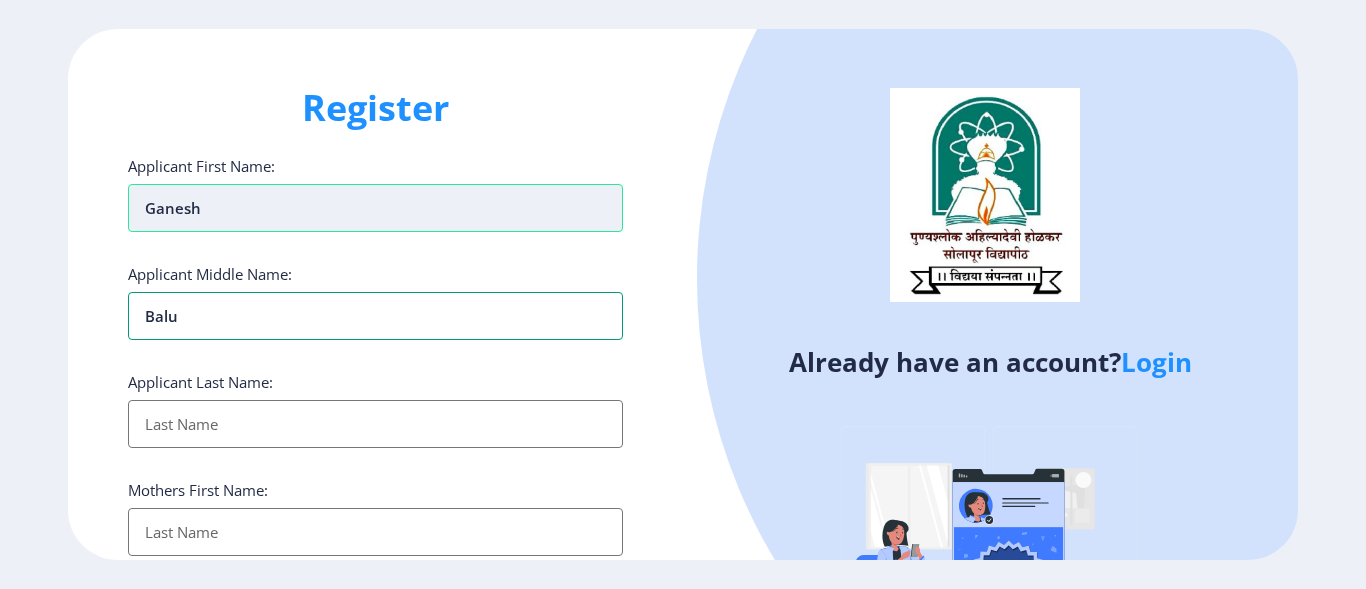 type on "balu" 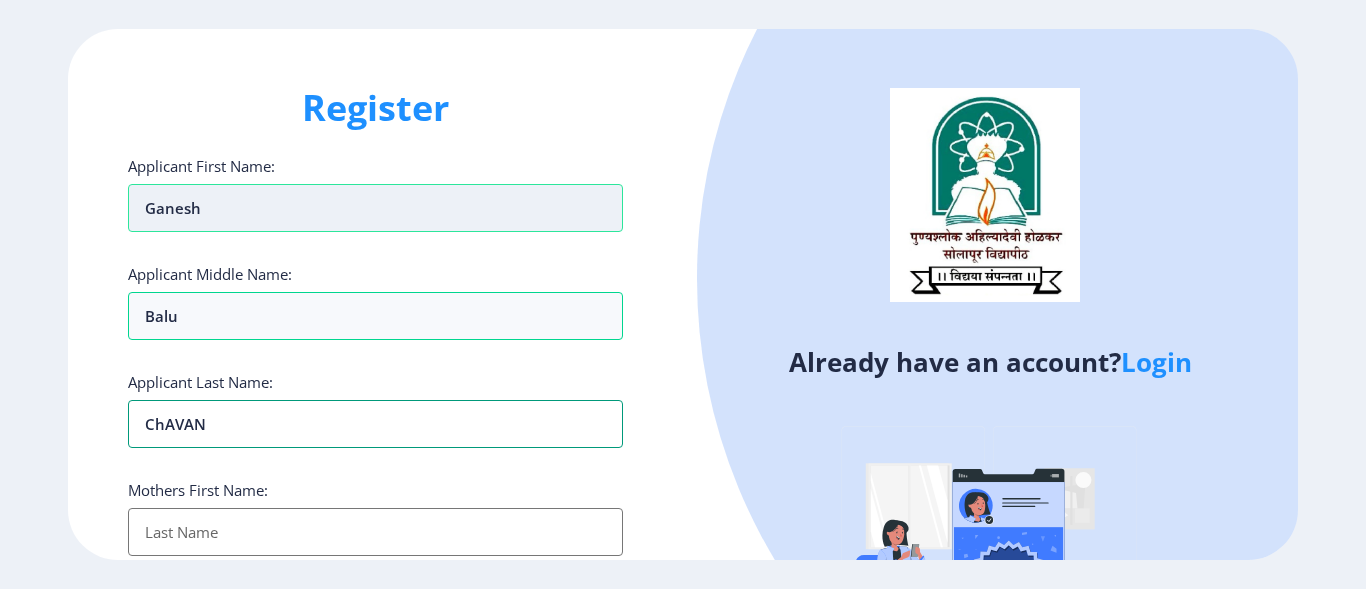 type on "chAVAN" 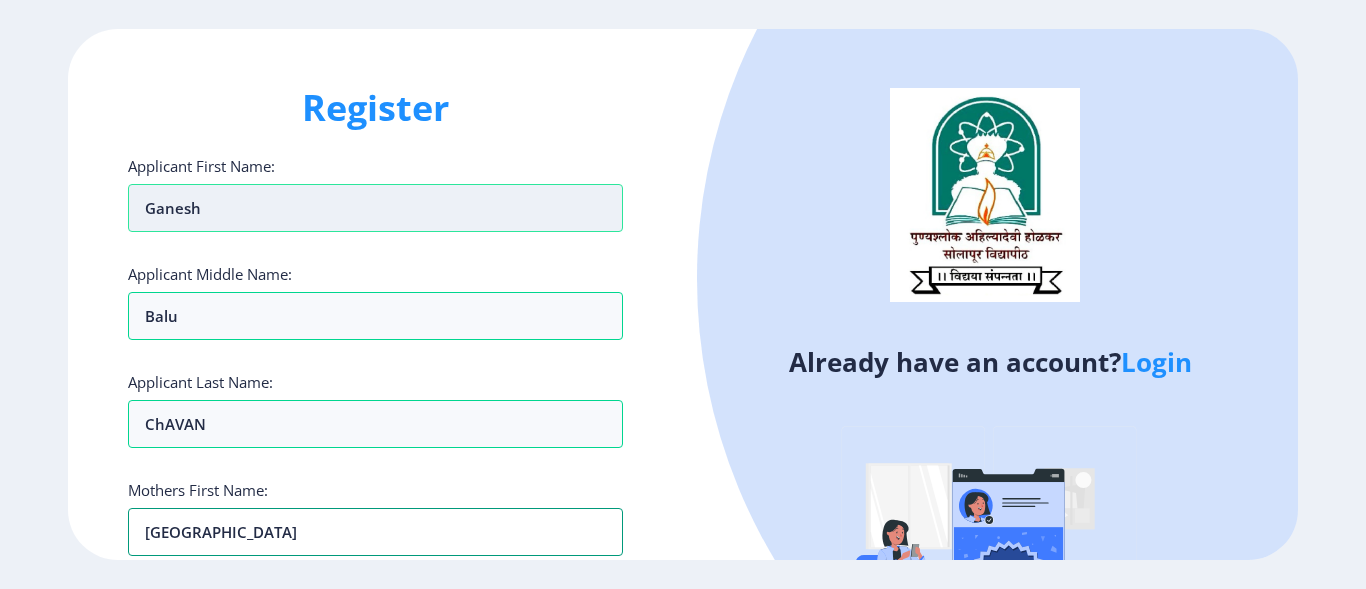 type on "[GEOGRAPHIC_DATA]" 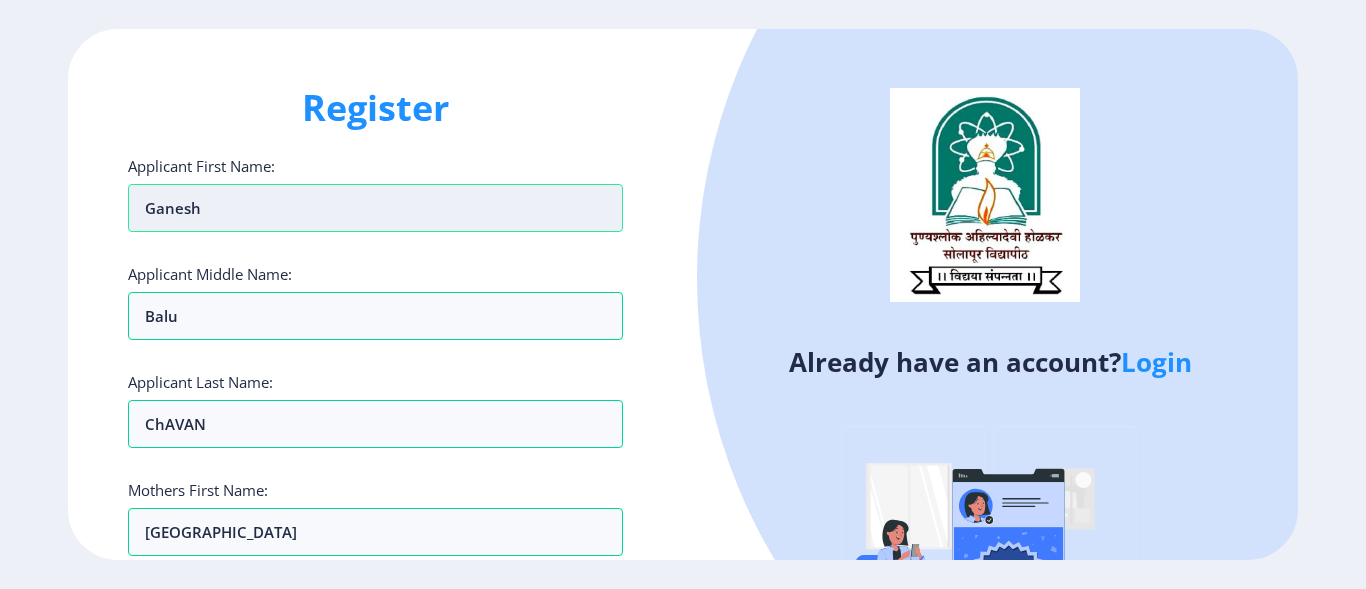 scroll, scrollTop: 365, scrollLeft: 0, axis: vertical 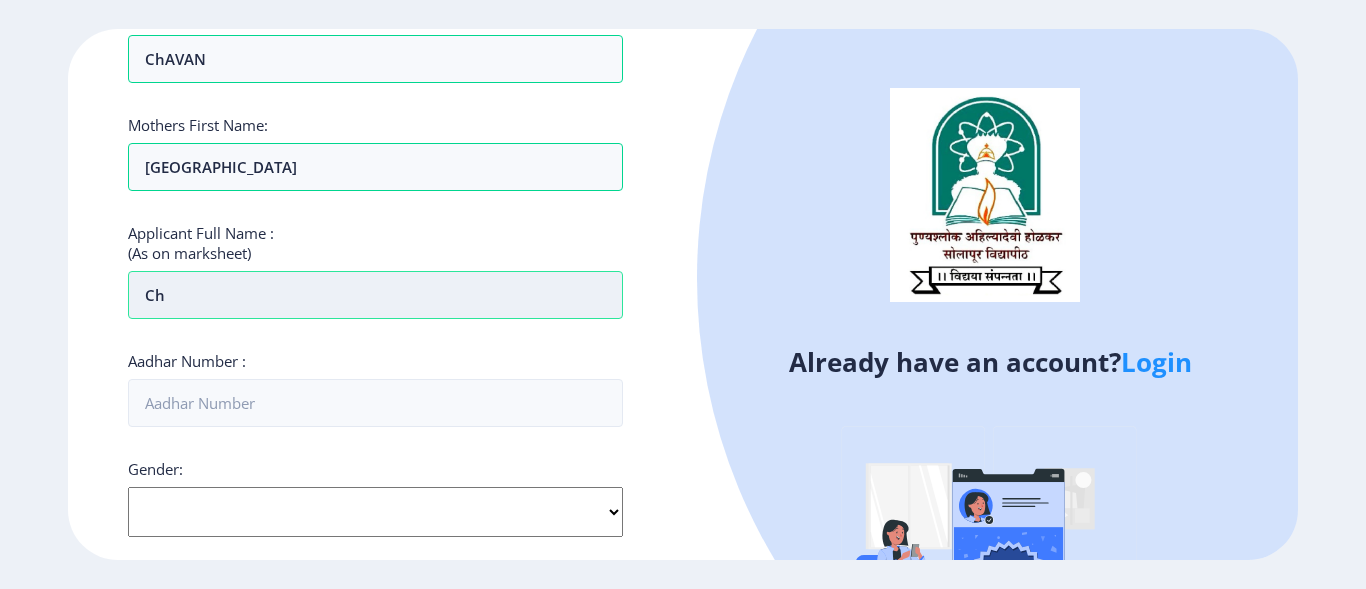 type on "C" 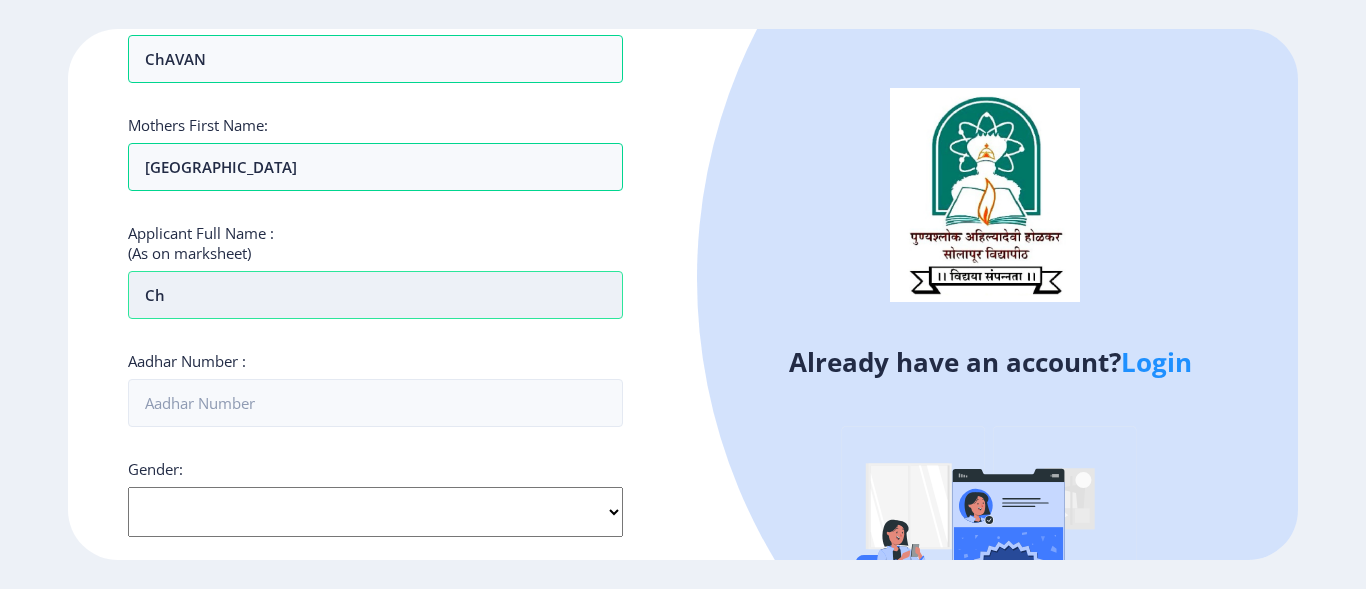 type on "C" 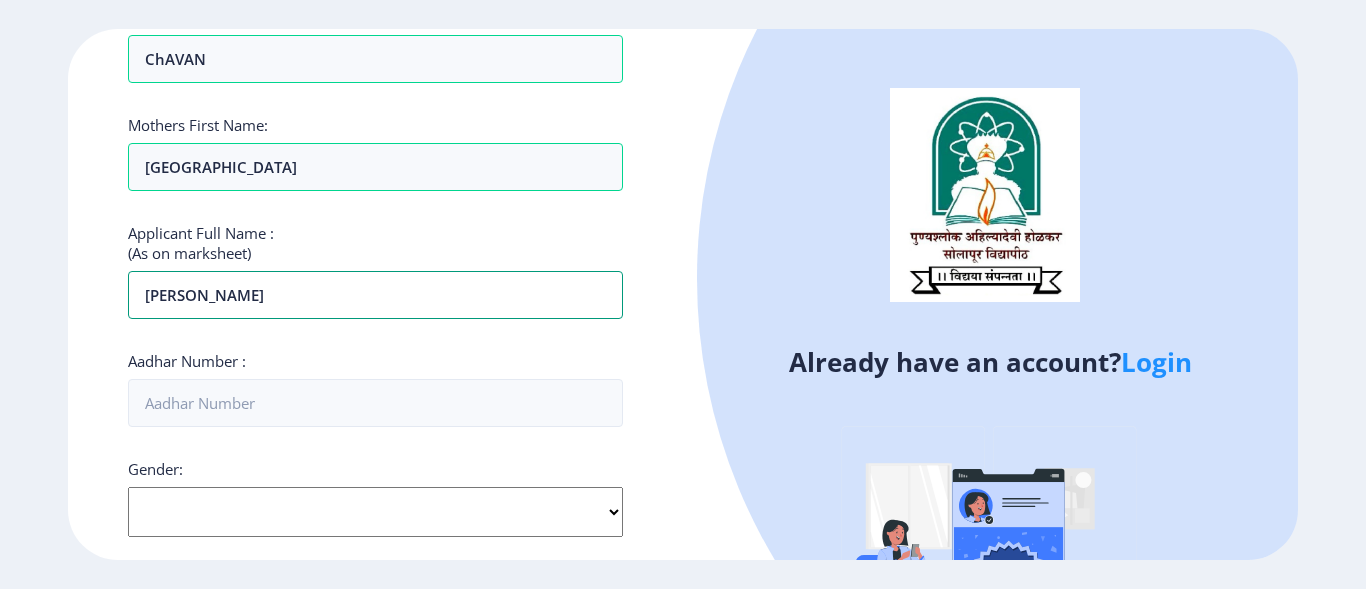 scroll, scrollTop: 65, scrollLeft: 0, axis: vertical 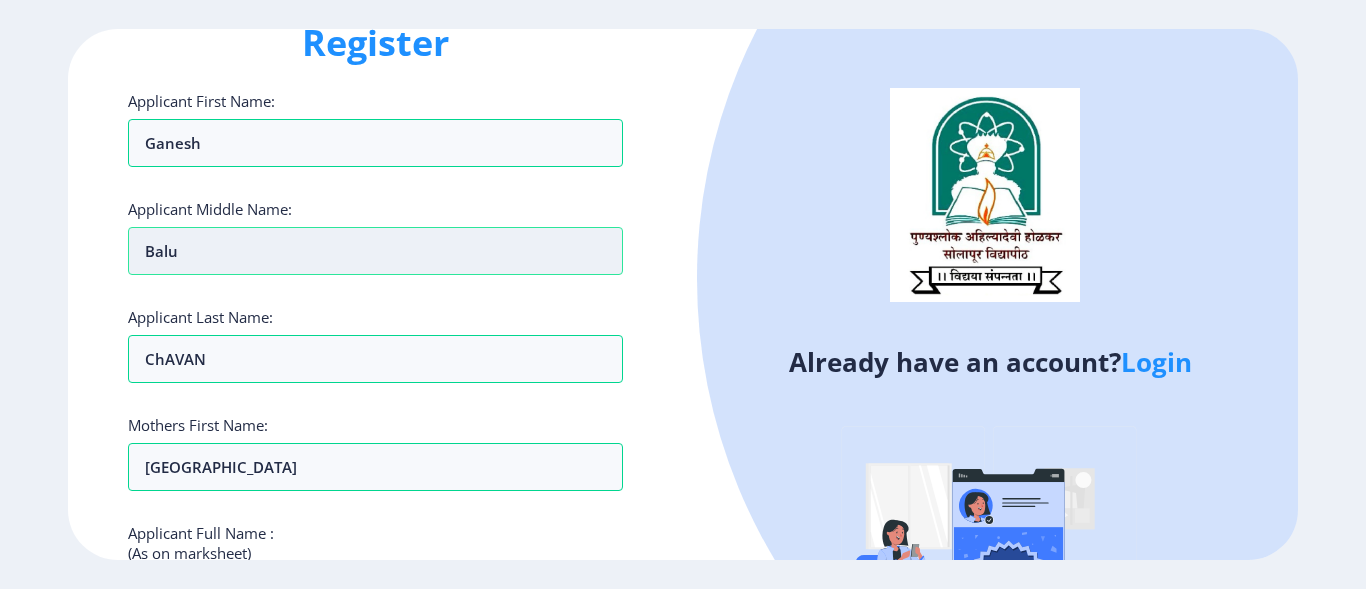 type on "[PERSON_NAME]" 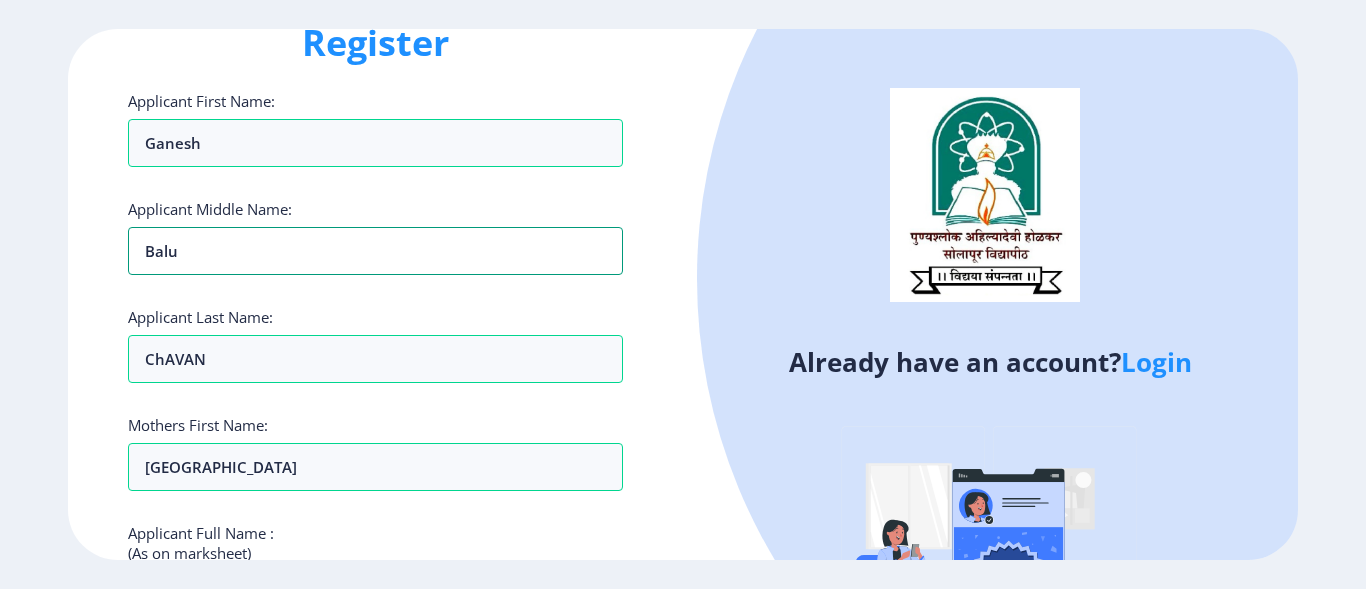 drag, startPoint x: 208, startPoint y: 259, endPoint x: 116, endPoint y: 272, distance: 92.91394 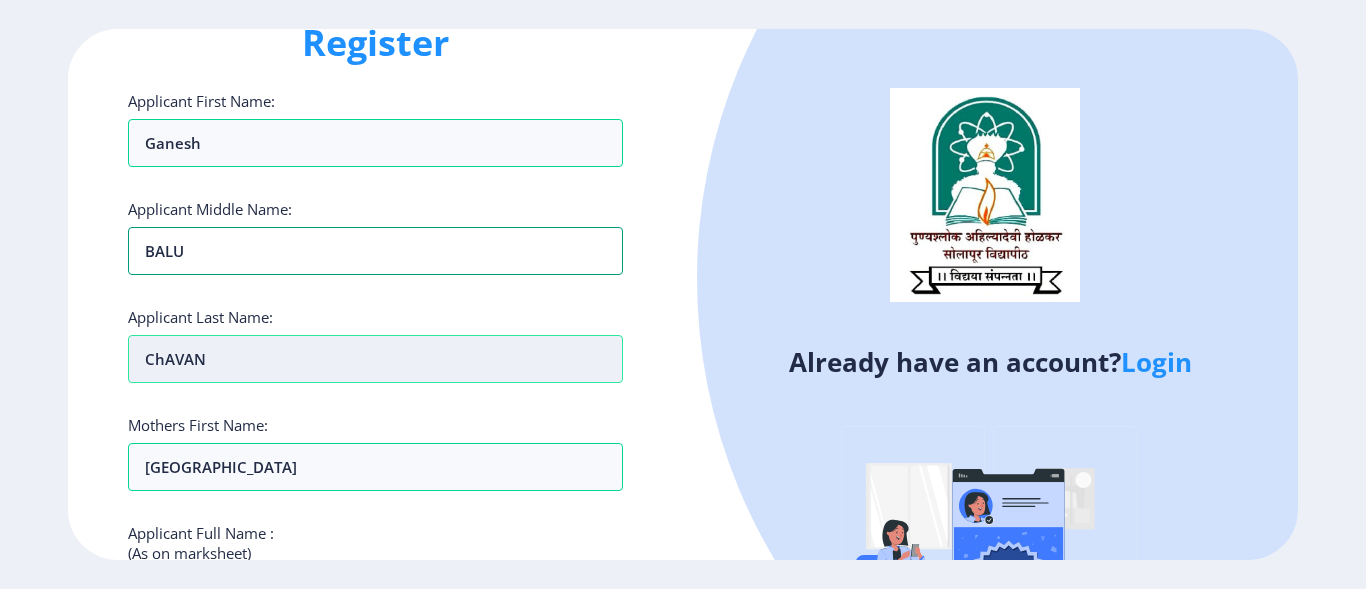 type on "BALU" 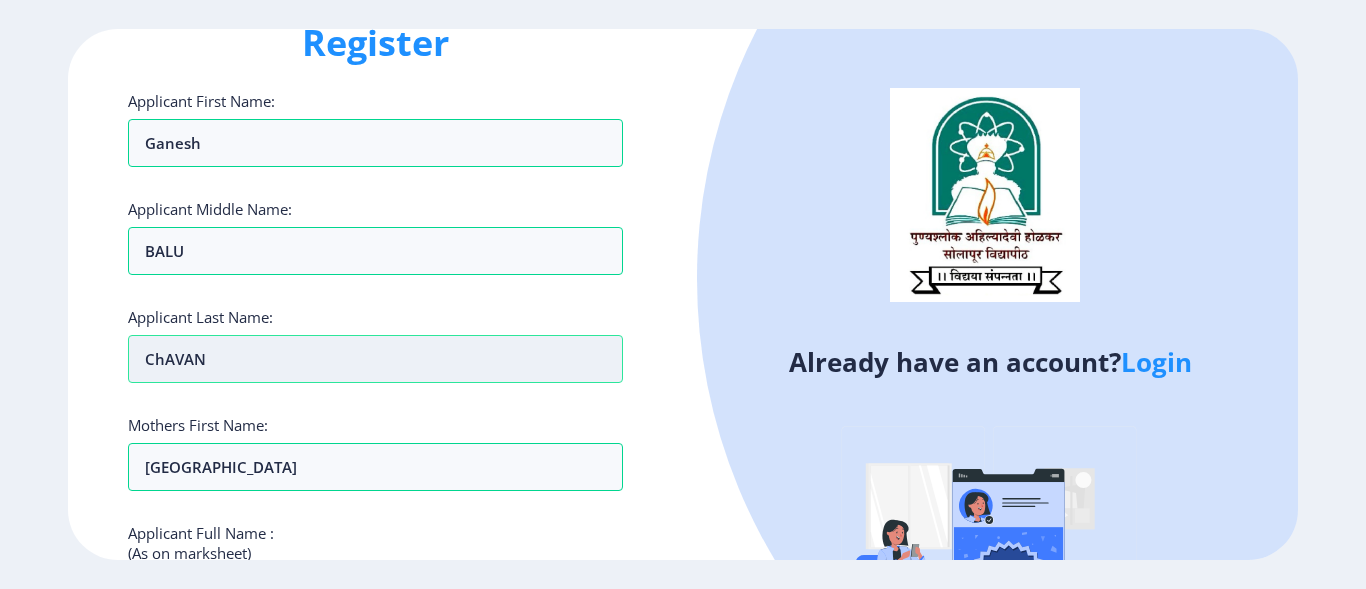 click on "chAVAN" at bounding box center [375, 143] 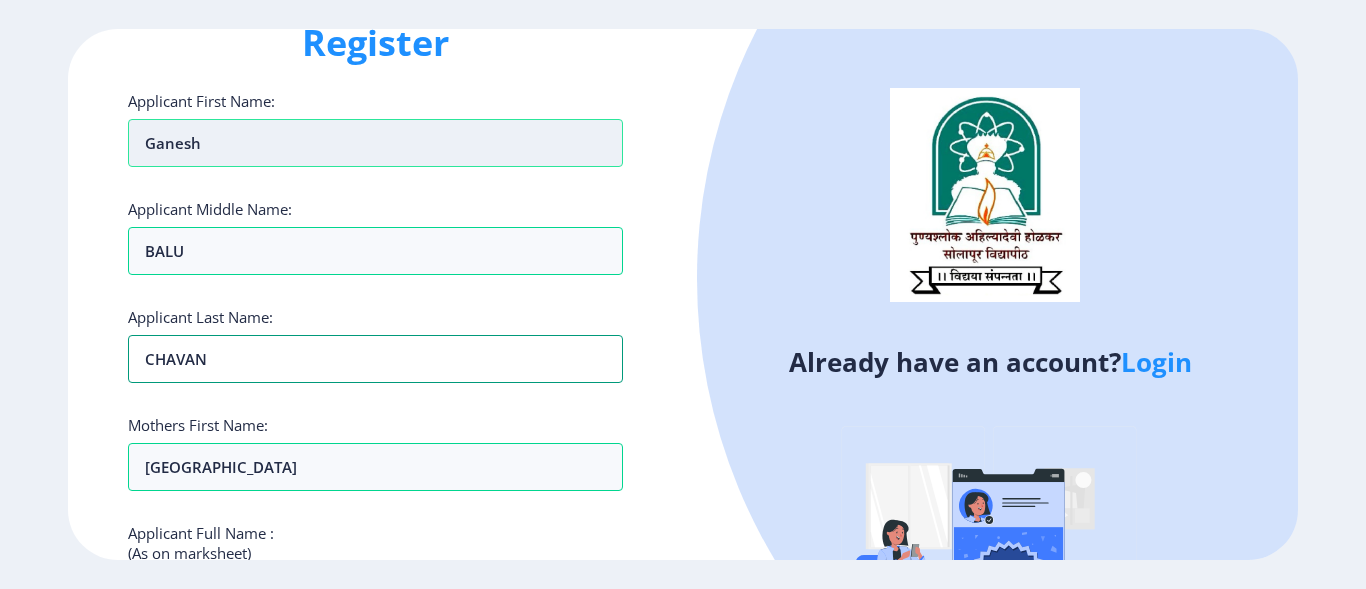type on "CHAVAN" 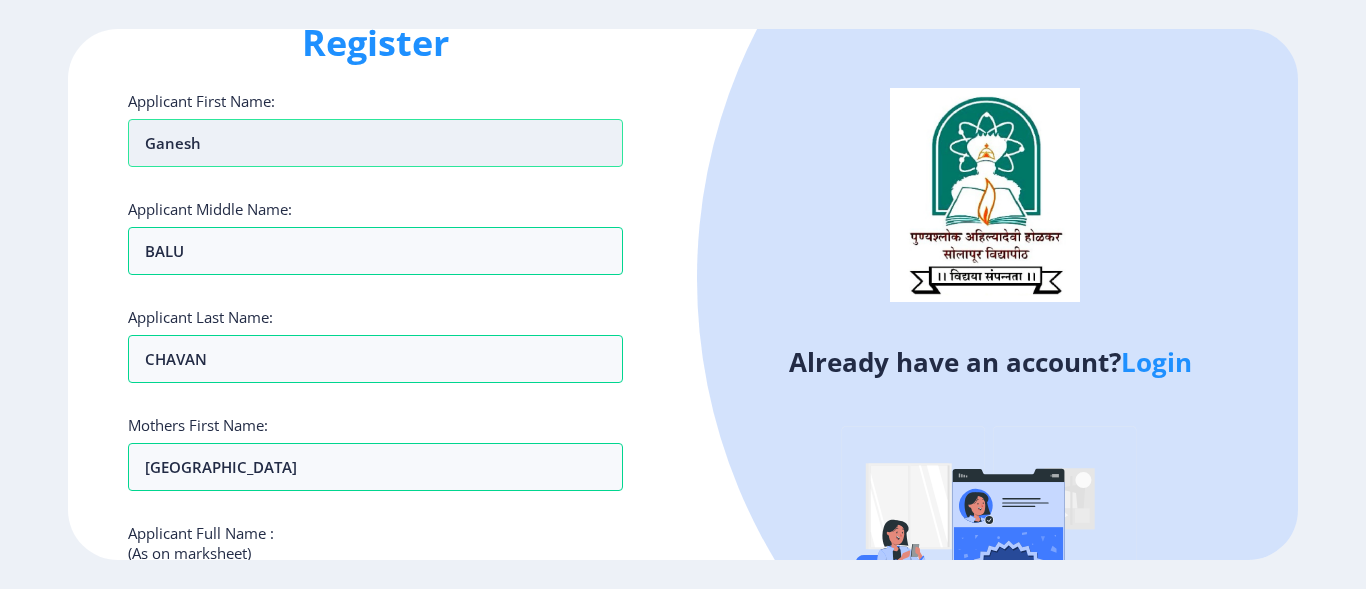 click on "ganesh" at bounding box center [375, 143] 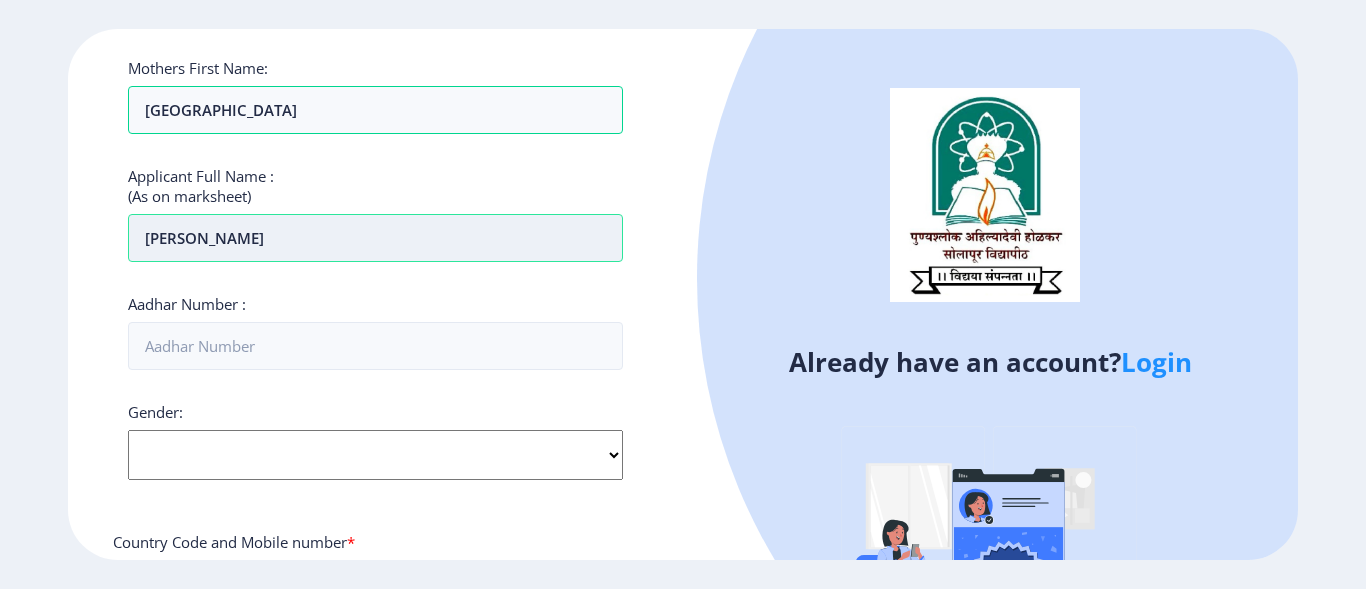 scroll, scrollTop: 565, scrollLeft: 0, axis: vertical 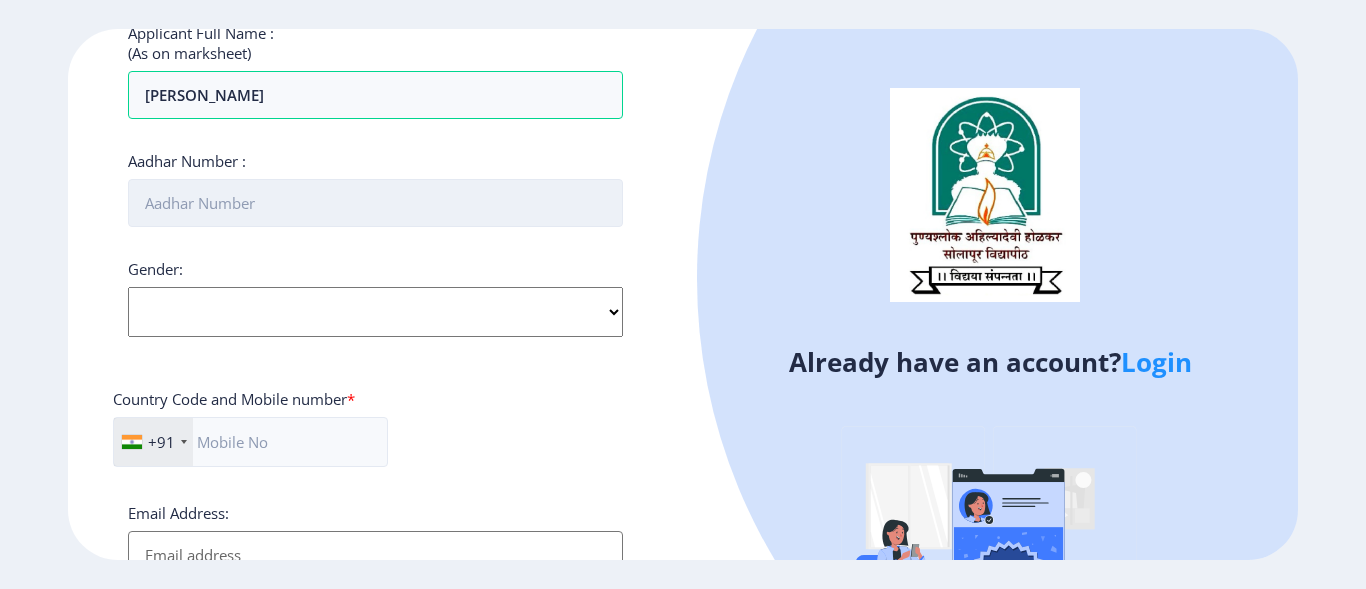 type on "GANESH" 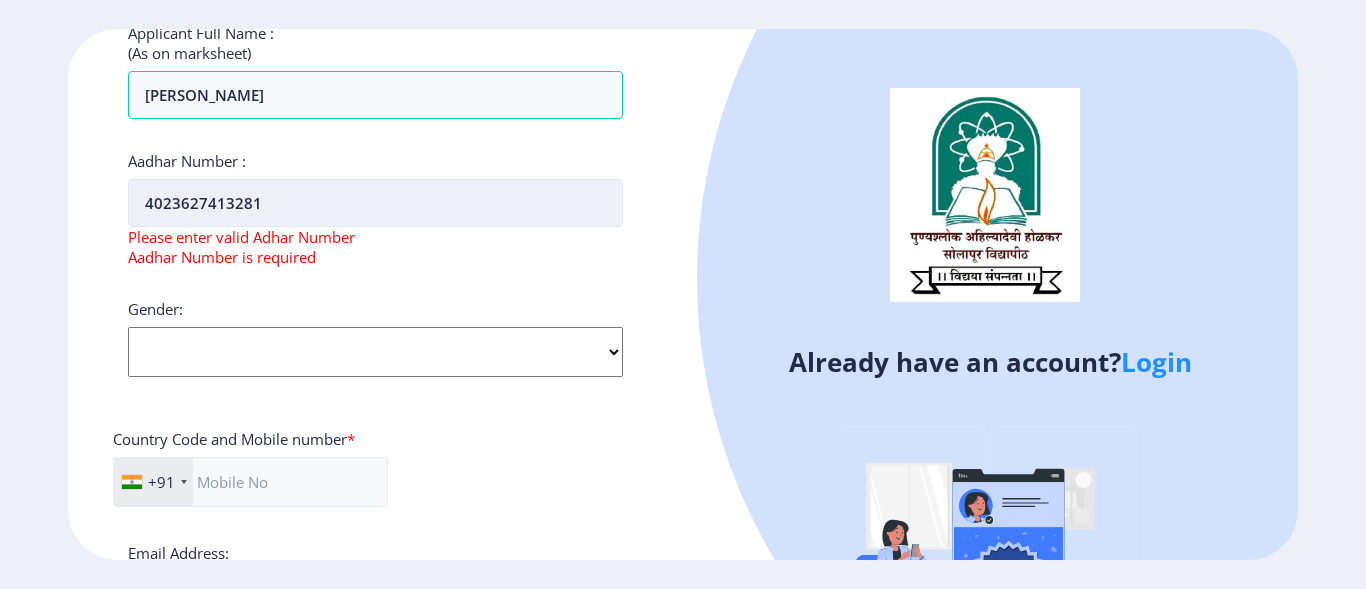 click on "4023627413281" at bounding box center [375, 203] 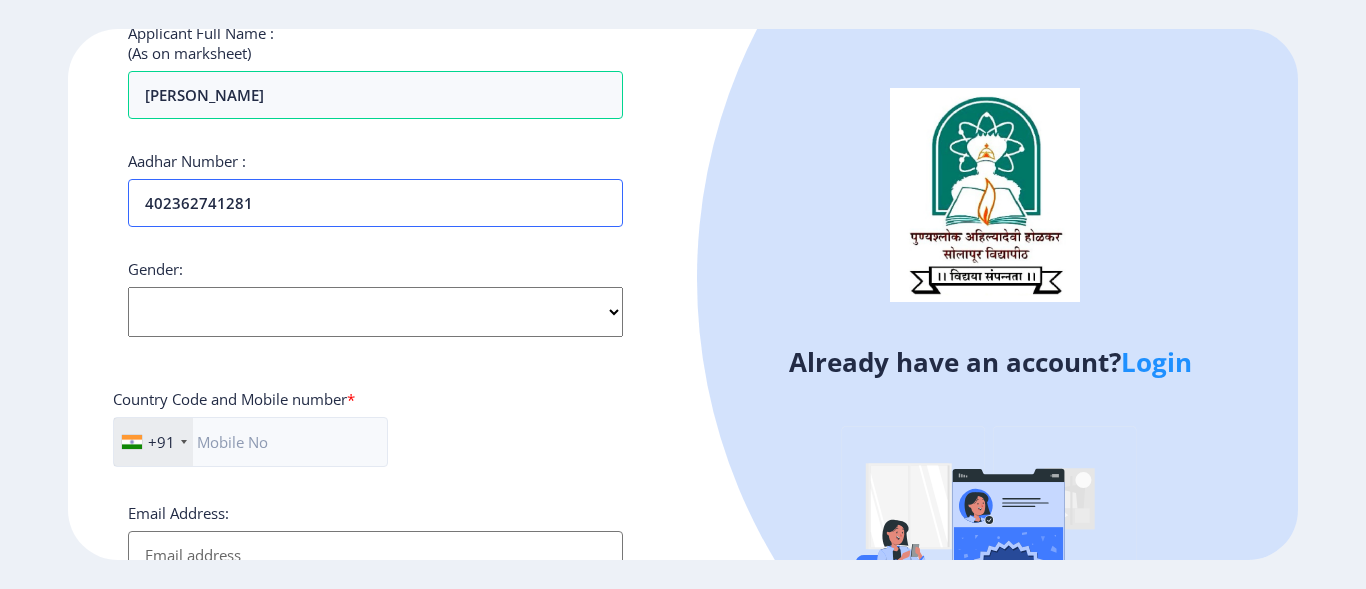 type on "402362741281" 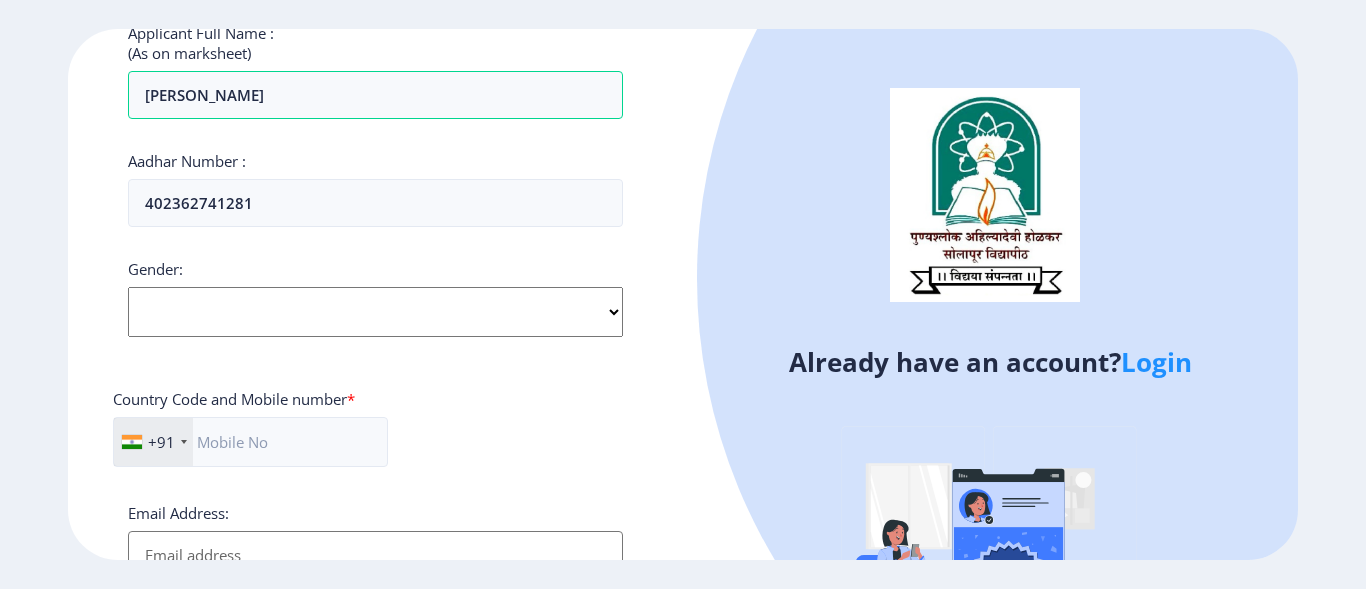 click on "Select Gender [DEMOGRAPHIC_DATA] [DEMOGRAPHIC_DATA] Other" 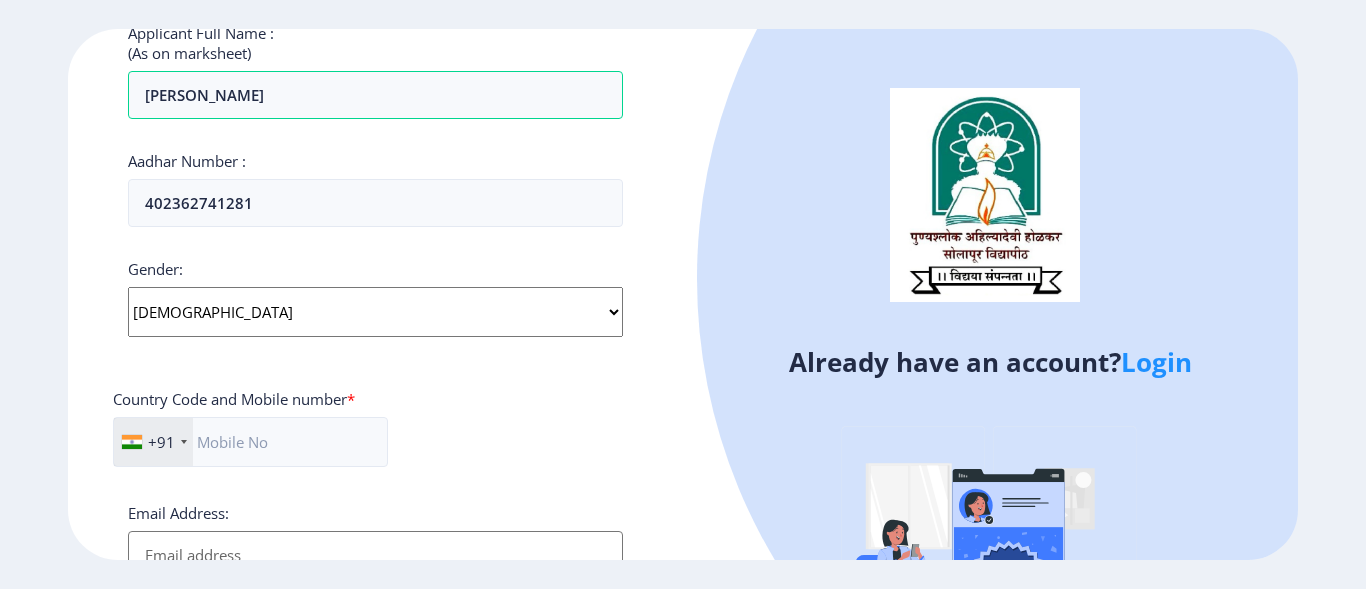 click on "Select Gender [DEMOGRAPHIC_DATA] [DEMOGRAPHIC_DATA] Other" 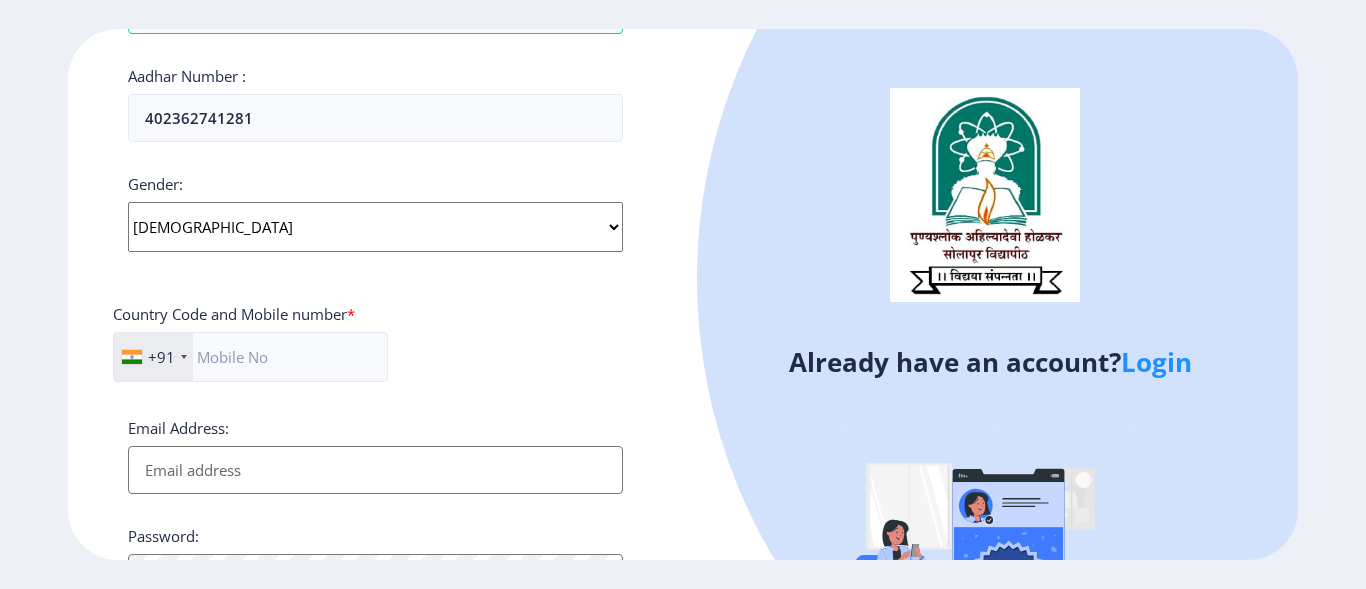 scroll, scrollTop: 765, scrollLeft: 0, axis: vertical 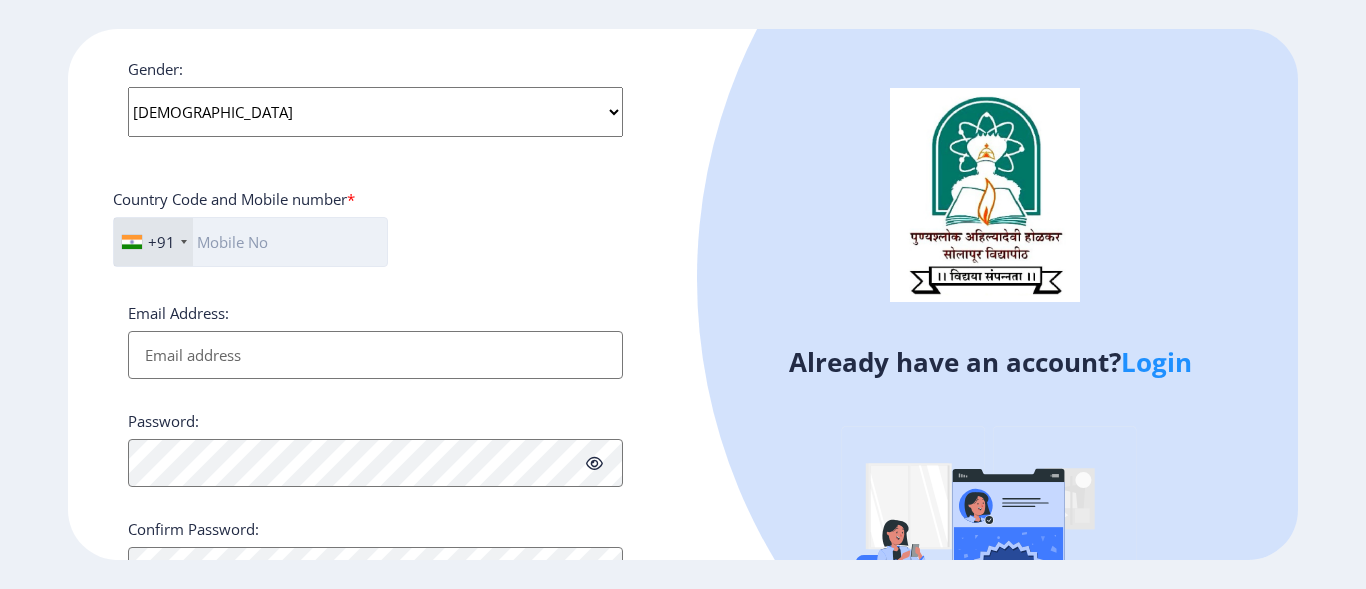 click 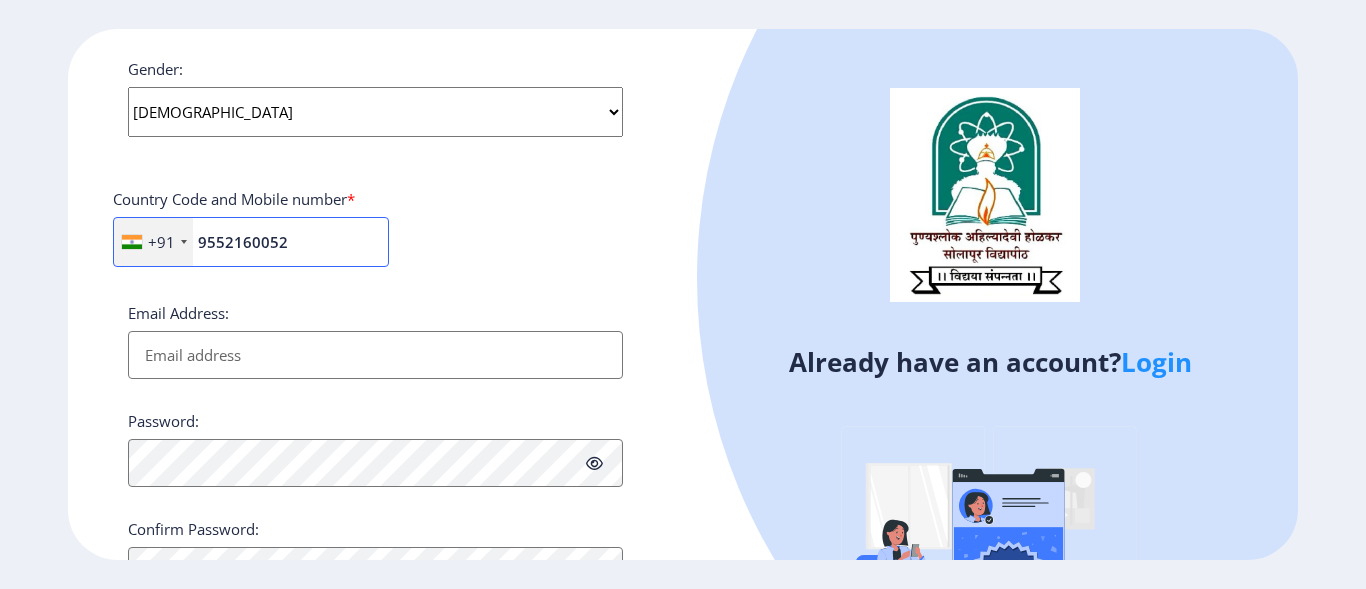 type on "9552160052" 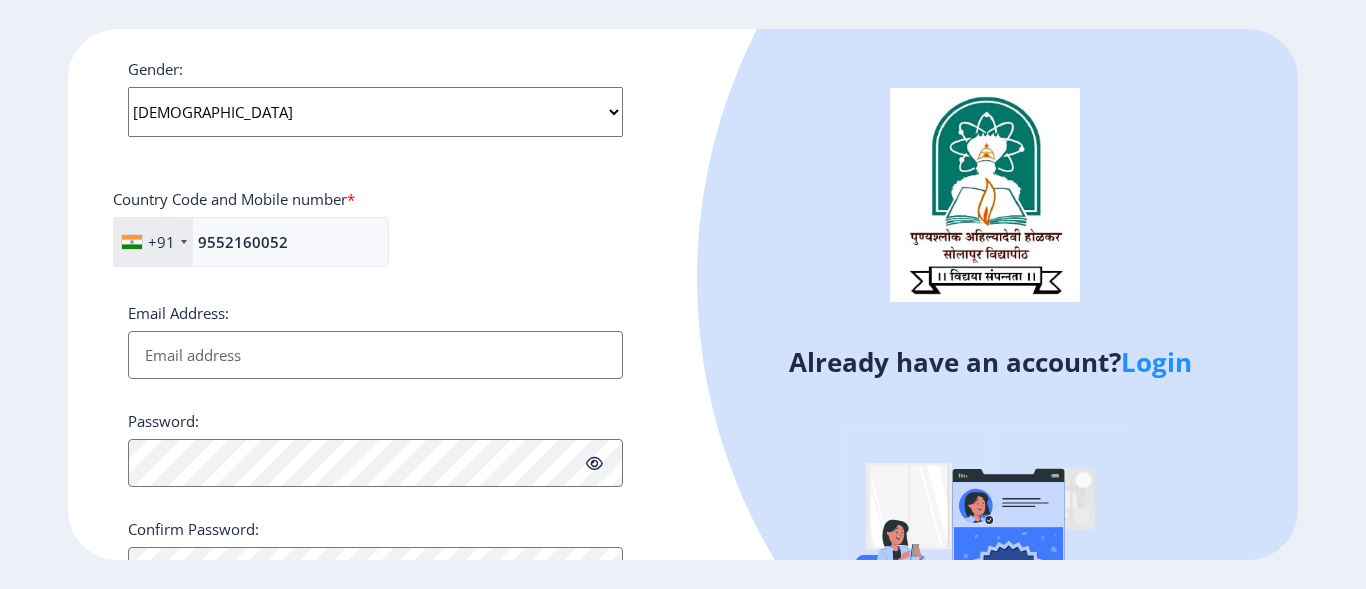 click on "Email Address:" at bounding box center [375, 355] 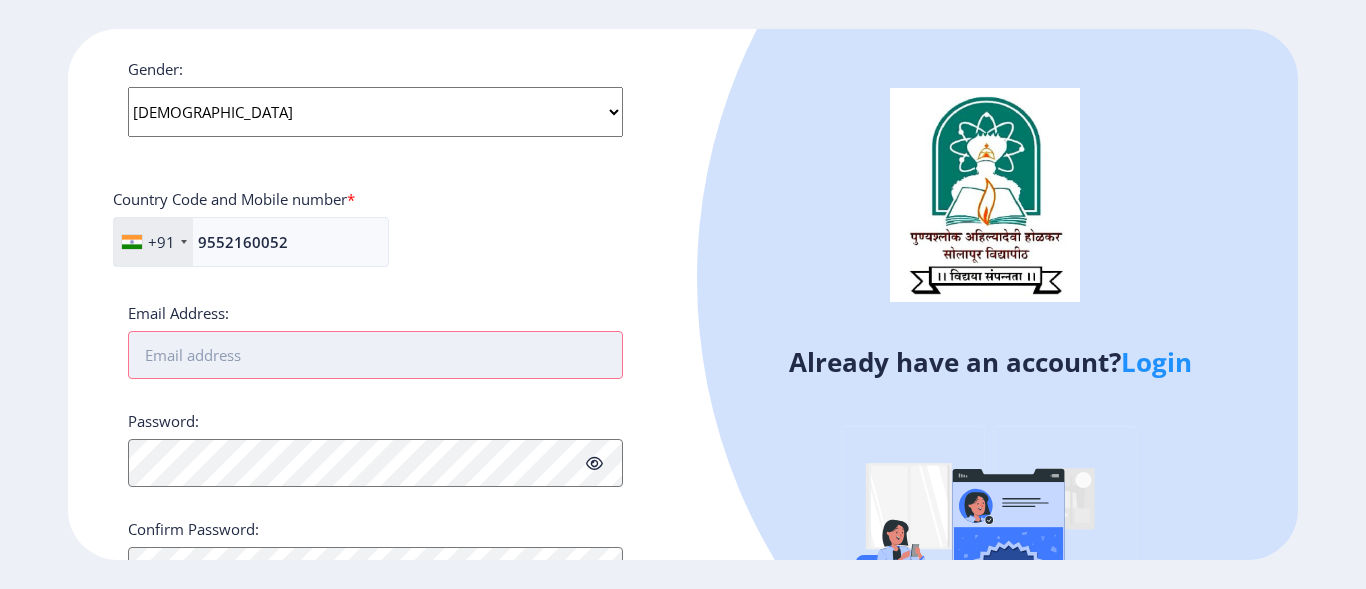 type on "G" 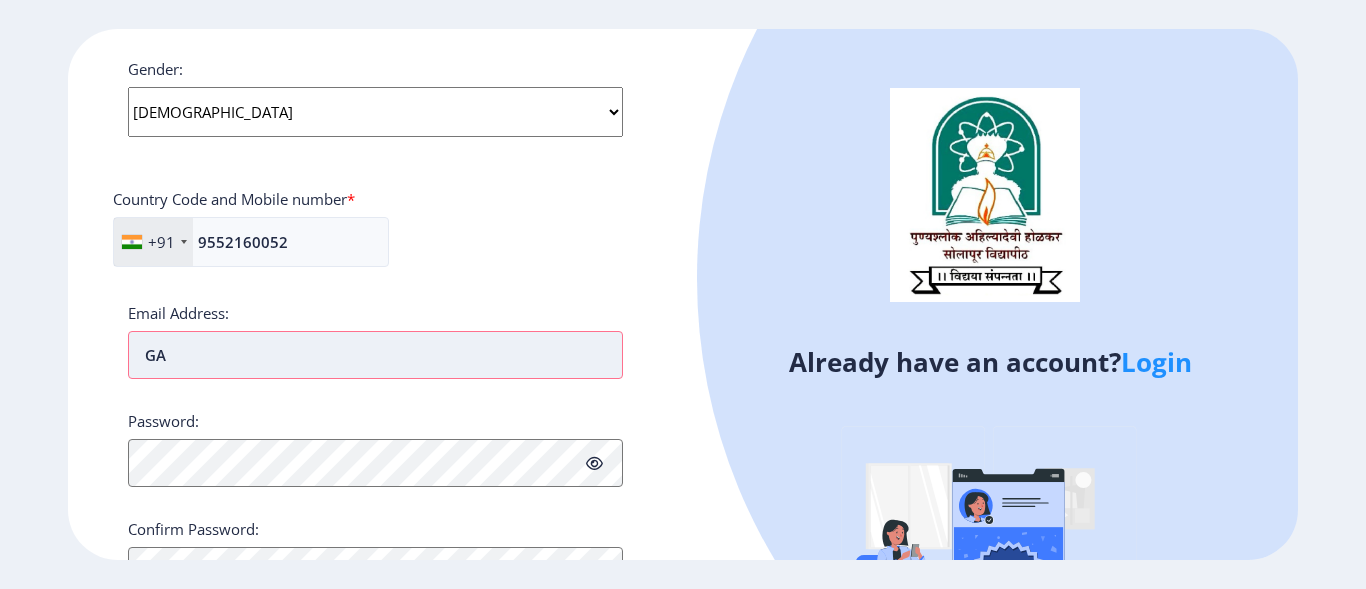 type on "G" 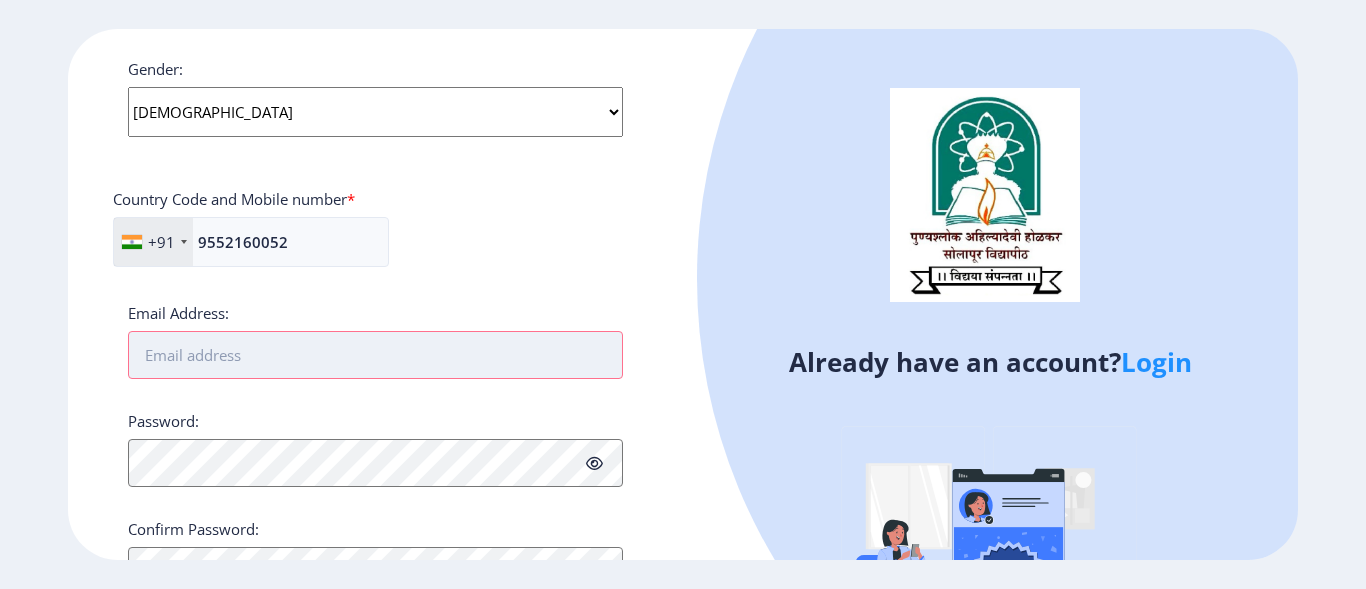 type on "G" 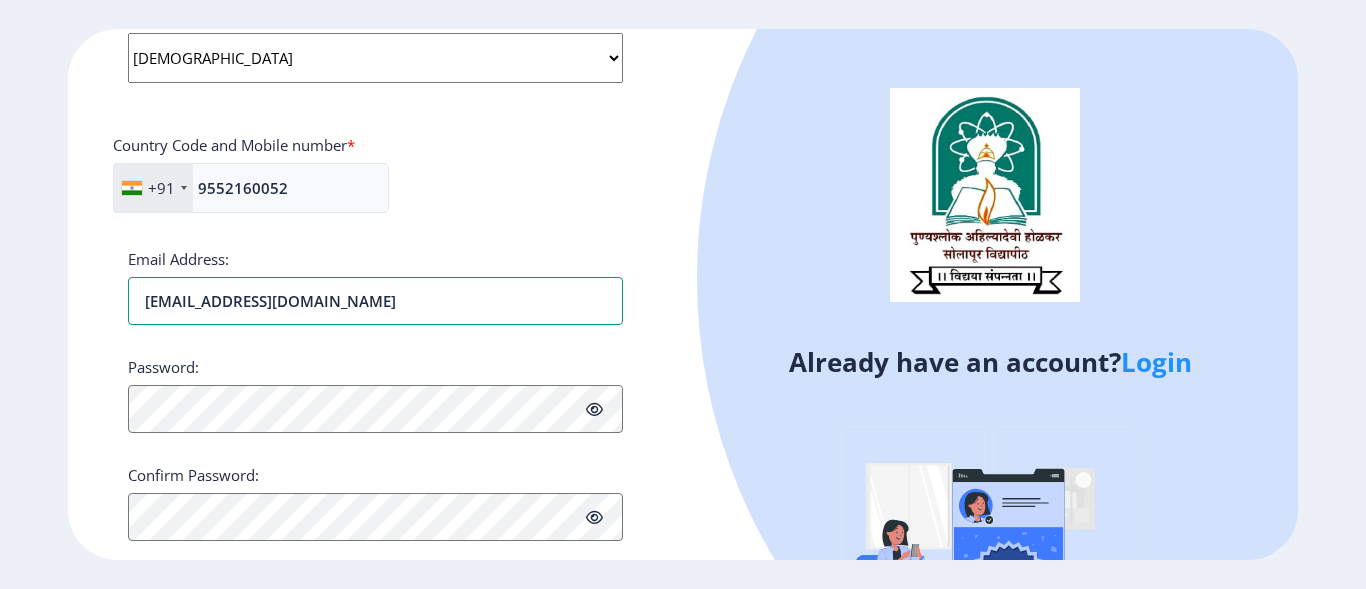 scroll, scrollTop: 862, scrollLeft: 0, axis: vertical 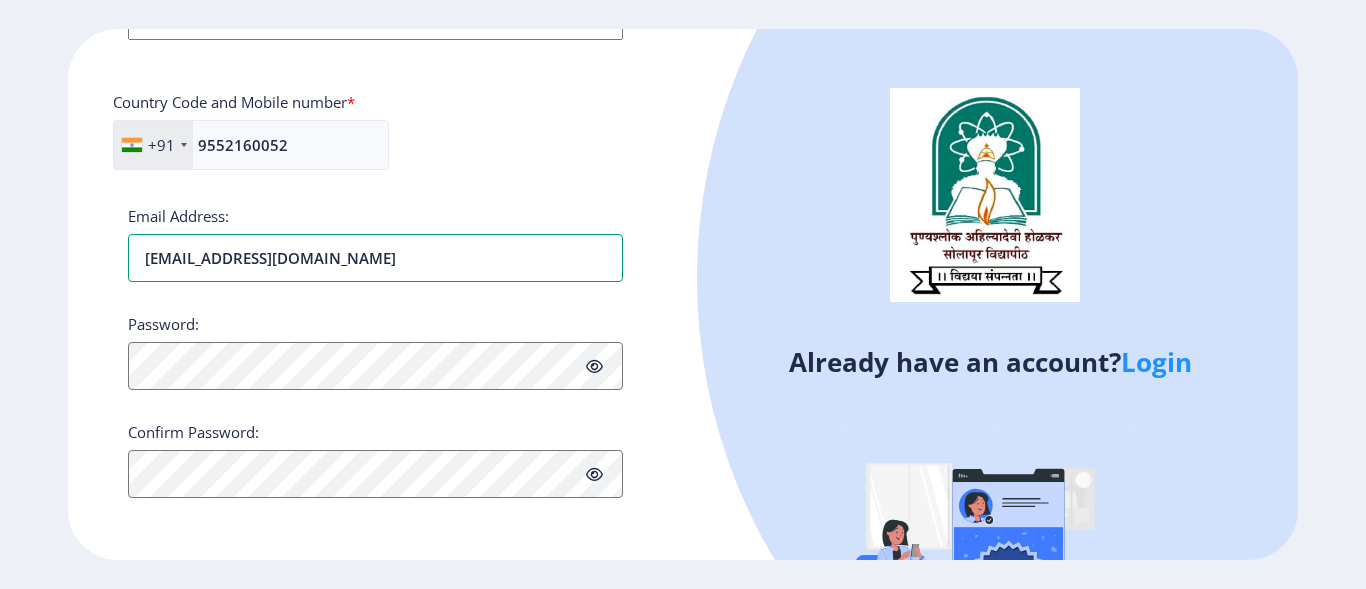 type on "[EMAIL_ADDRESS][DOMAIN_NAME]" 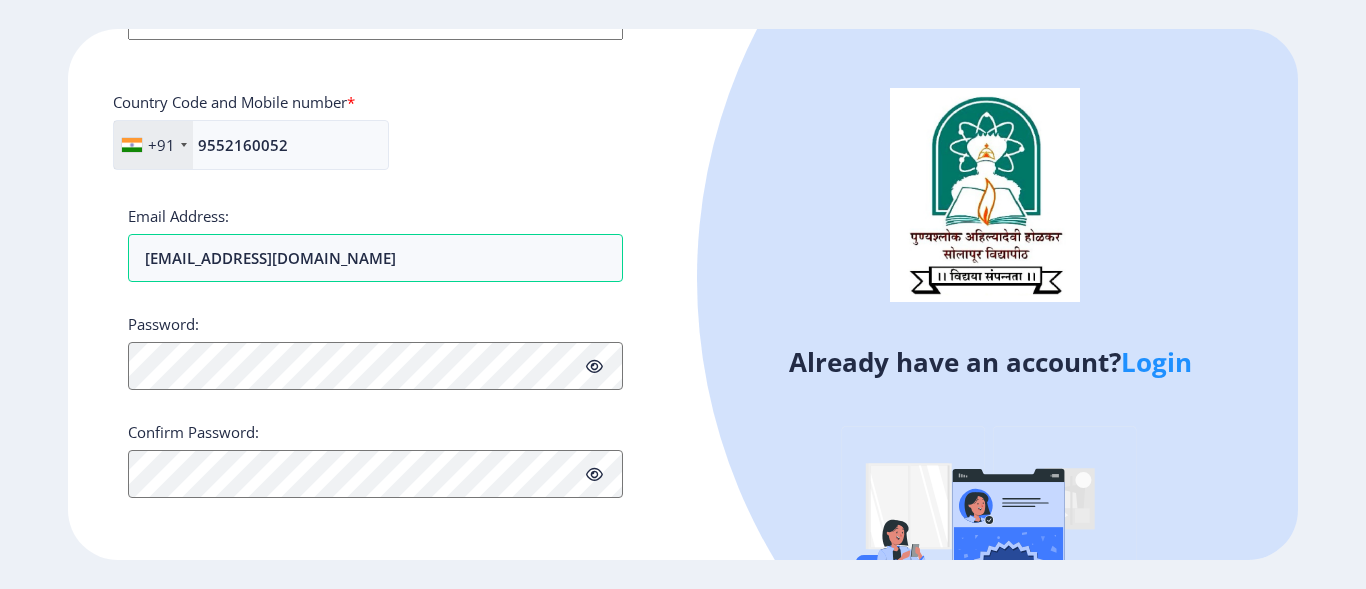 click 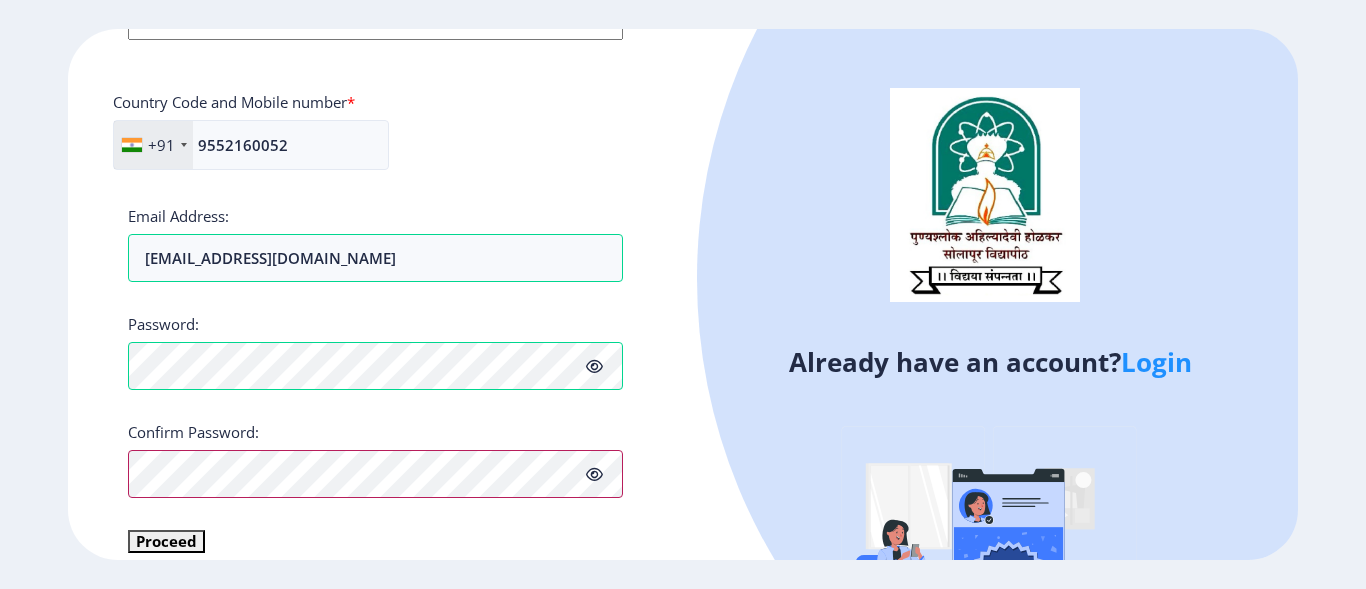 scroll, scrollTop: 885, scrollLeft: 0, axis: vertical 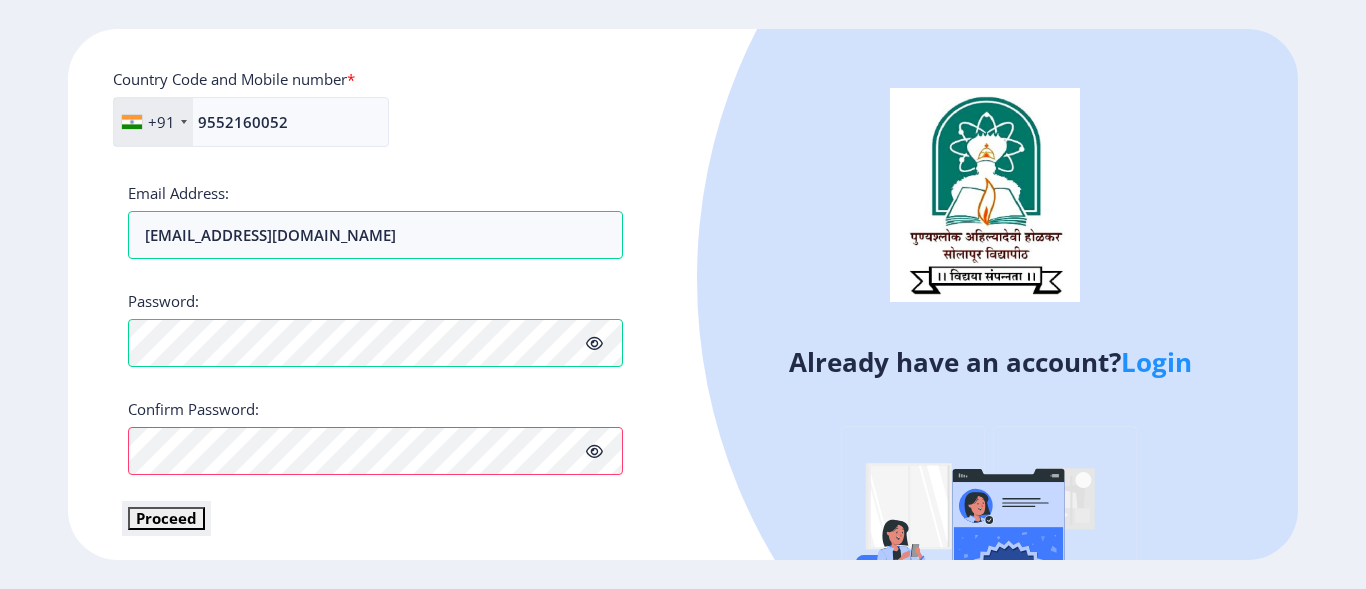 click on "Proceed" 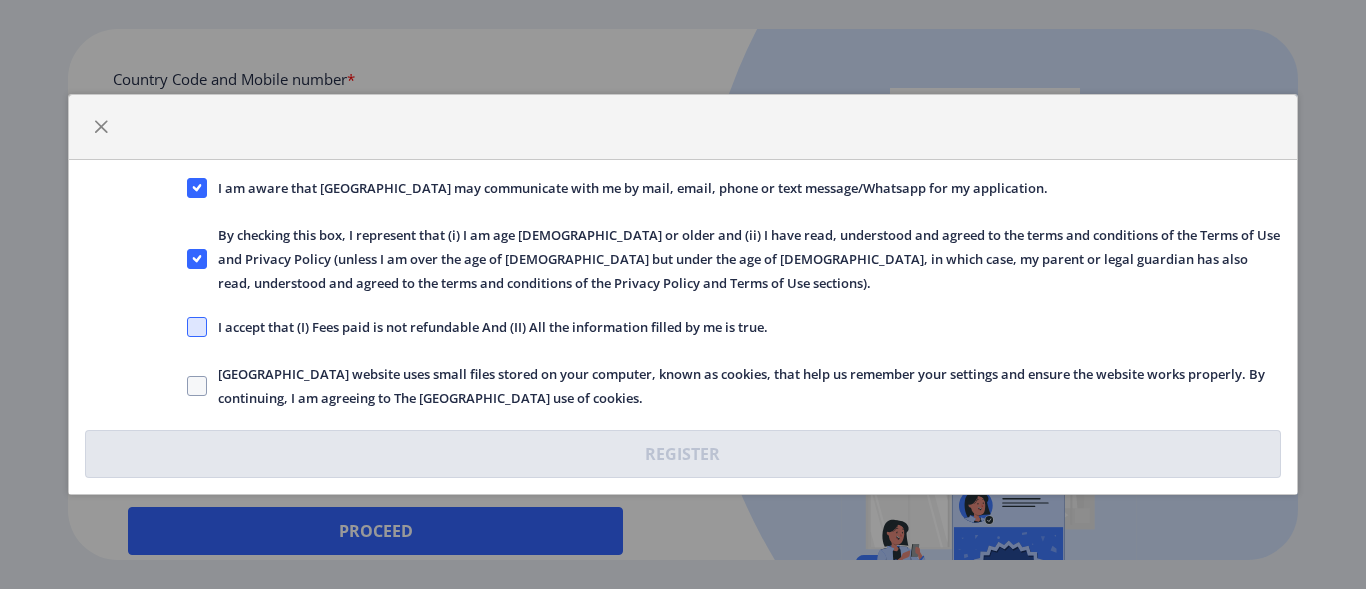 click 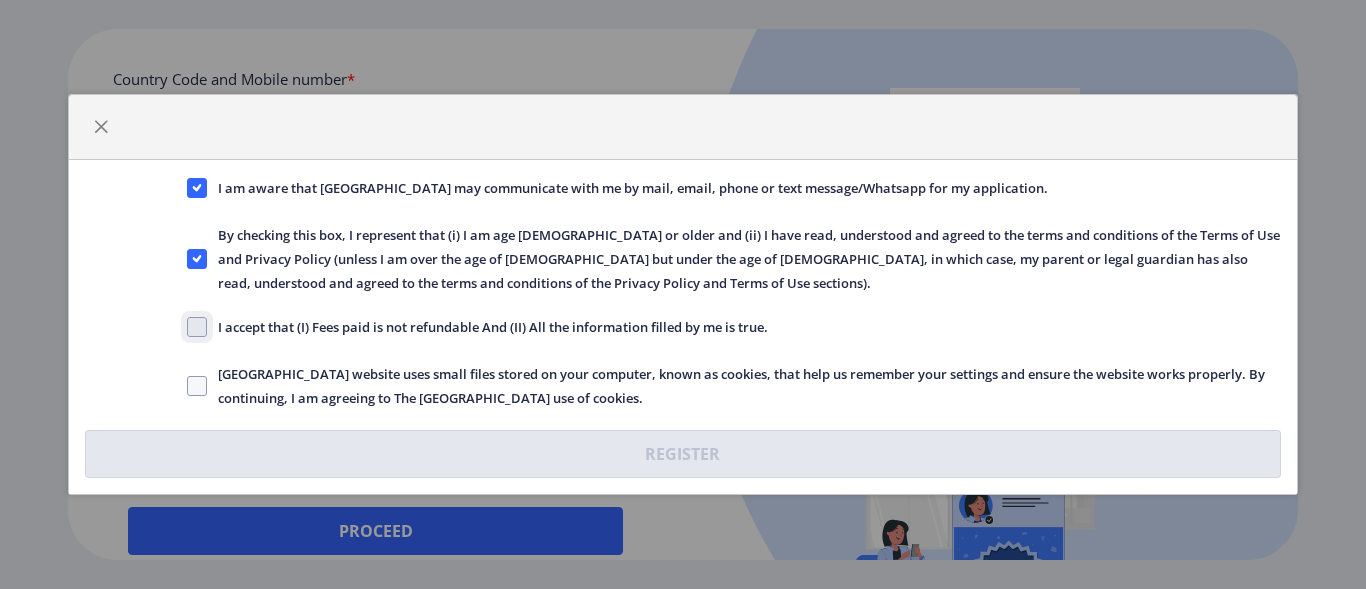 click on "I accept that (I) Fees paid is not refundable And (II) All the information filled by me is true." 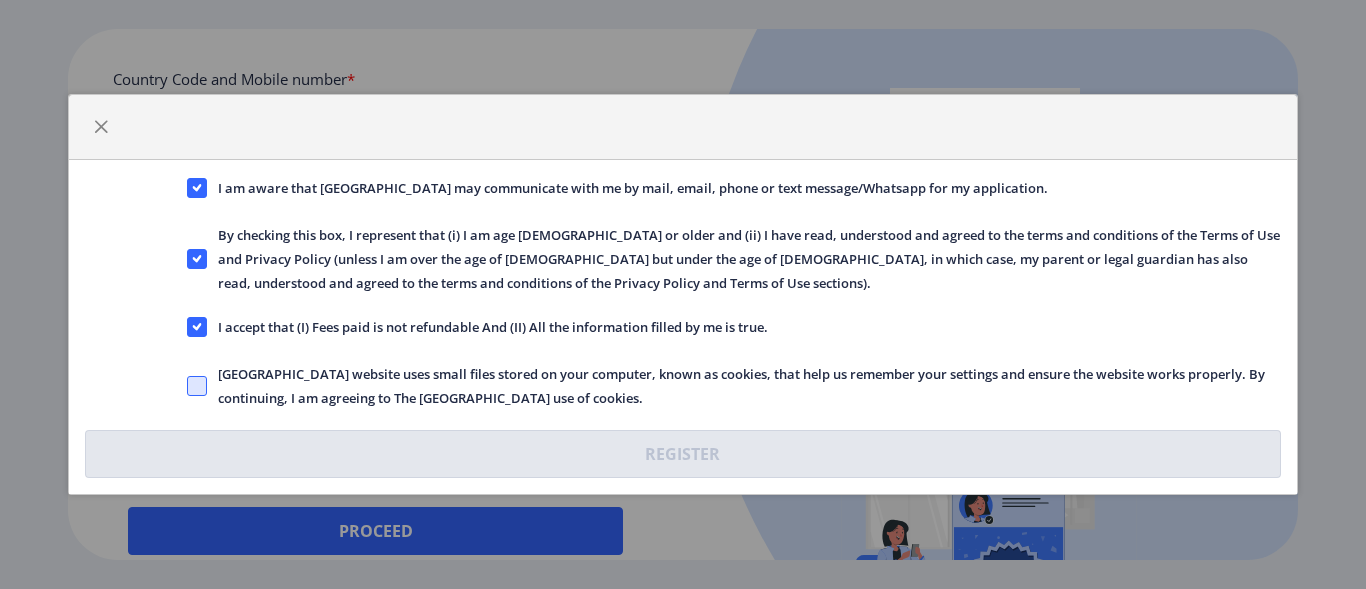 click 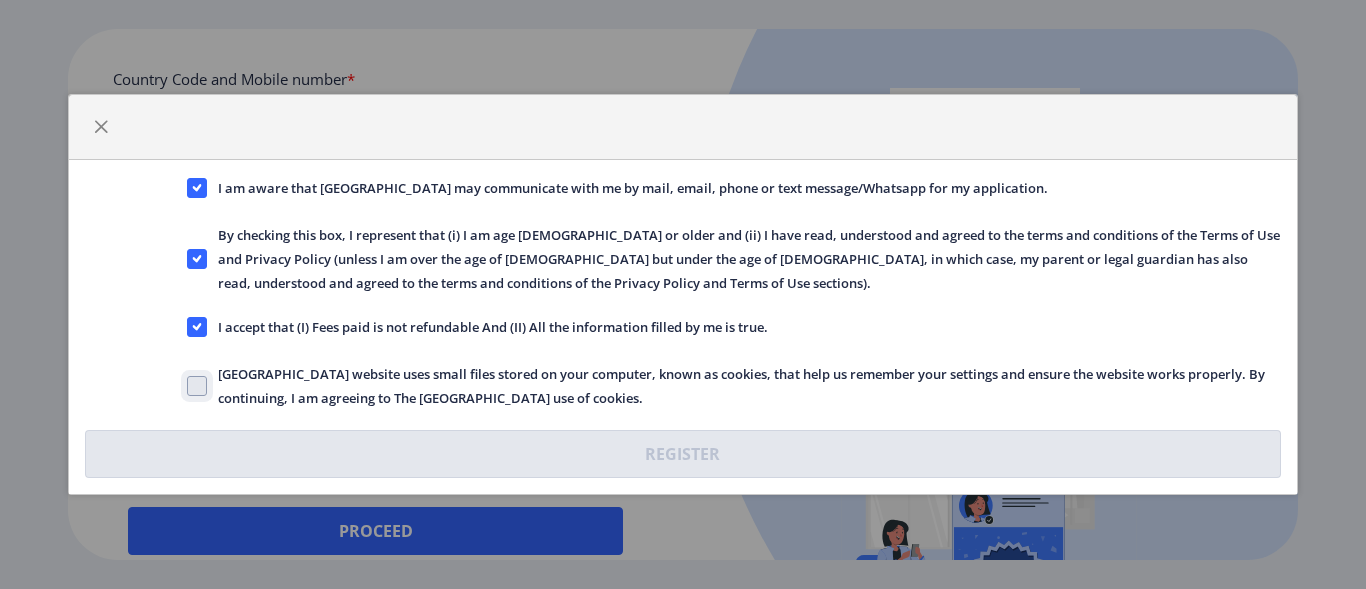 checkbox on "true" 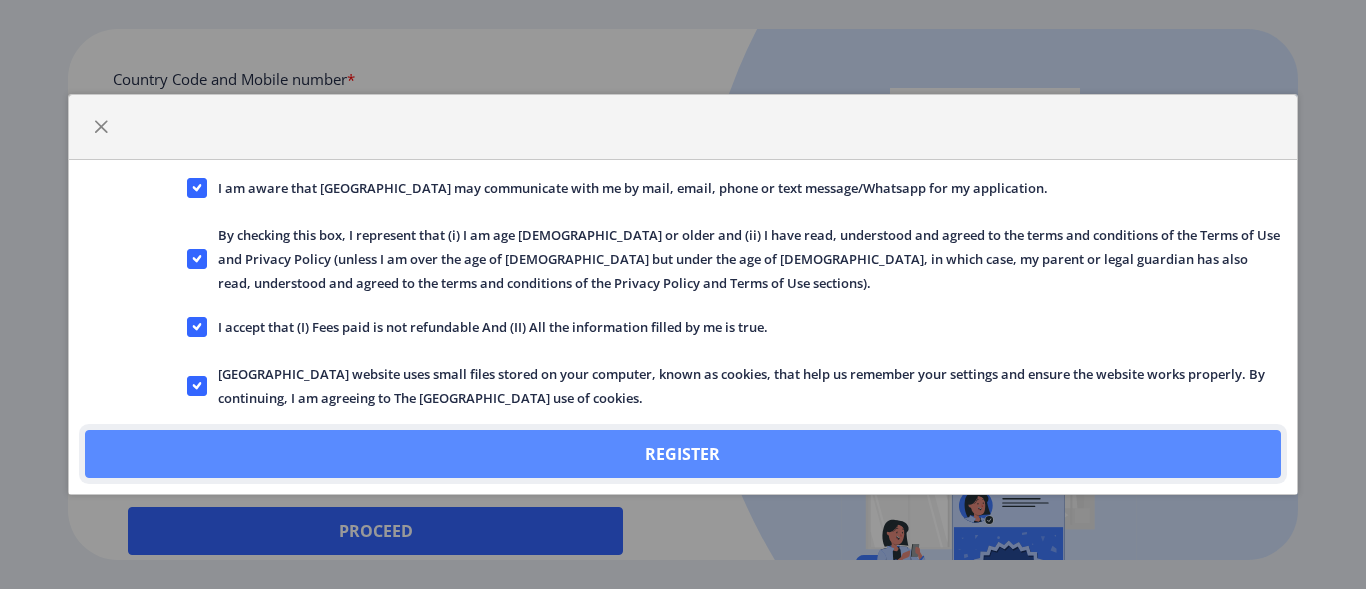 click on "Register" 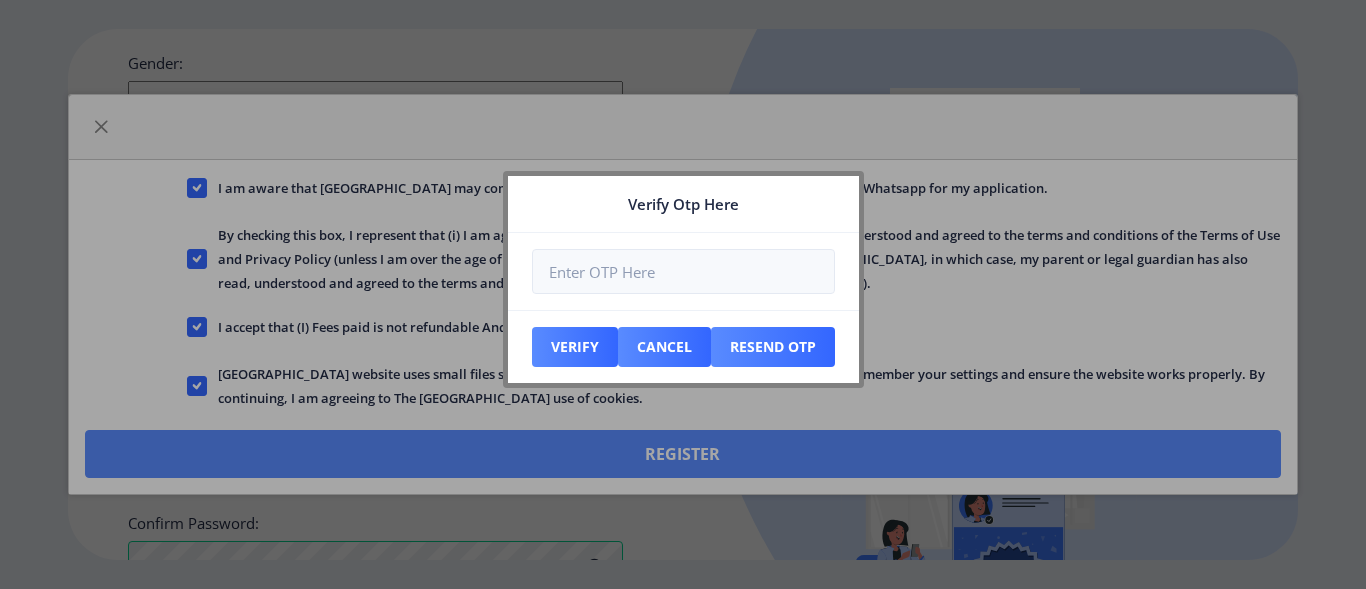 scroll, scrollTop: 999, scrollLeft: 0, axis: vertical 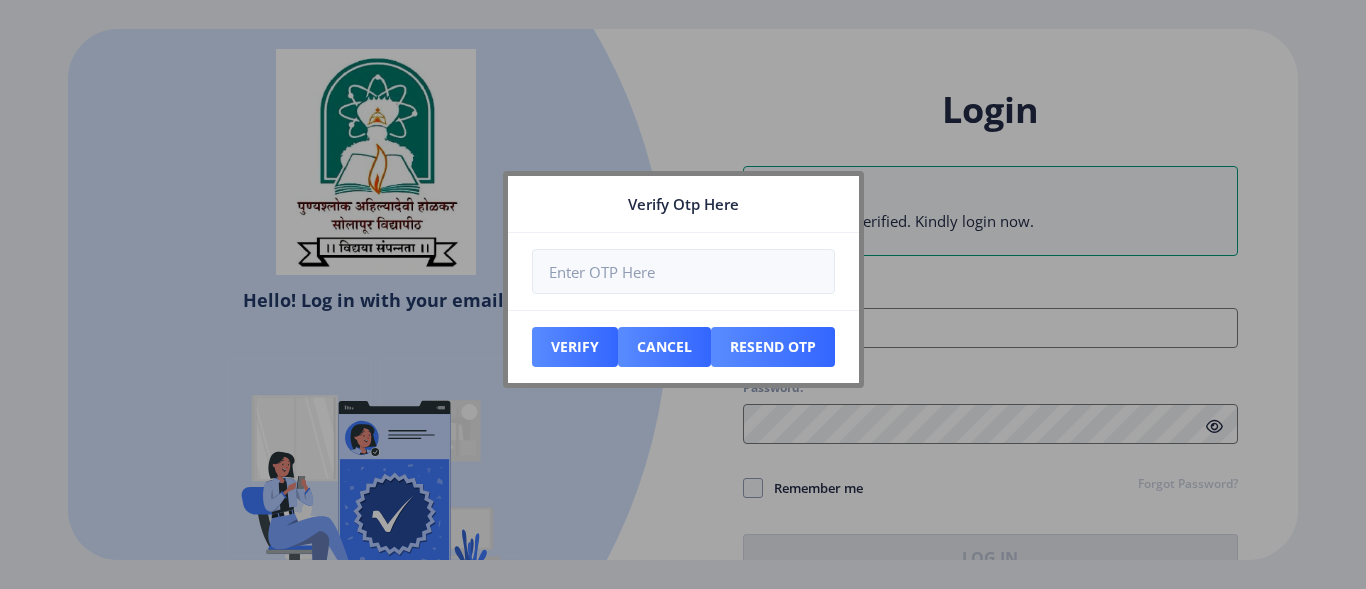 type on "[EMAIL_ADDRESS][DOMAIN_NAME]" 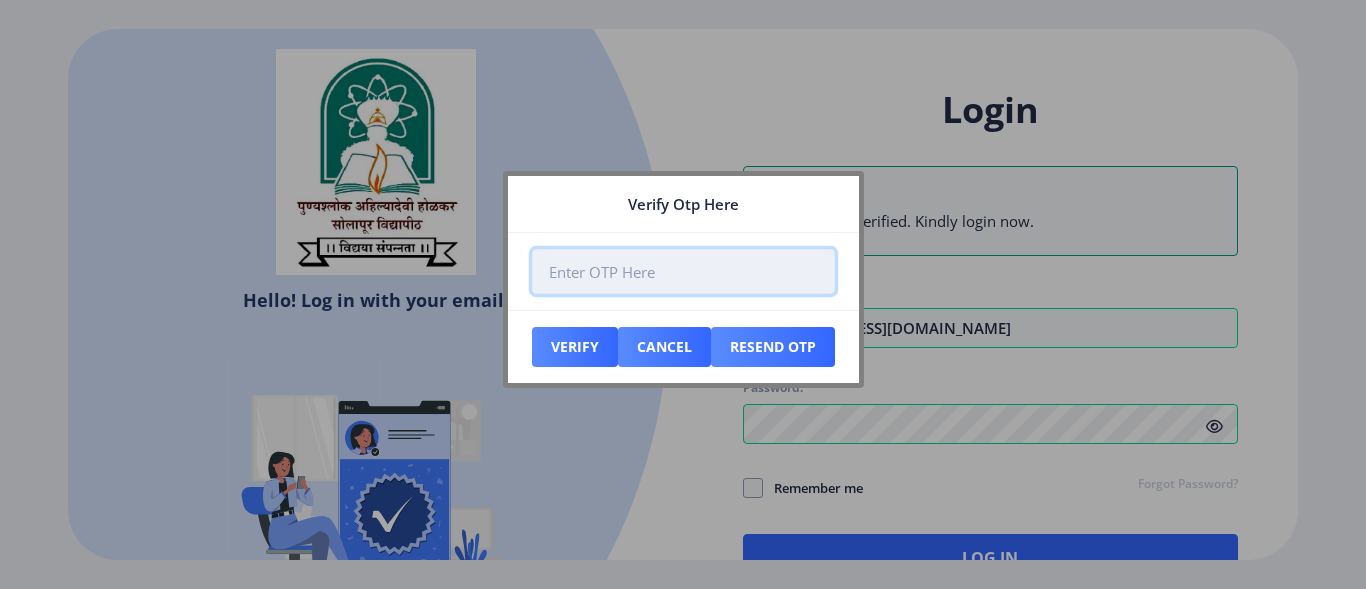 click at bounding box center (683, 271) 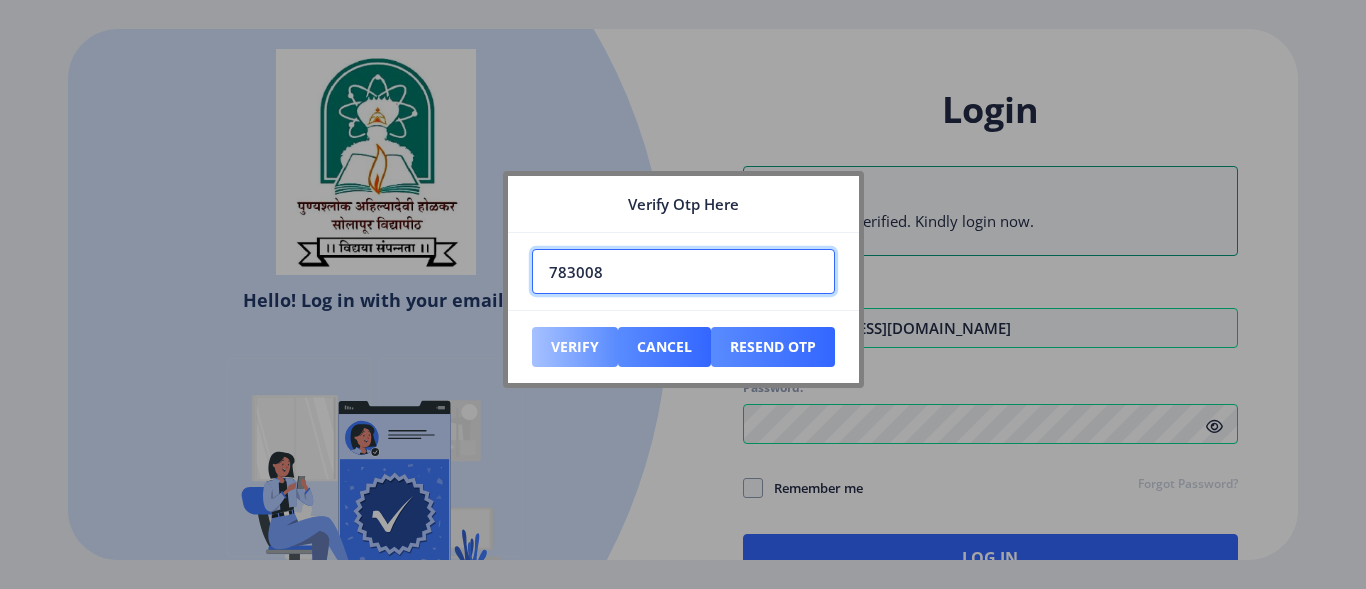 type on "783008" 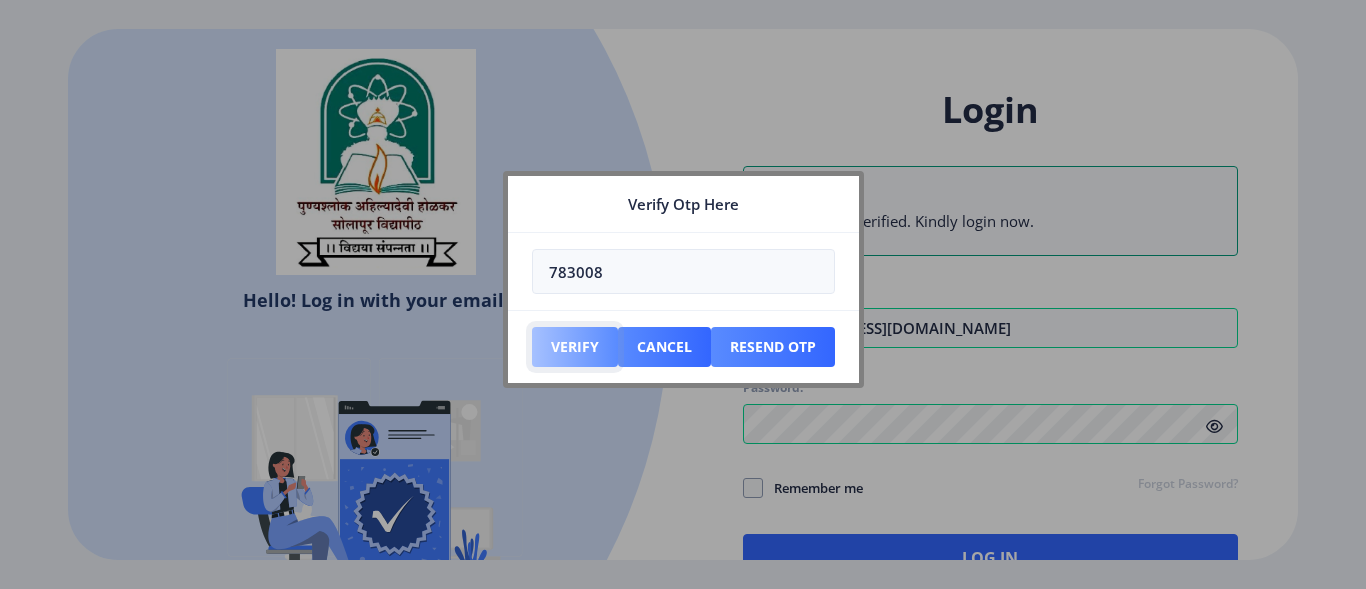 click on "Verify" at bounding box center (575, 347) 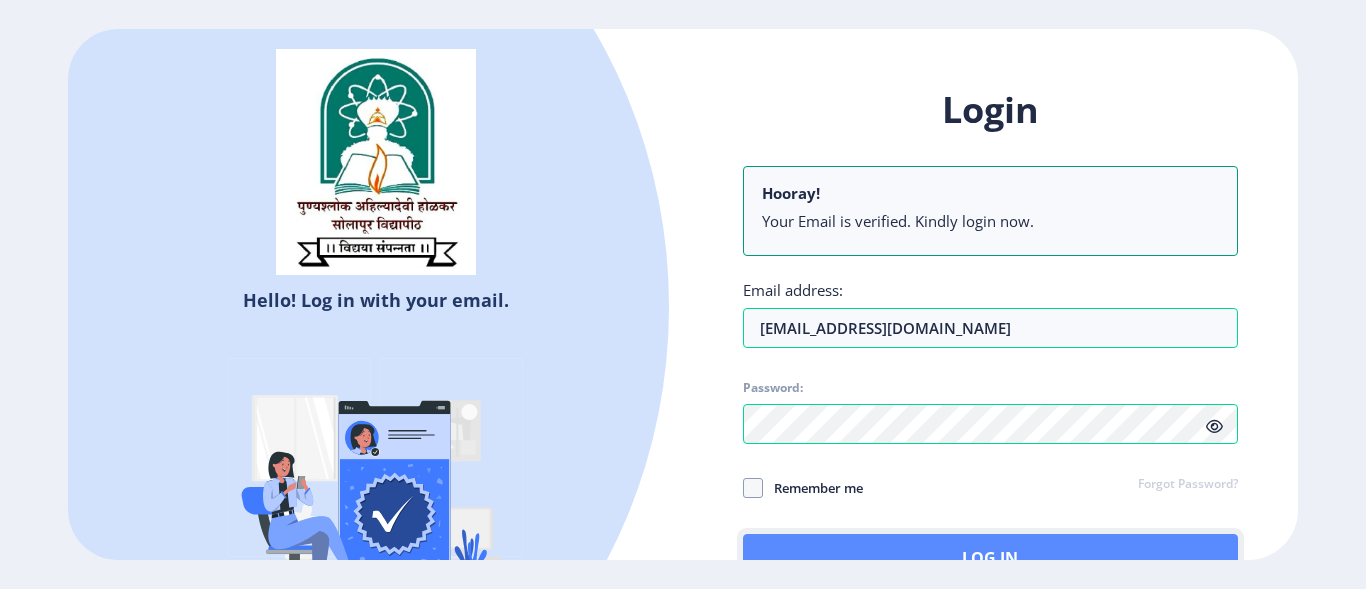 click on "Log In" 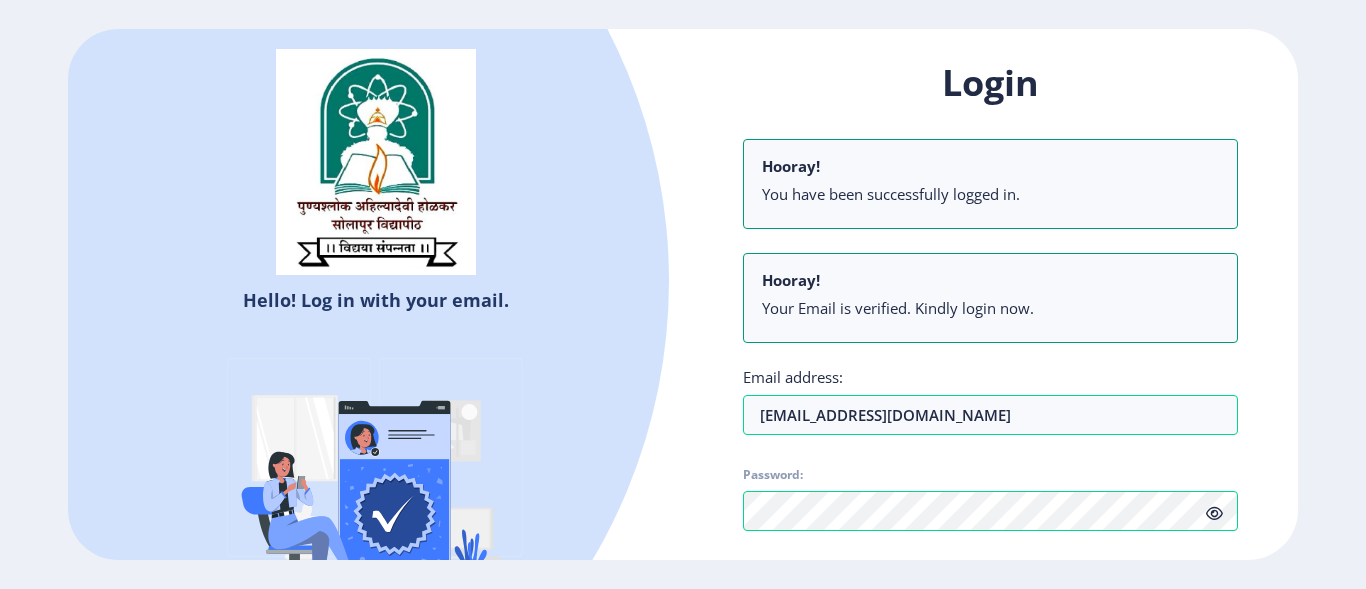 drag, startPoint x: 1323, startPoint y: 238, endPoint x: 1335, endPoint y: 345, distance: 107.67079 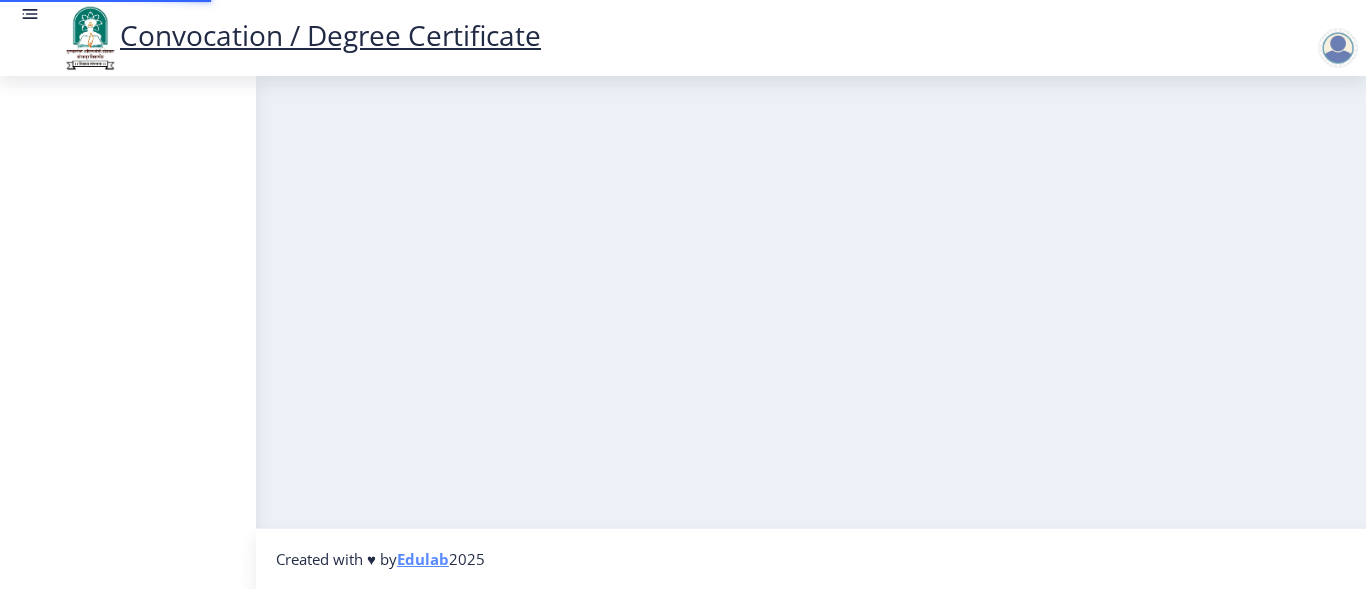 click 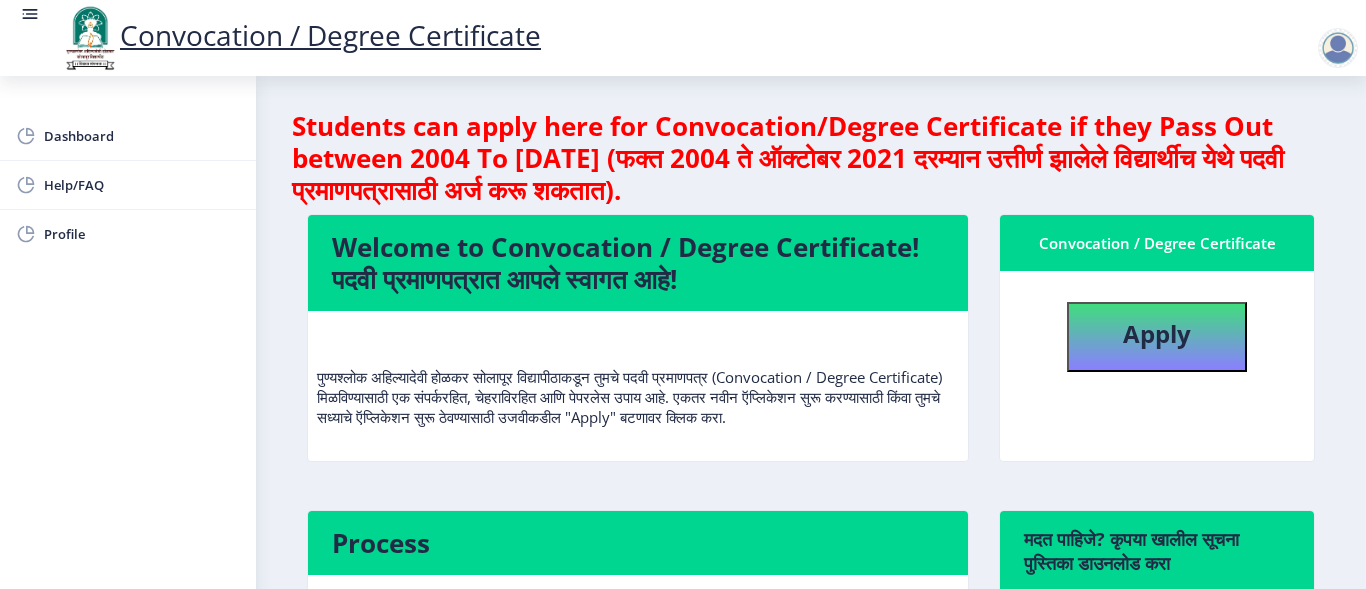 scroll, scrollTop: 0, scrollLeft: 0, axis: both 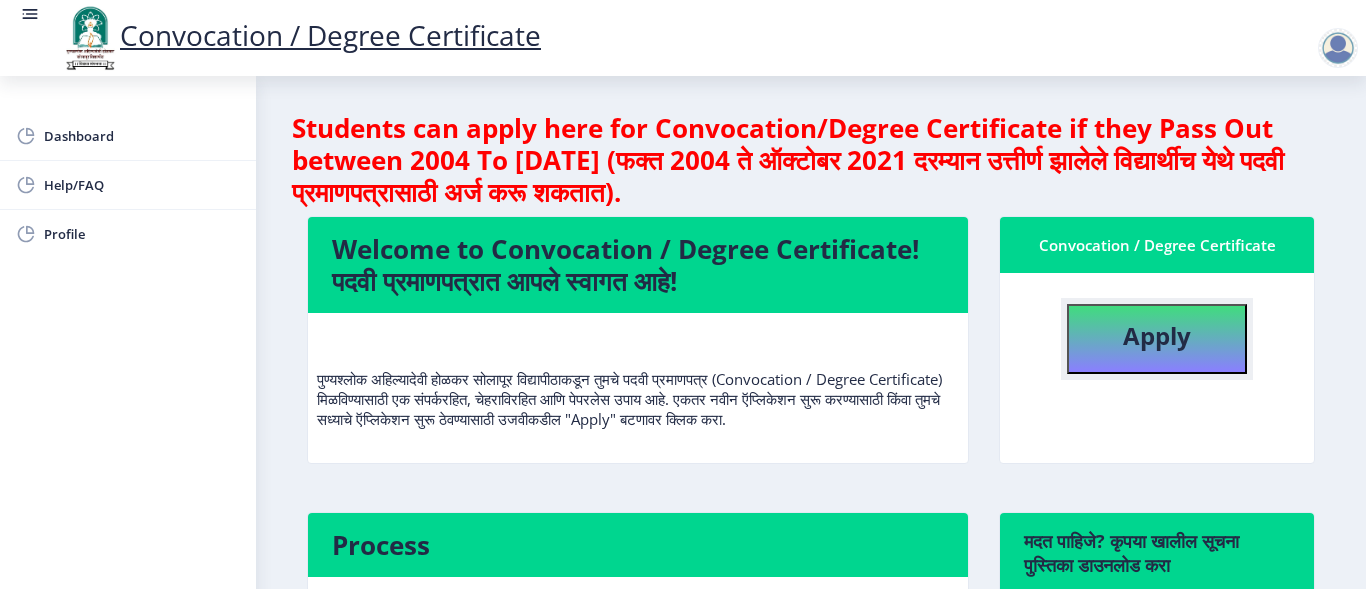 click on "Apply" 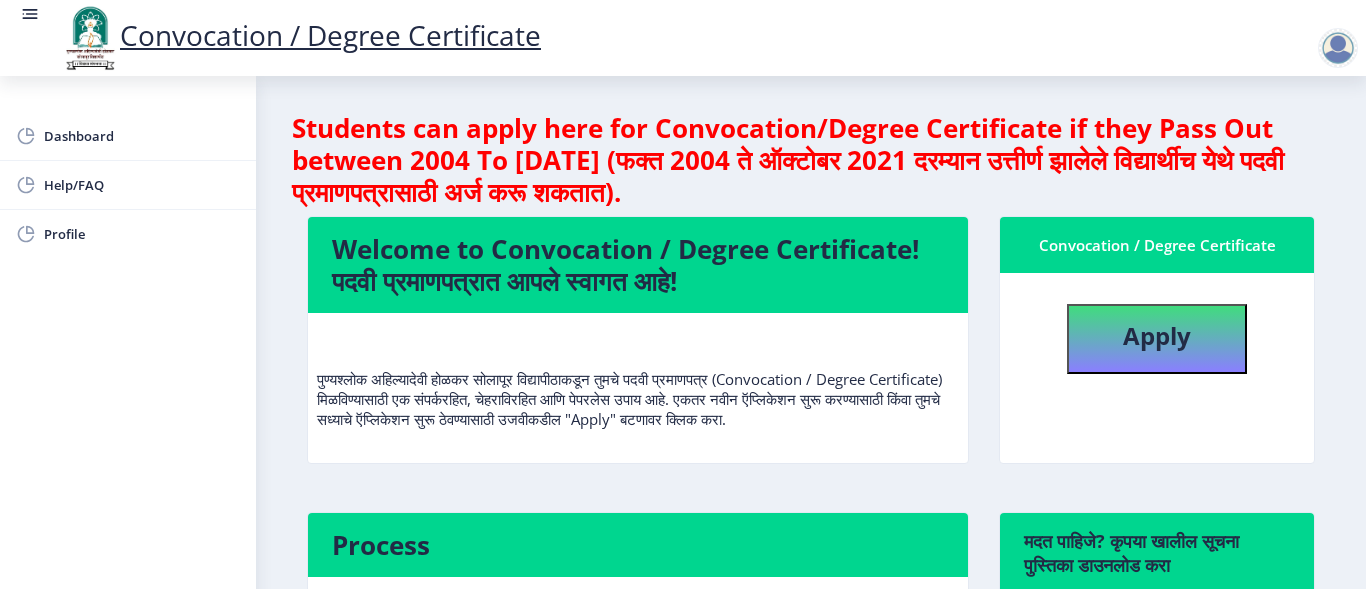 select 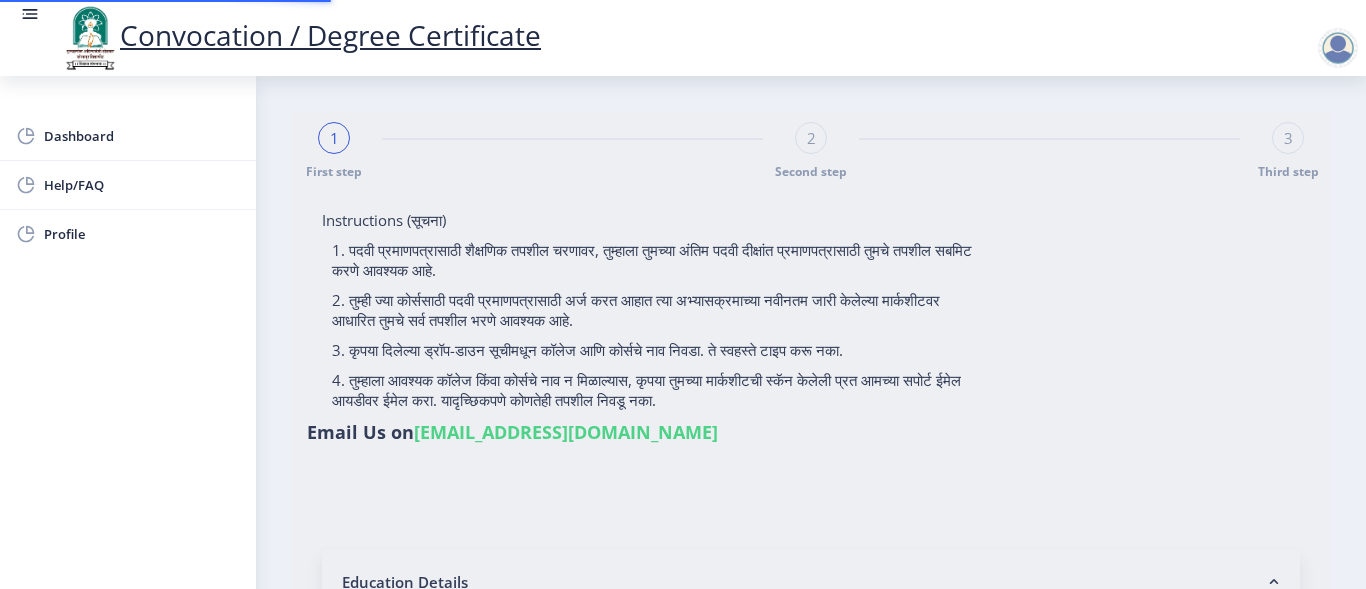 type on "[PERSON_NAME]" 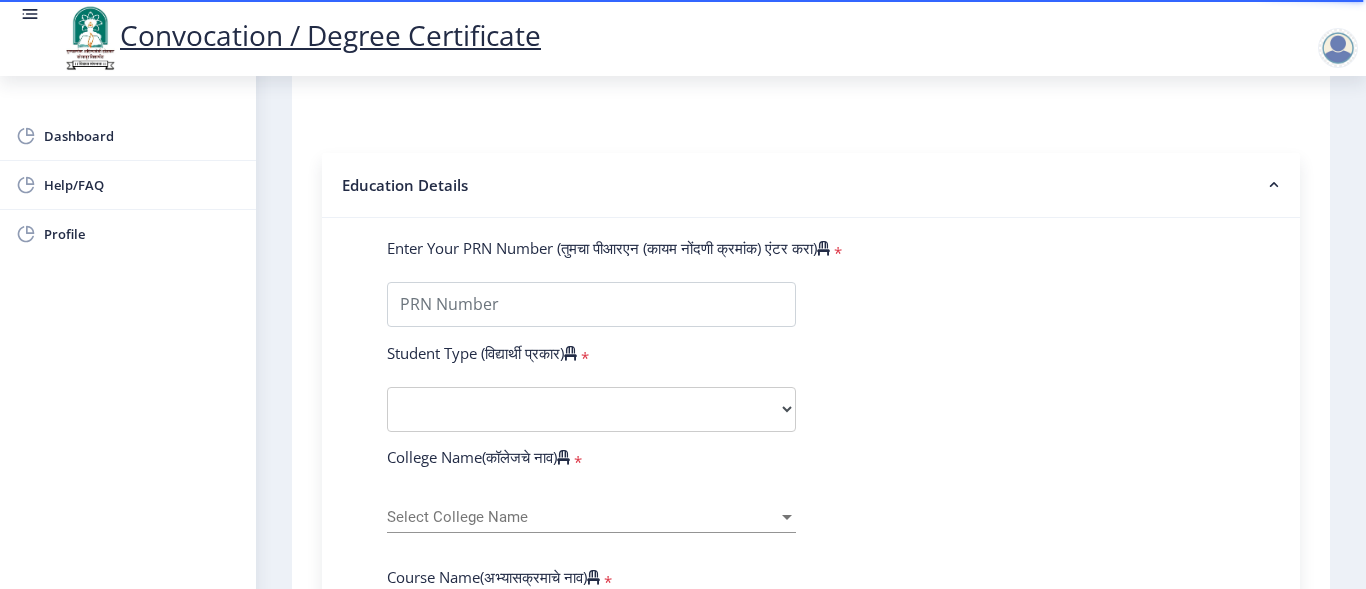 scroll, scrollTop: 400, scrollLeft: 0, axis: vertical 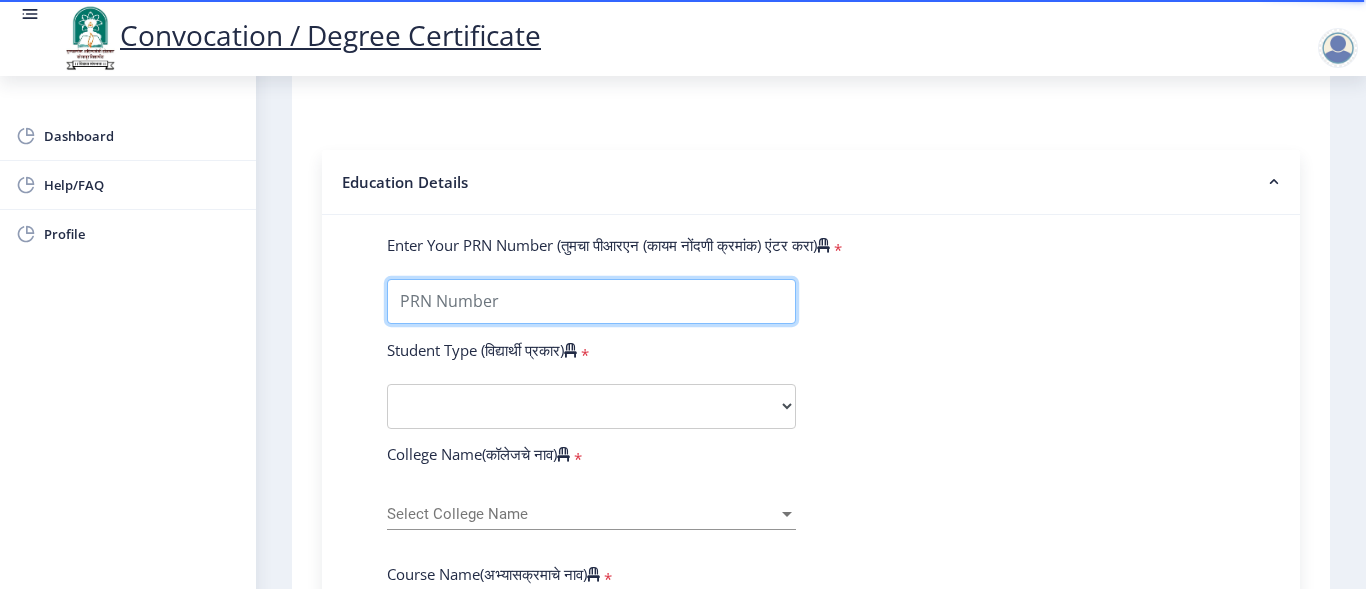 click on "Enter Your PRN Number (तुमचा पीआरएन (कायम नोंदणी क्रमांक) एंटर करा)" at bounding box center (591, 301) 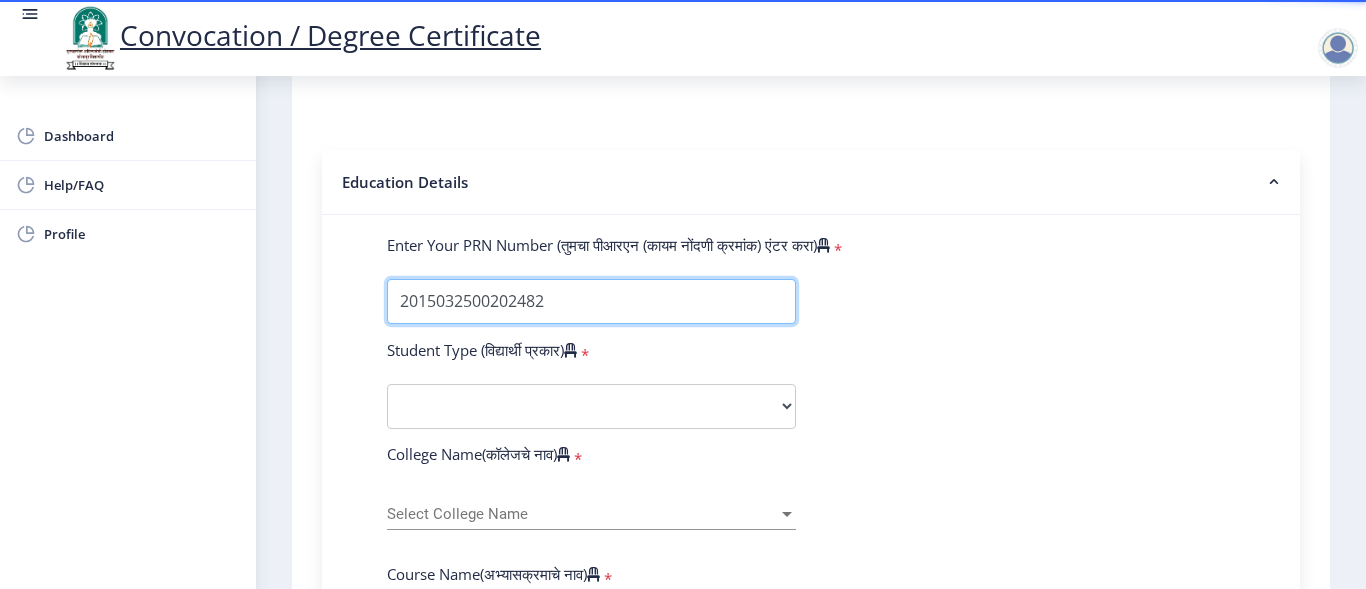 type on "2015032500202482" 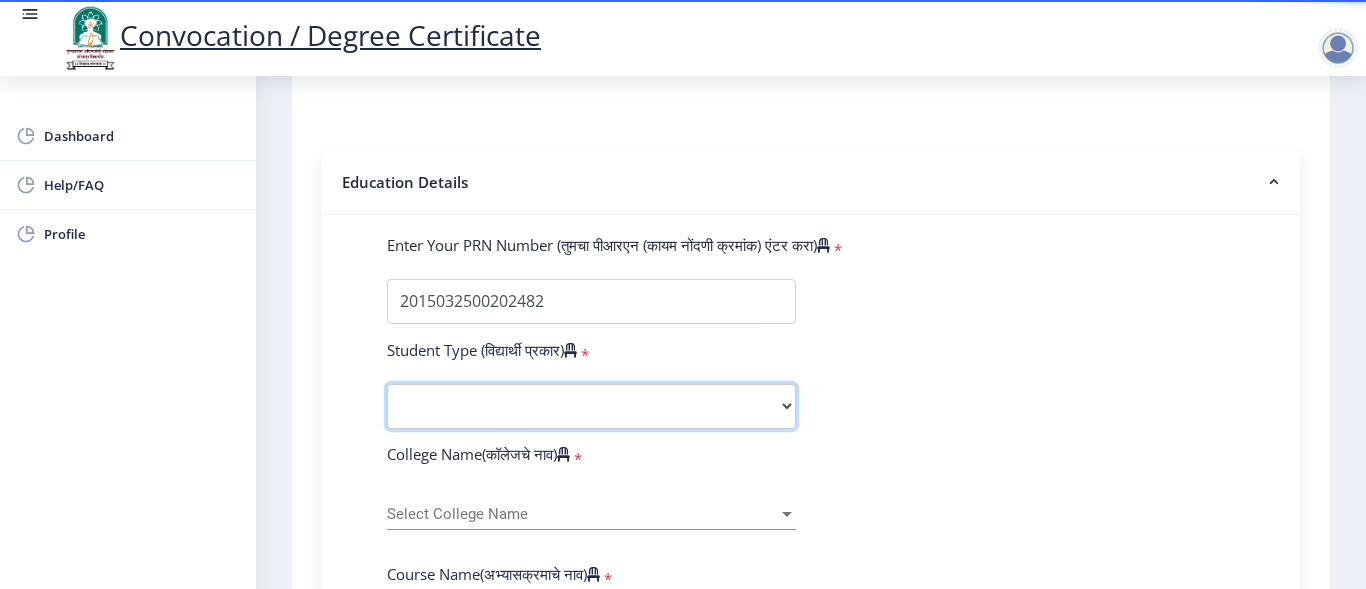 click on "Select Student Type Regular External" at bounding box center (591, 406) 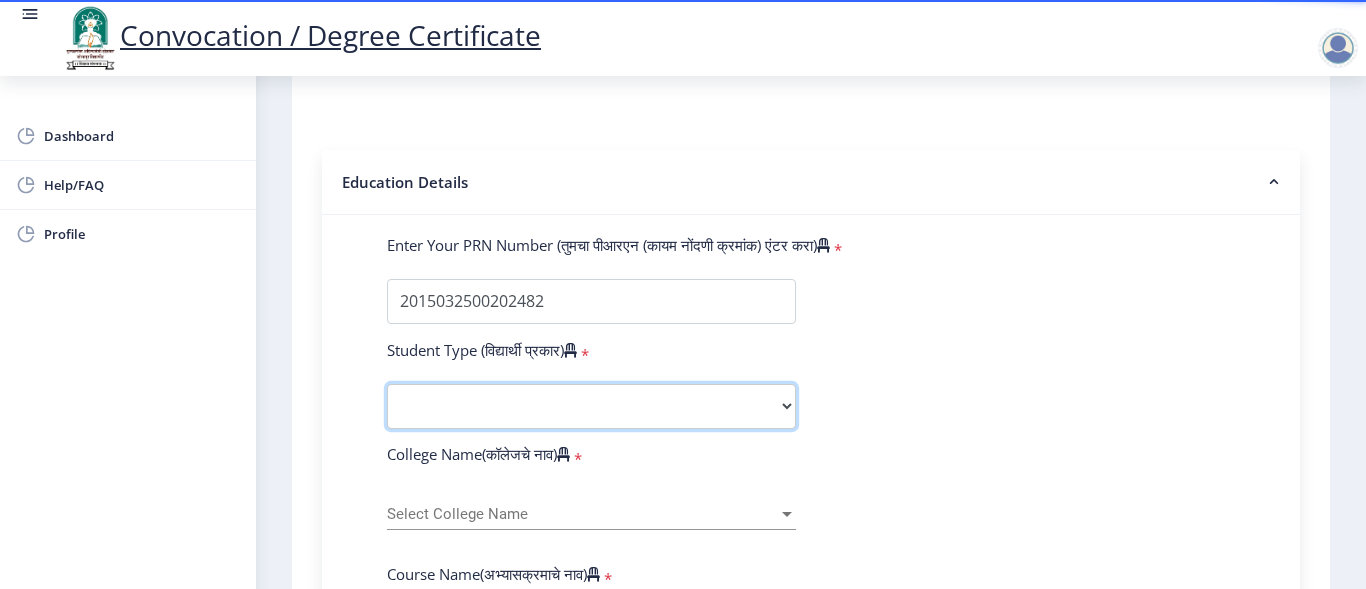 select on "Regular" 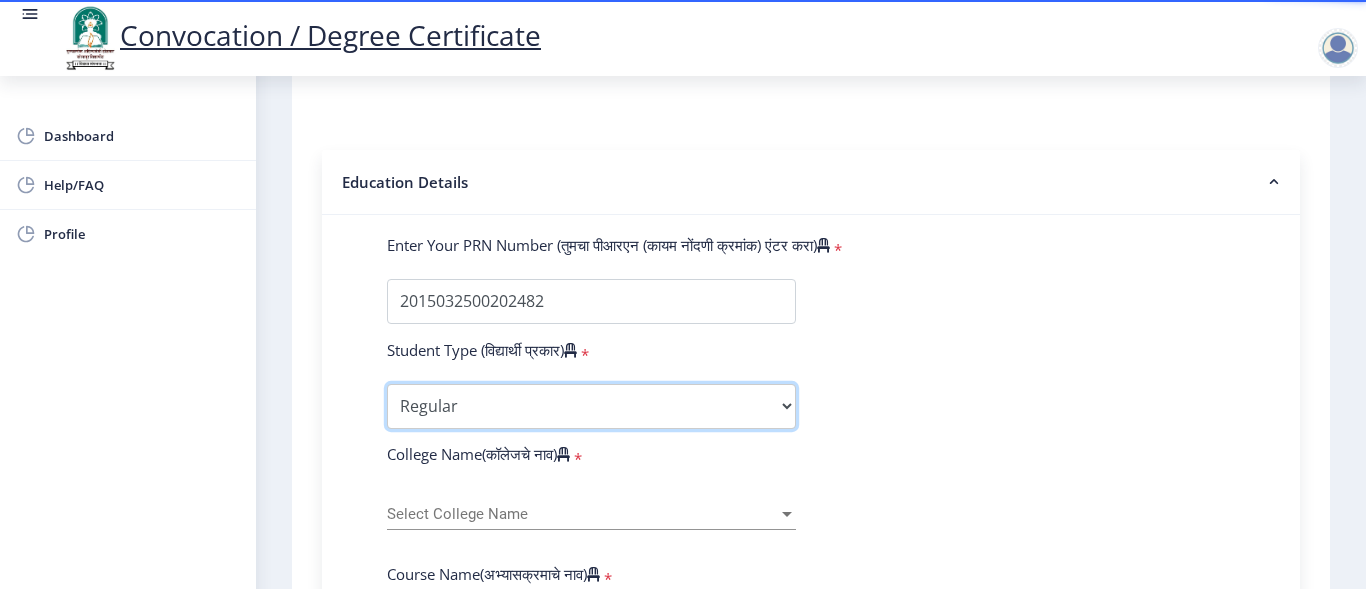 click on "Select Student Type Regular External" at bounding box center (591, 406) 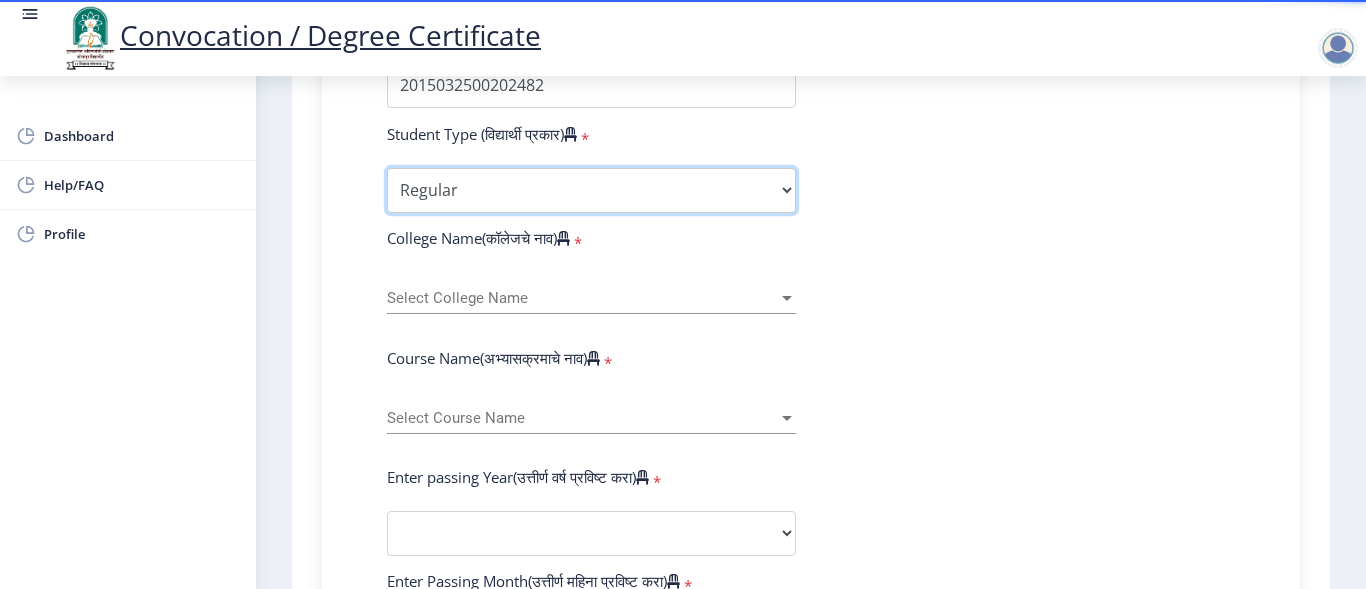 scroll, scrollTop: 700, scrollLeft: 0, axis: vertical 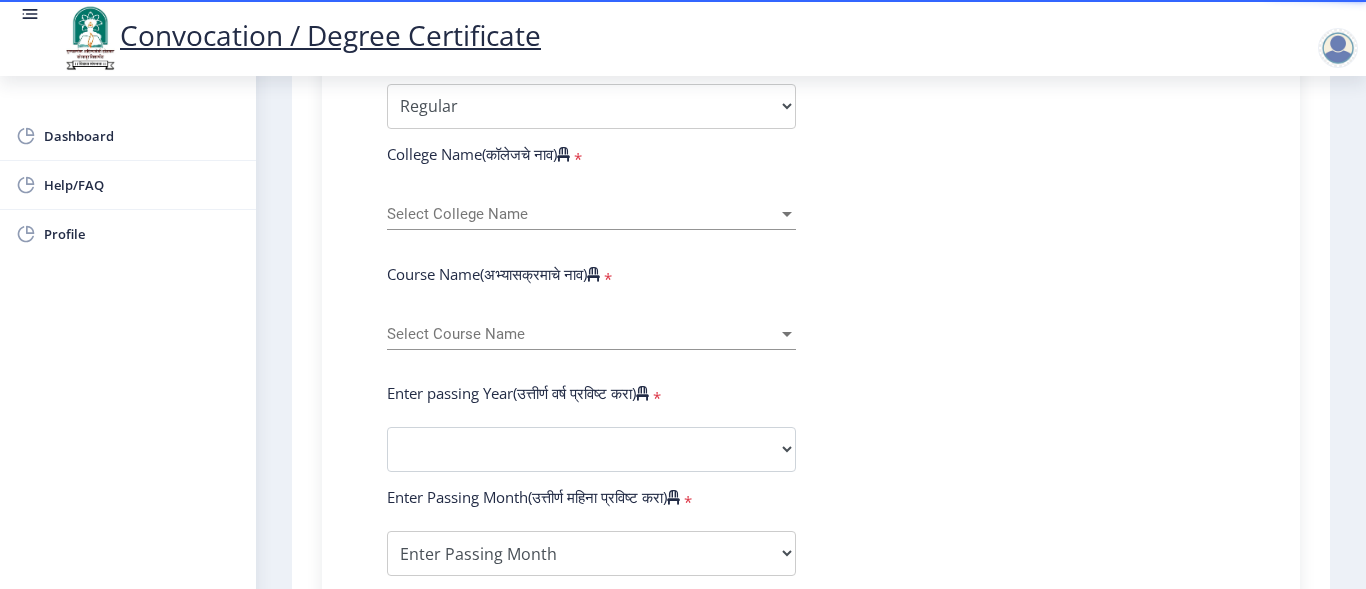 click on "Select College Name" at bounding box center (582, 214) 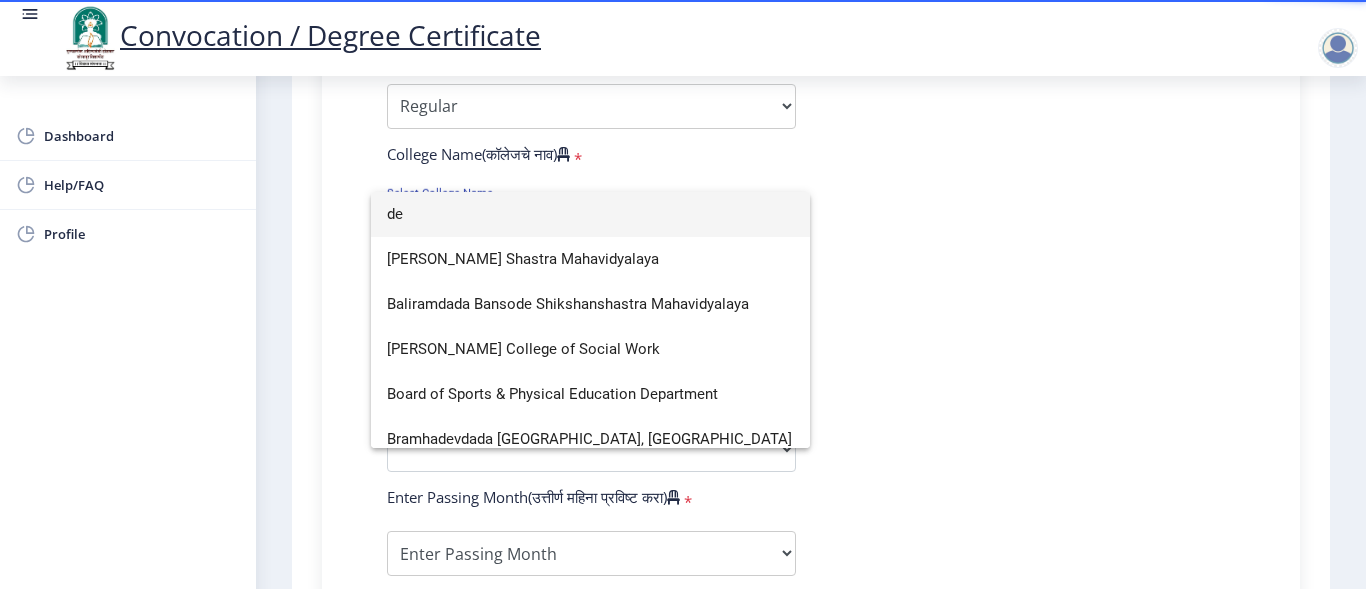 scroll, scrollTop: 239, scrollLeft: 0, axis: vertical 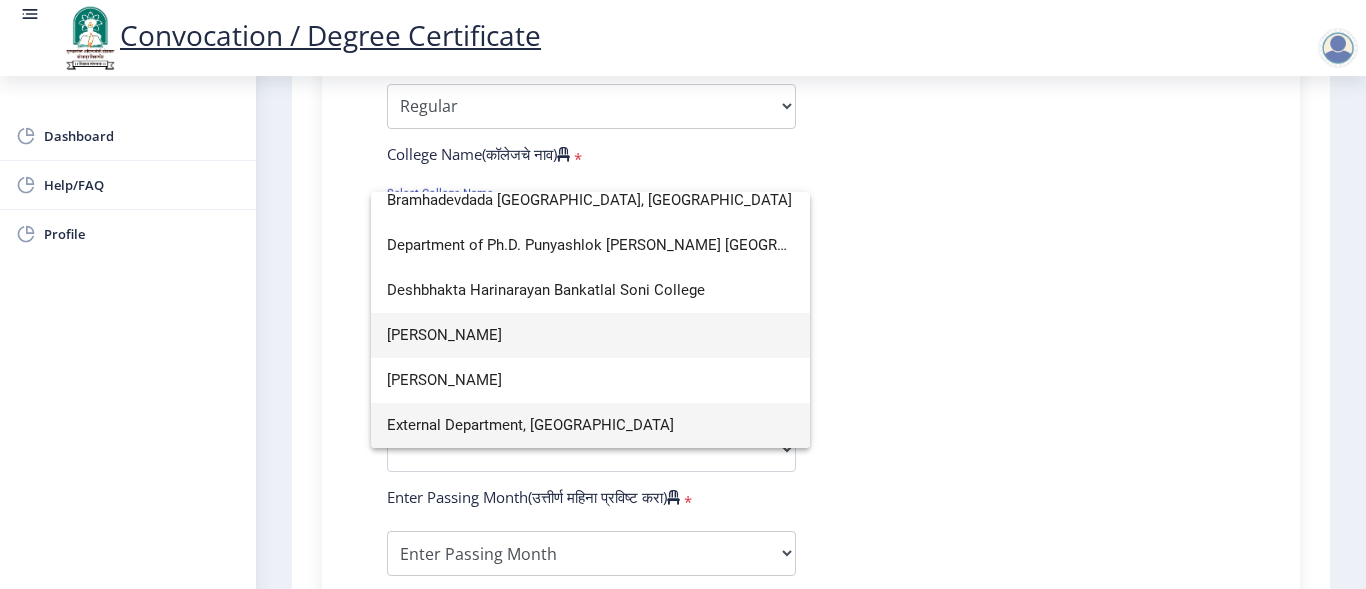 type on "de" 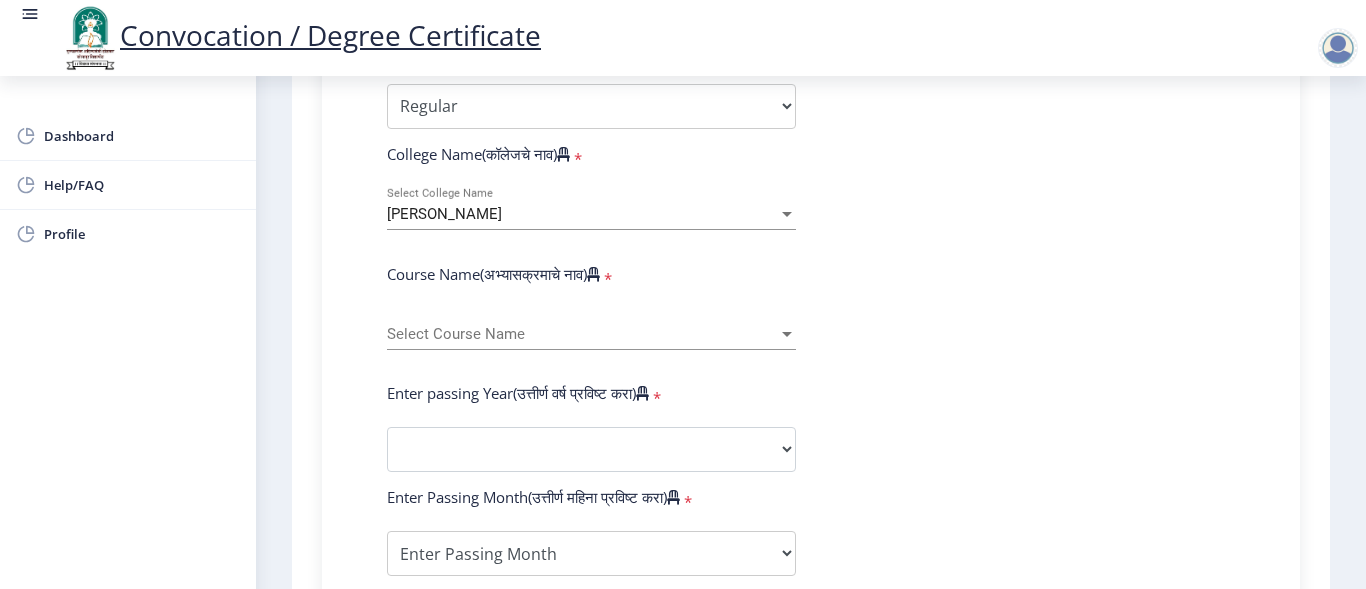 click on "Select Course Name" at bounding box center [582, 334] 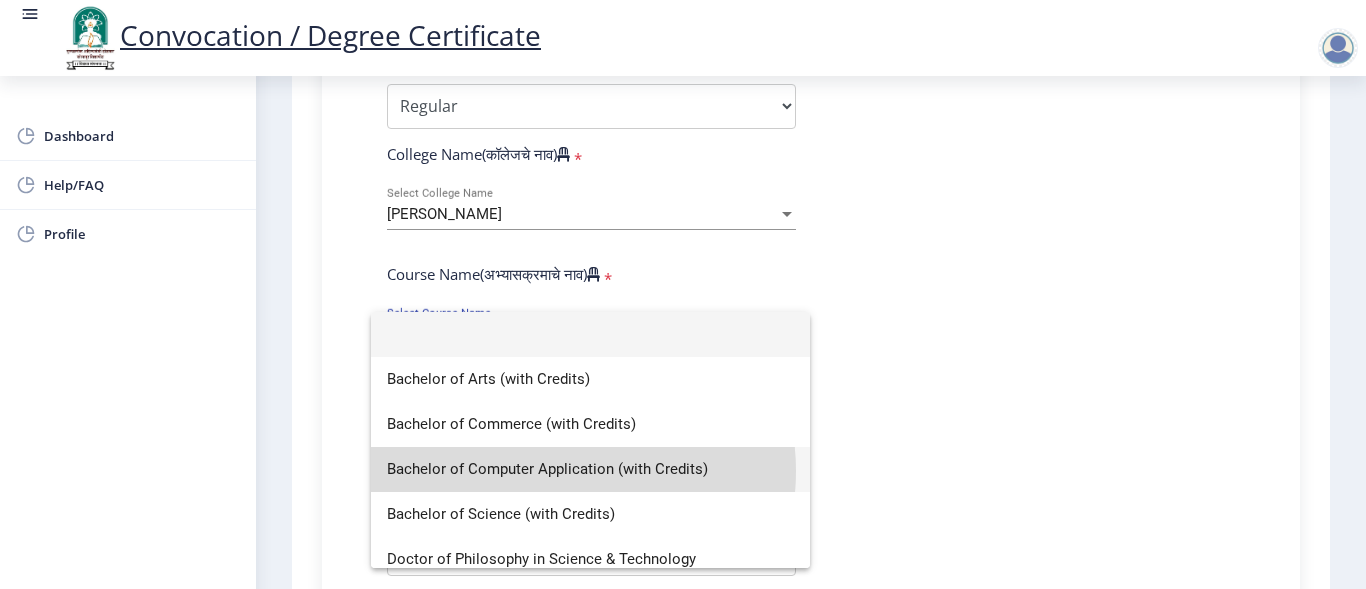 click on "Bachelor of Computer Application (with Credits)" at bounding box center [590, 469] 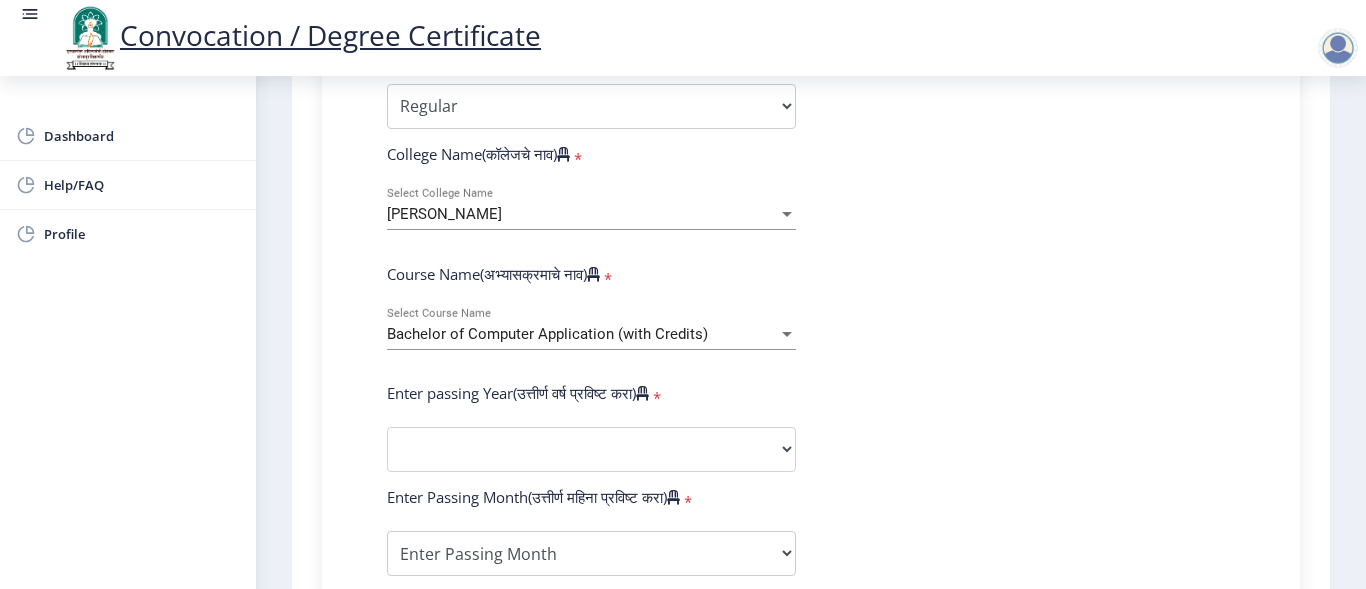 scroll, scrollTop: 800, scrollLeft: 0, axis: vertical 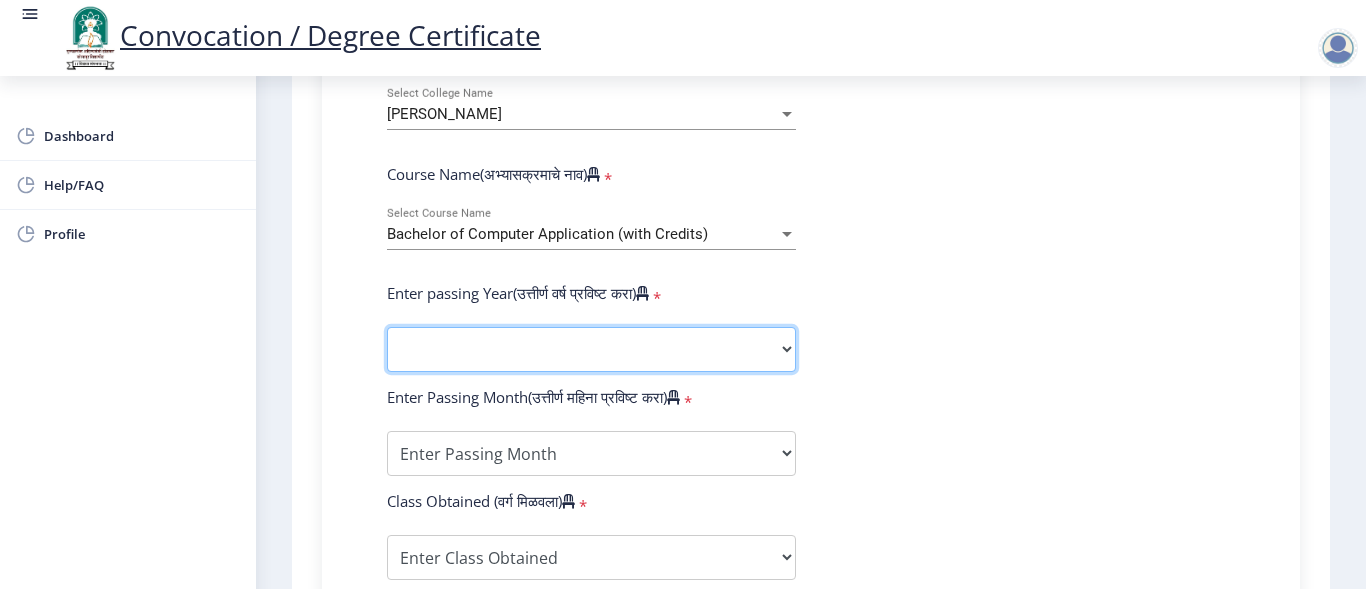 click on "2025   2024   2023   2022   2021   2020   2019   2018   2017   2016   2015   2014   2013   2012   2011   2010   2009   2008   2007   2006   2005   2004   2003   2002   2001   2000   1999   1998   1997   1996   1995   1994   1993   1992   1991   1990   1989   1988   1987   1986   1985   1984   1983   1982   1981   1980   1979   1978   1977   1976" 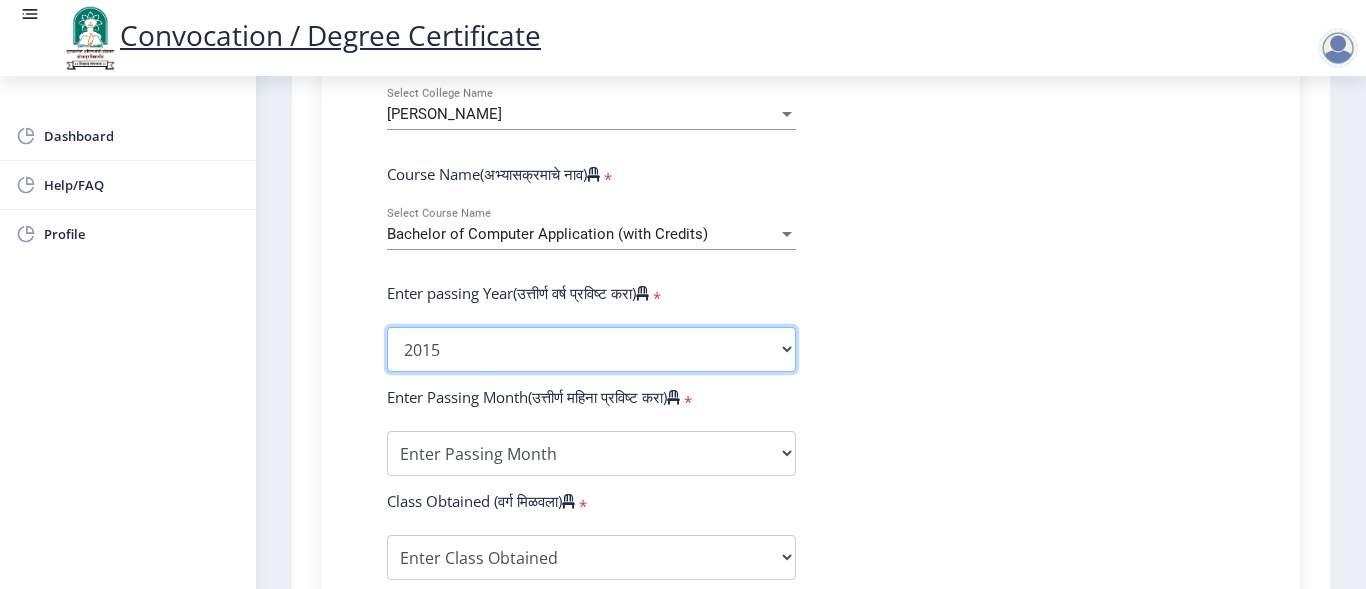 click on "2025   2024   2023   2022   2021   2020   2019   2018   2017   2016   2015   2014   2013   2012   2011   2010   2009   2008   2007   2006   2005   2004   2003   2002   2001   2000   1999   1998   1997   1996   1995   1994   1993   1992   1991   1990   1989   1988   1987   1986   1985   1984   1983   1982   1981   1980   1979   1978   1977   1976" 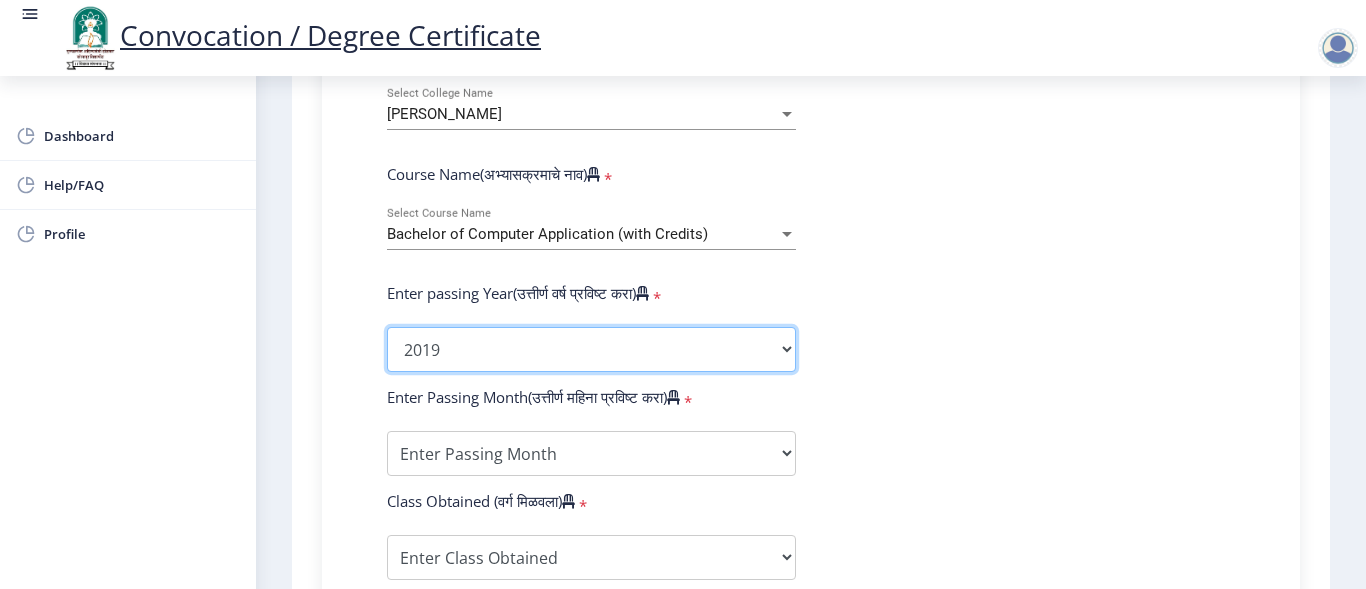 click on "2025   2024   2023   2022   2021   2020   2019   2018   2017   2016   2015   2014   2013   2012   2011   2010   2009   2008   2007   2006   2005   2004   2003   2002   2001   2000   1999   1998   1997   1996   1995   1994   1993   1992   1991   1990   1989   1988   1987   1986   1985   1984   1983   1982   1981   1980   1979   1978   1977   1976" 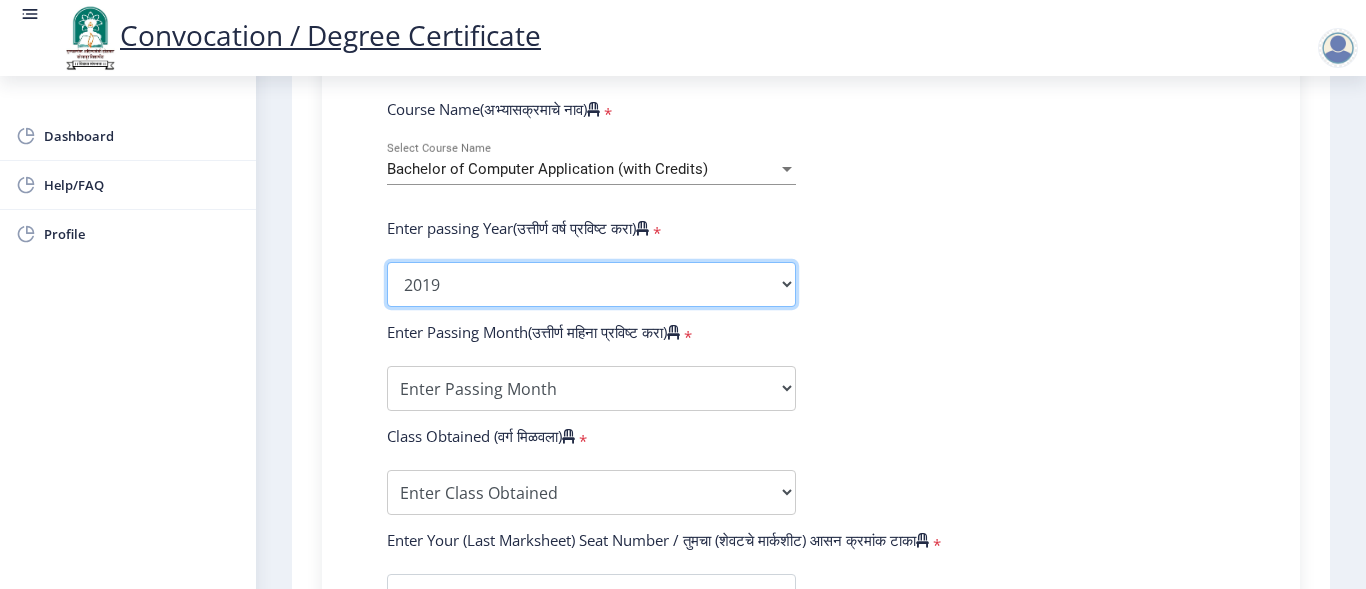 scroll, scrollTop: 900, scrollLeft: 0, axis: vertical 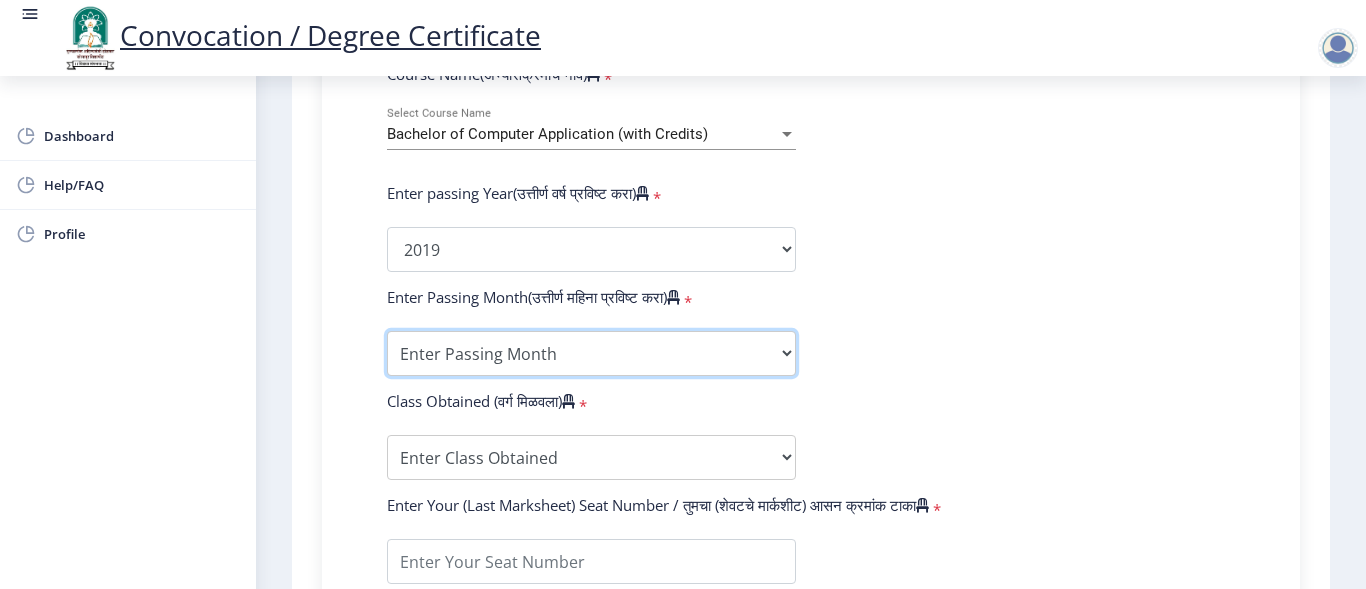 click on "Enter Passing Month March April May October November December" at bounding box center [591, 353] 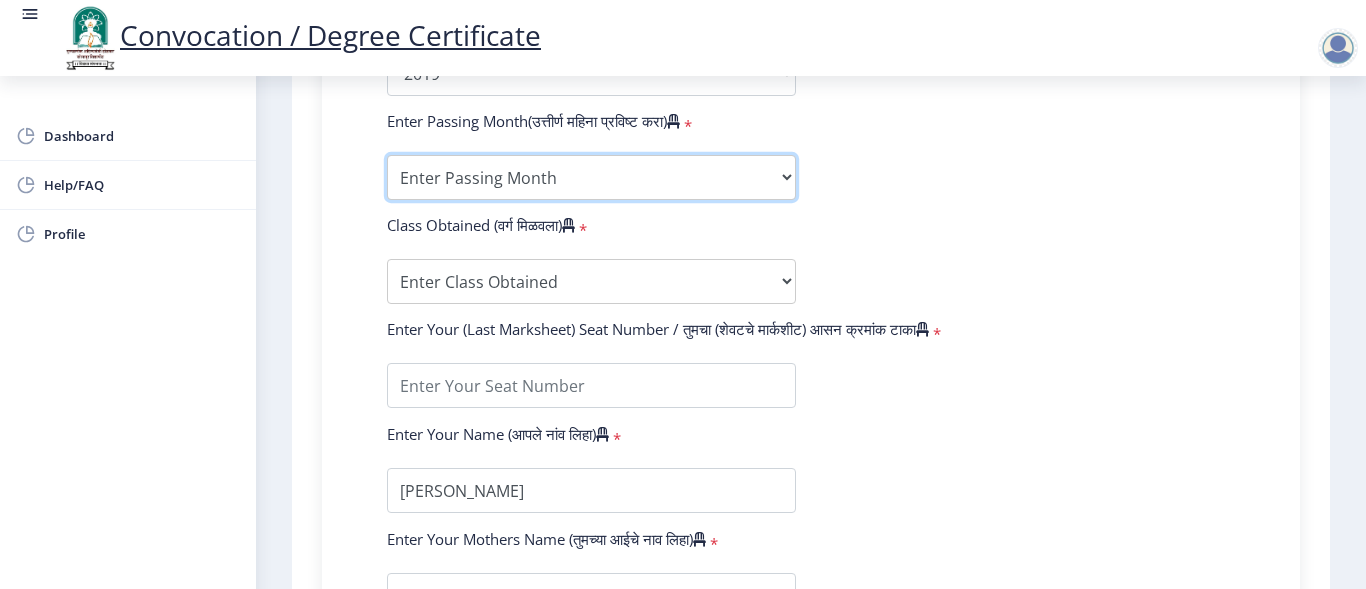 scroll, scrollTop: 1100, scrollLeft: 0, axis: vertical 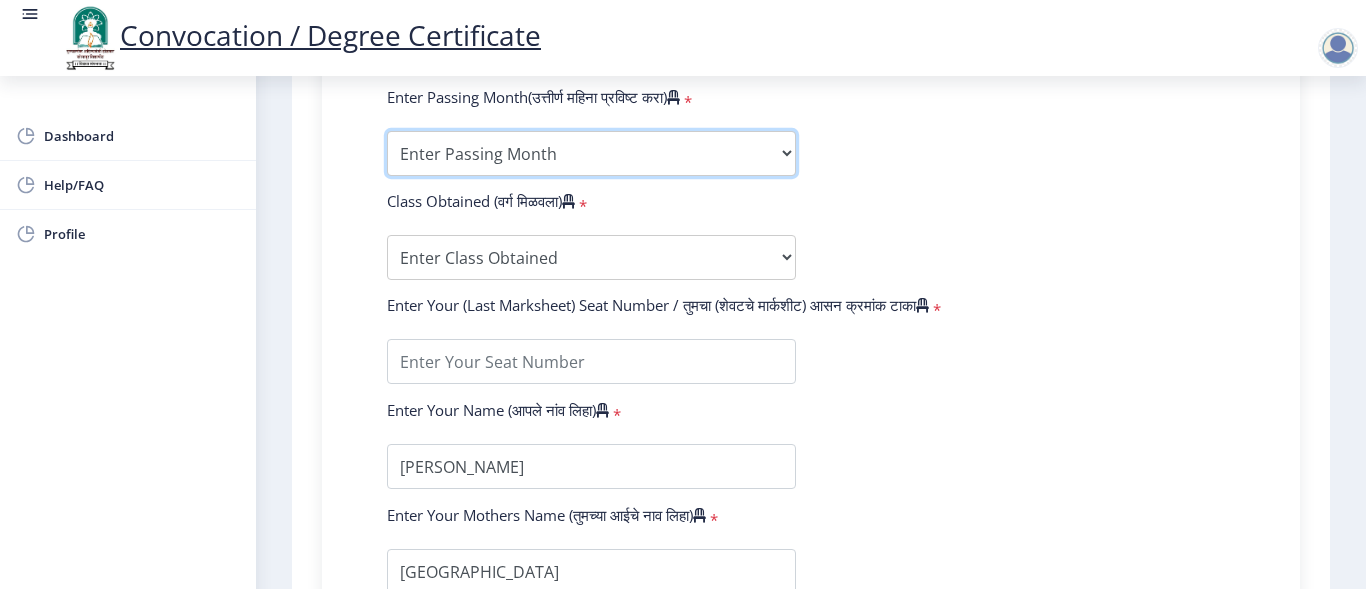 click on "Enter Passing Month March April May October November December" at bounding box center [591, 153] 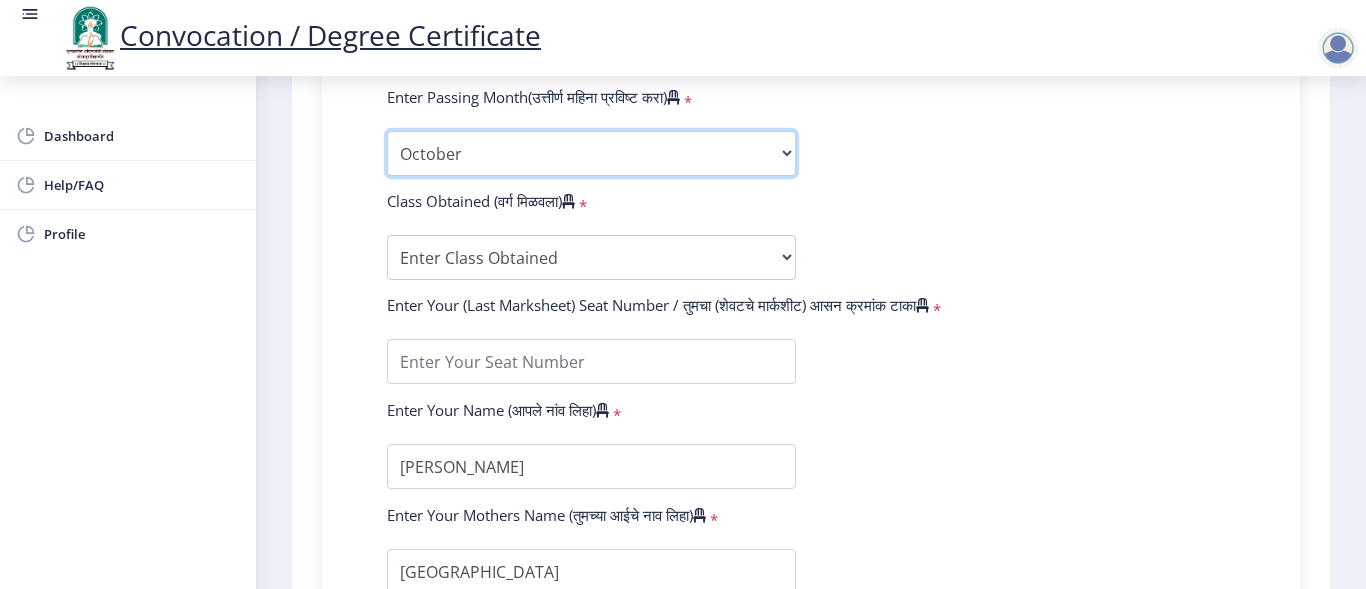 click on "Enter Passing Month March April May October November December" at bounding box center [591, 153] 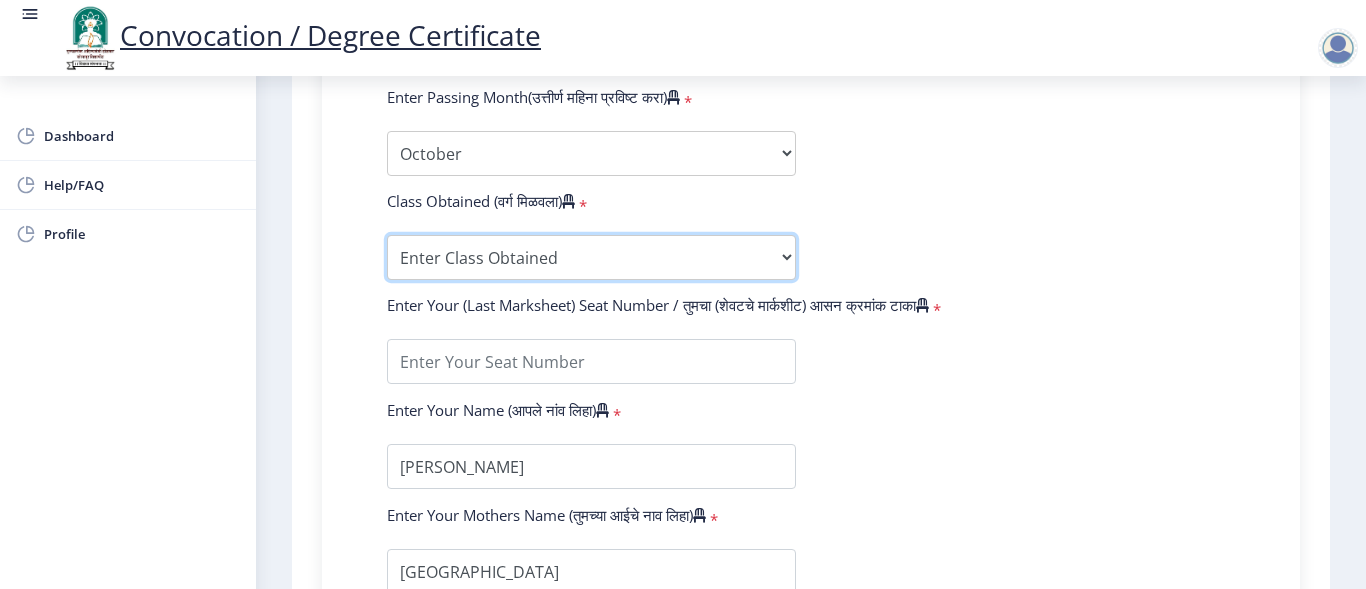 click on "Enter Class Obtained FIRST CLASS WITH DISTINCTION FIRST CLASS HIGHER SECOND CLASS SECOND CLASS PASS CLASS Grade O Grade A+ Grade A Grade B+ Grade B Grade C+ Grade C Grade D Grade E" at bounding box center [591, 257] 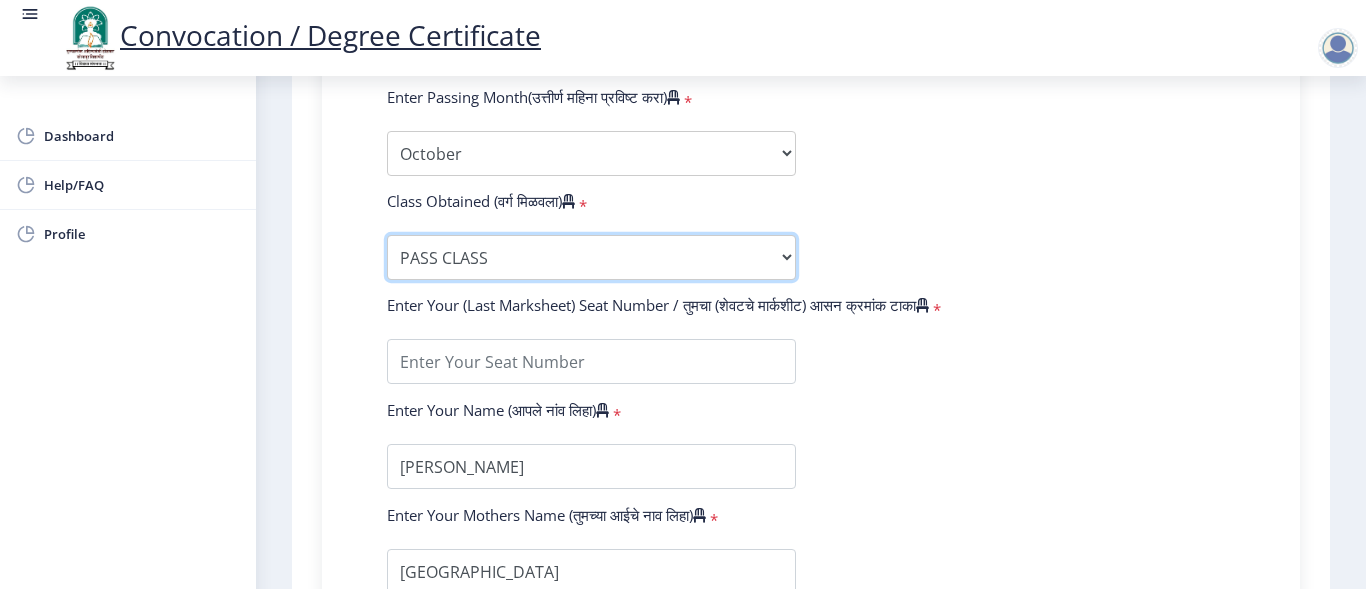 click on "Enter Class Obtained FIRST CLASS WITH DISTINCTION FIRST CLASS HIGHER SECOND CLASS SECOND CLASS PASS CLASS Grade O Grade A+ Grade A Grade B+ Grade B Grade C+ Grade C Grade D Grade E" at bounding box center [591, 257] 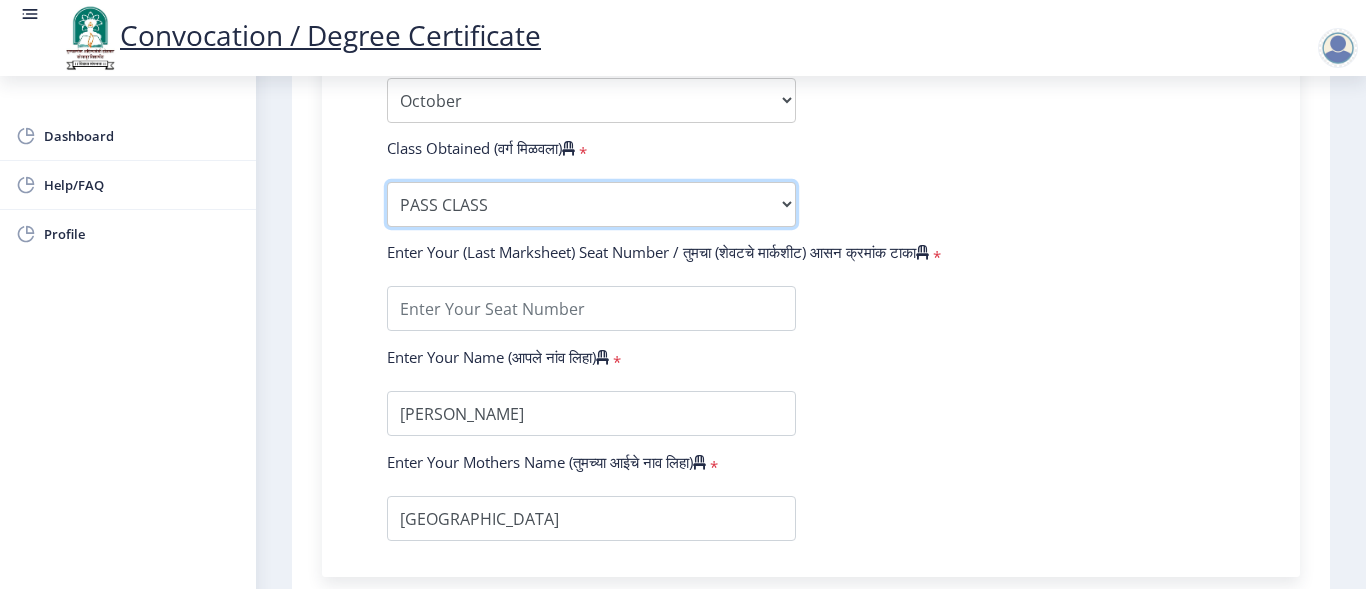 scroll, scrollTop: 1200, scrollLeft: 0, axis: vertical 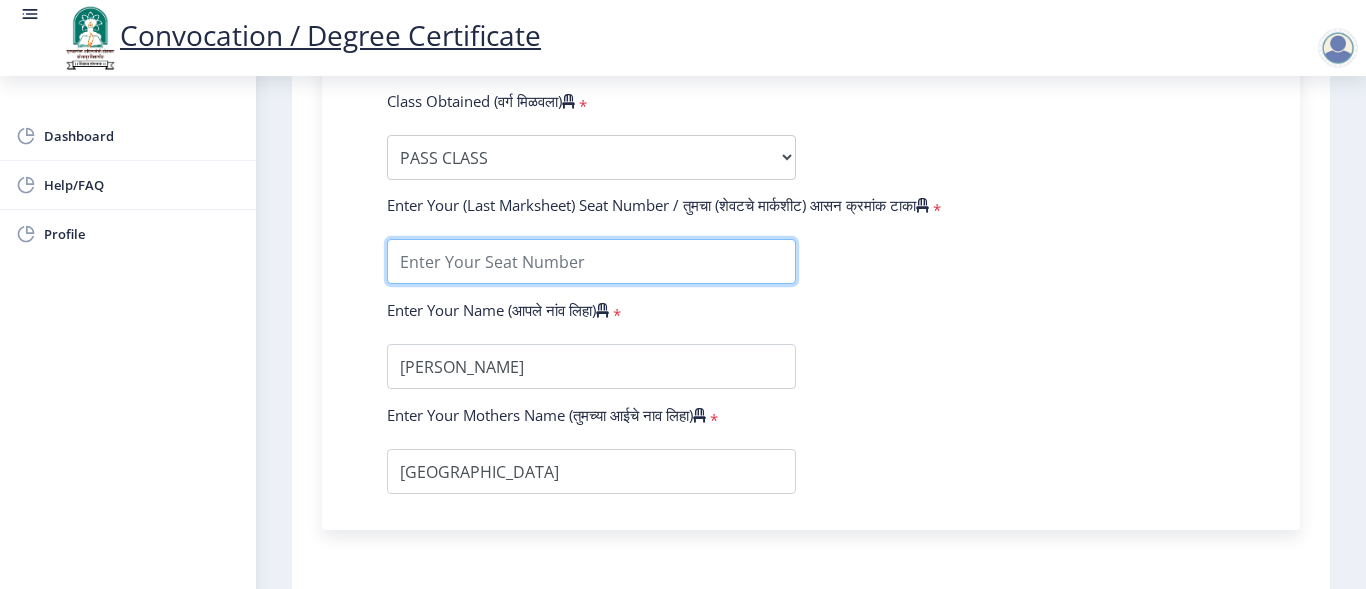 click at bounding box center (591, 261) 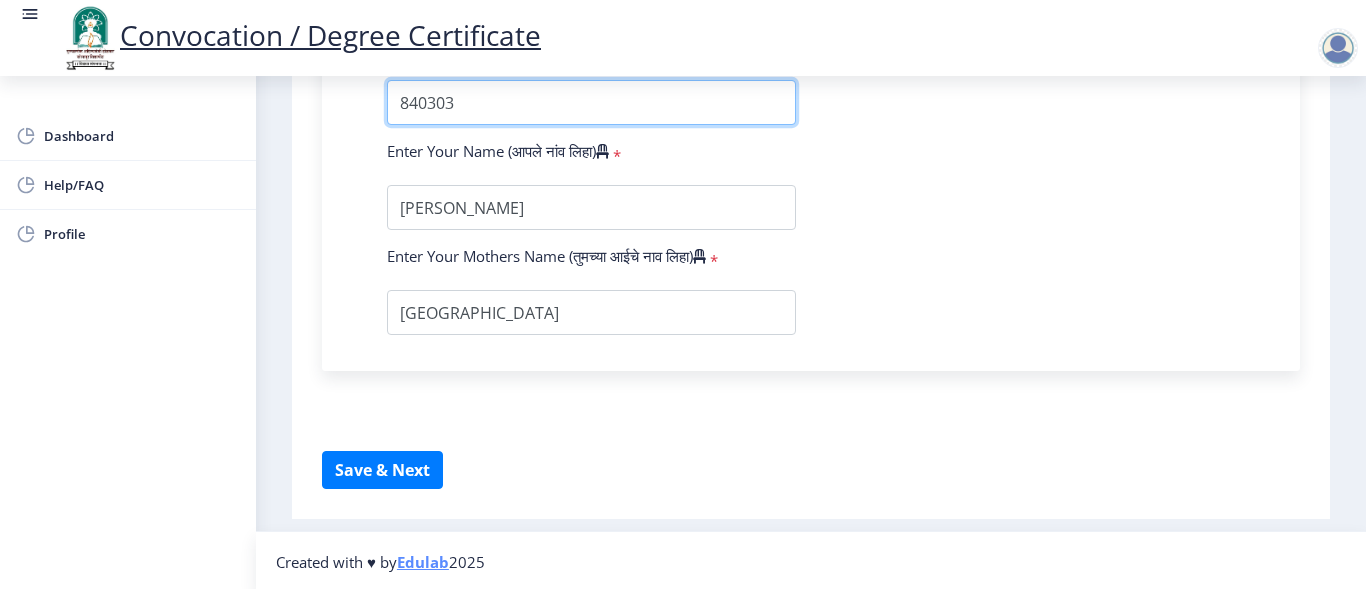 scroll, scrollTop: 1362, scrollLeft: 0, axis: vertical 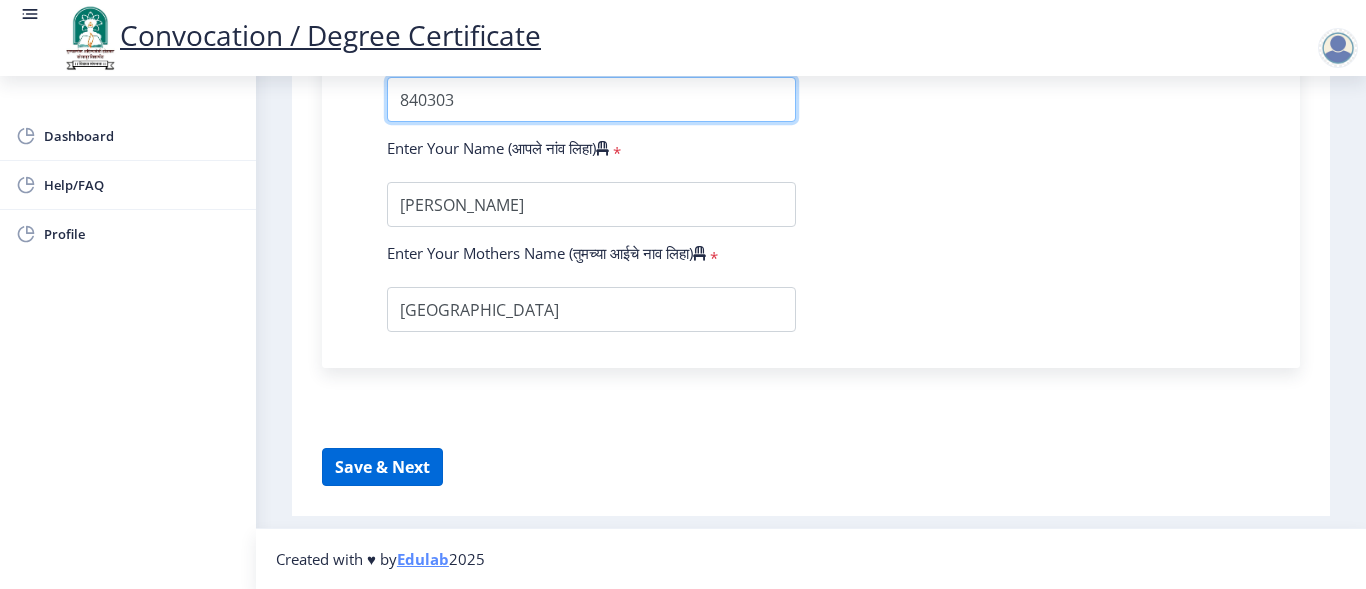 type on "840303" 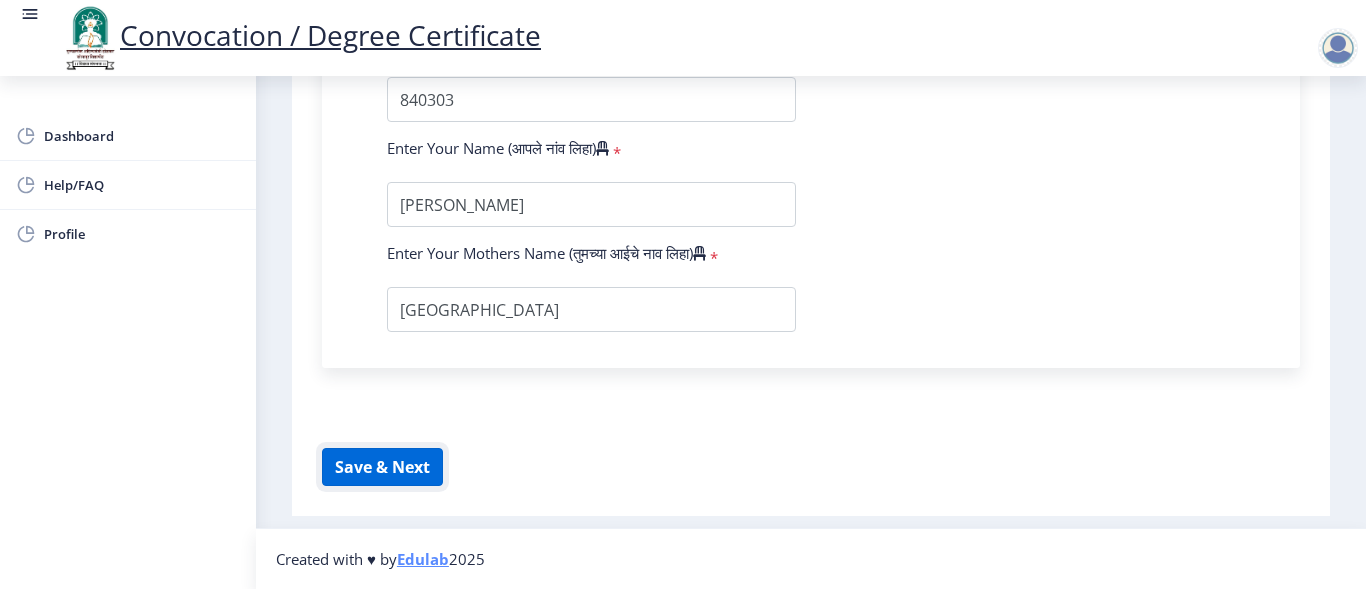 click on "Save & Next" 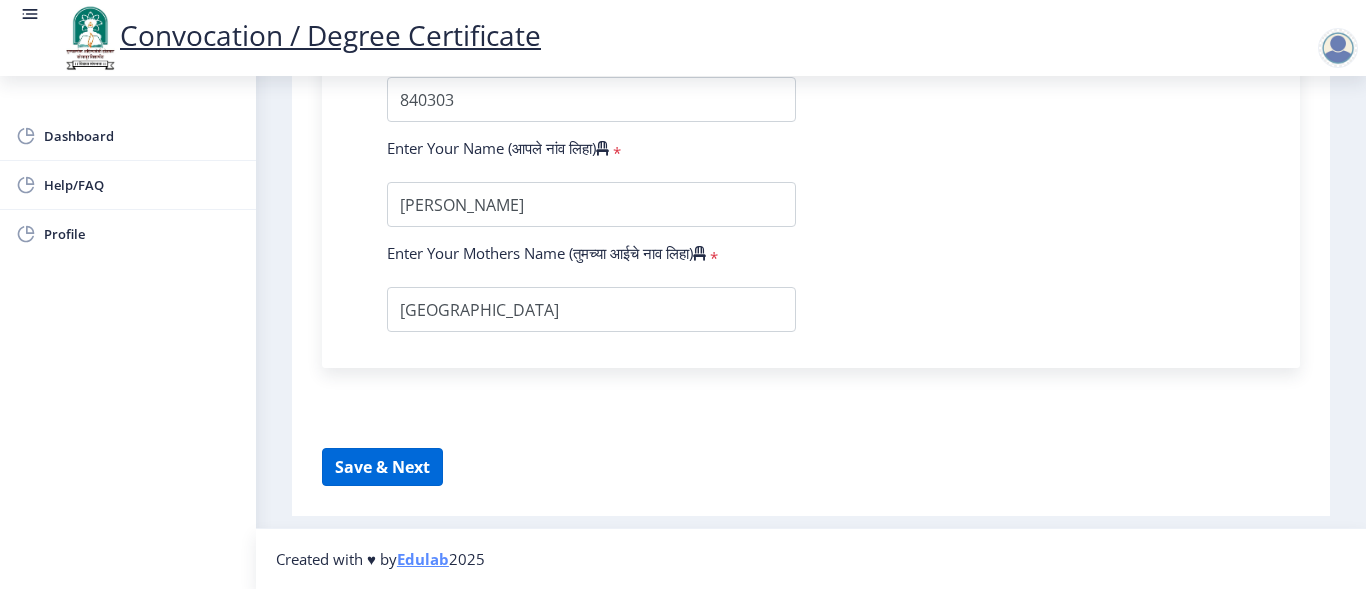 select 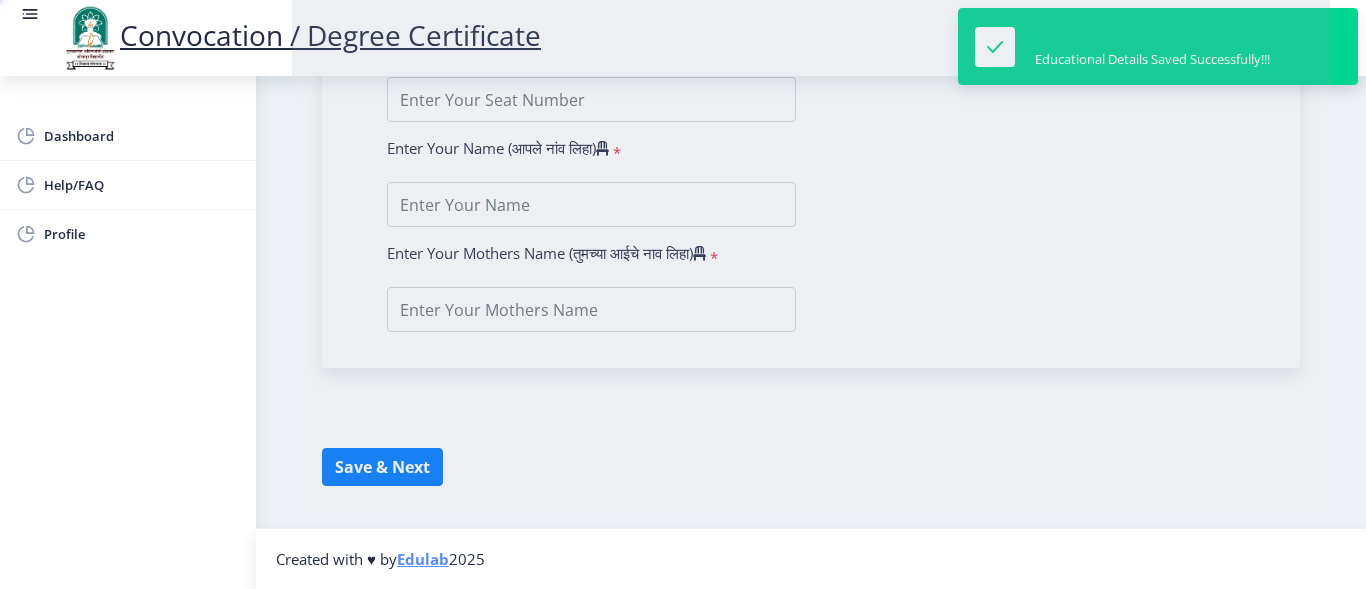 scroll, scrollTop: 0, scrollLeft: 0, axis: both 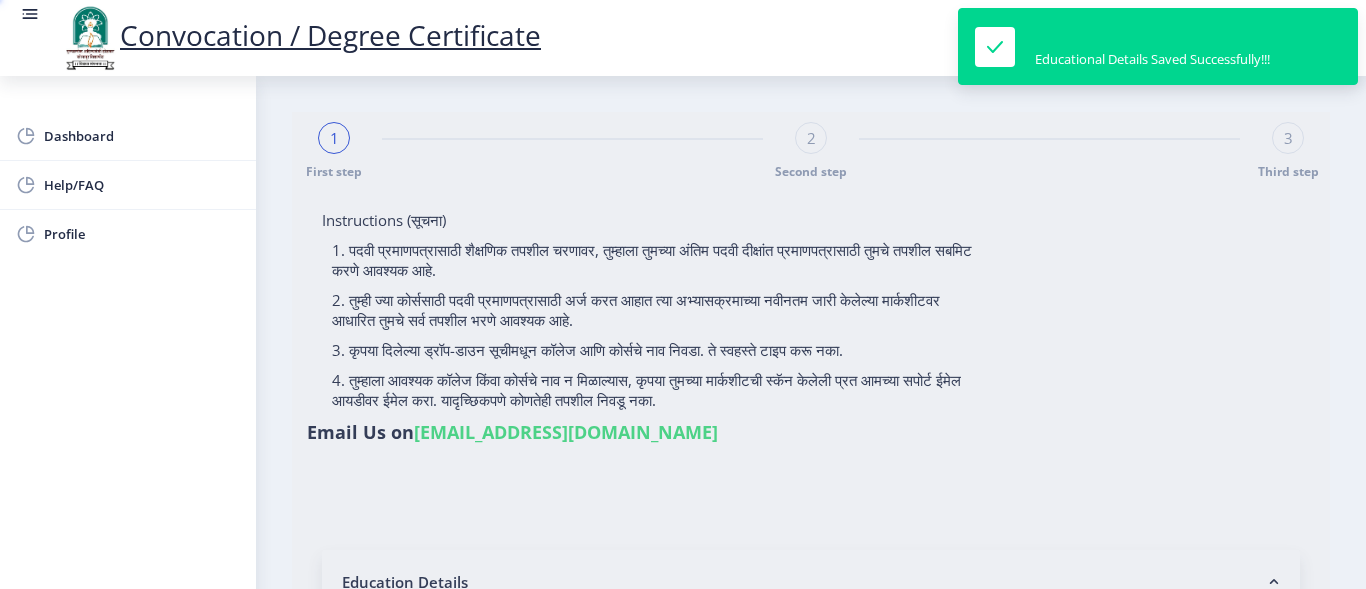 type on "[PERSON_NAME]" 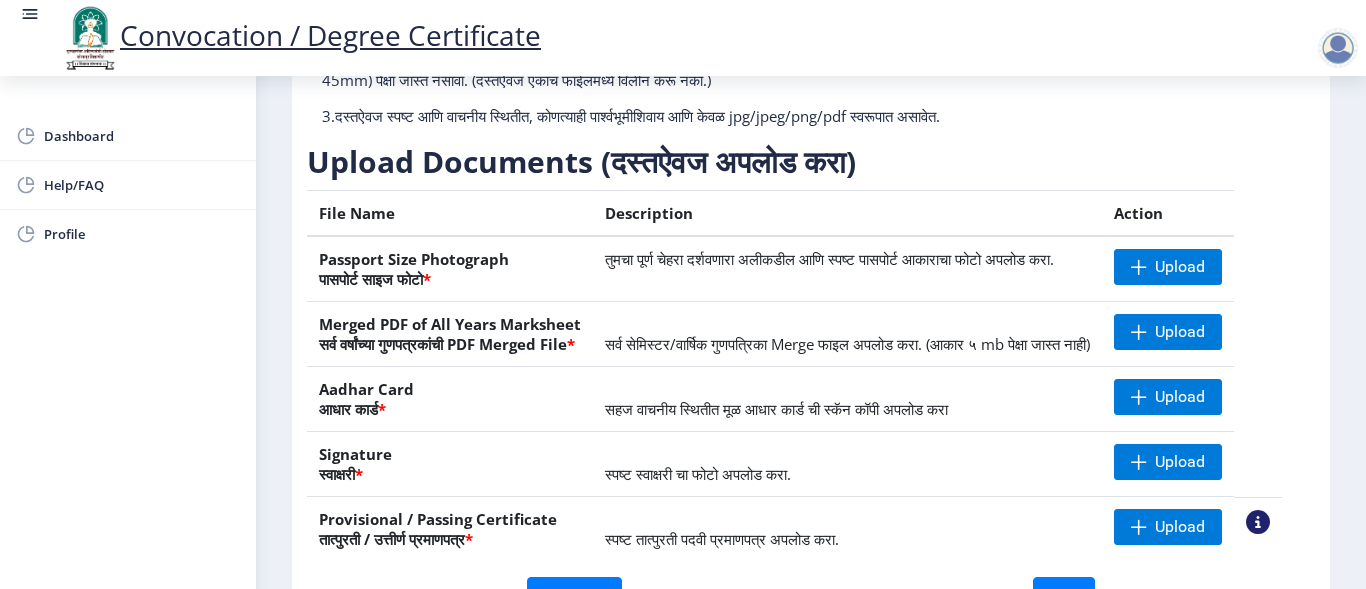 scroll, scrollTop: 300, scrollLeft: 0, axis: vertical 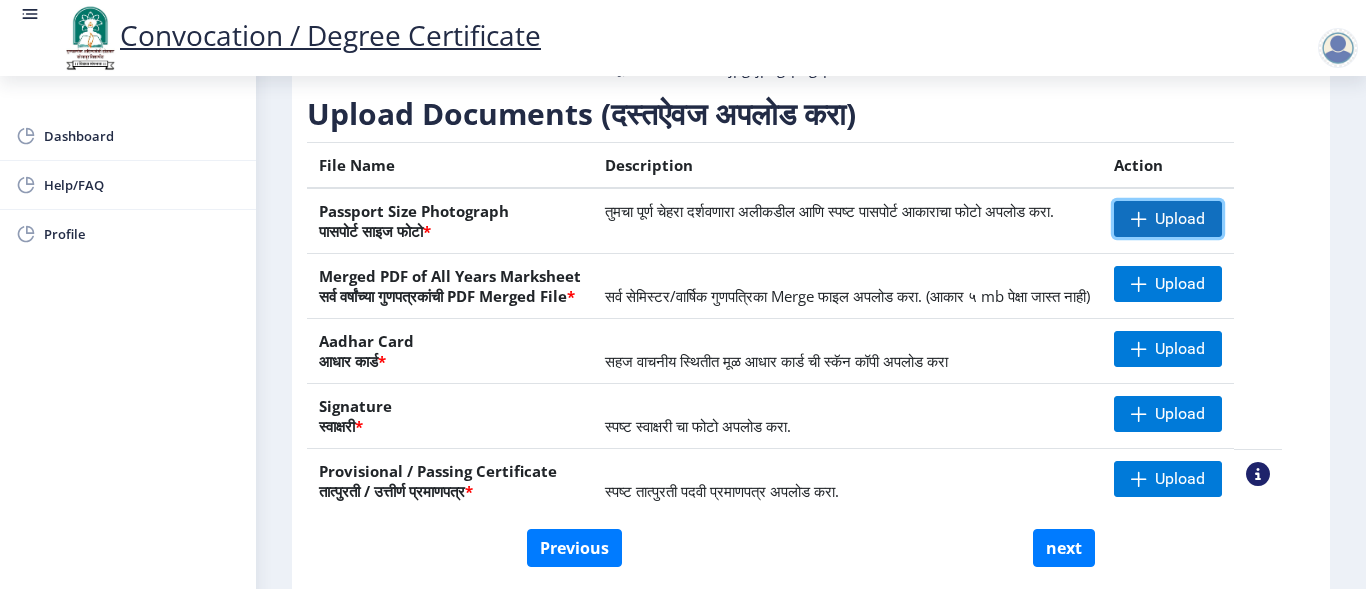 click on "Upload" 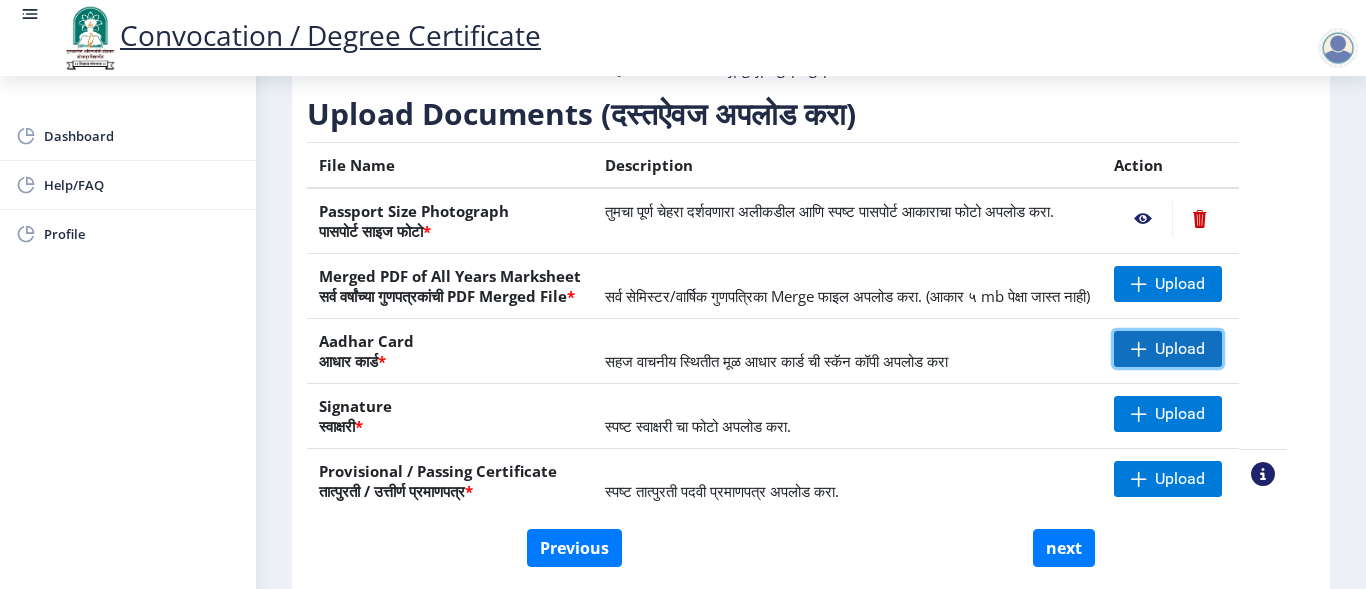 click on "Upload" 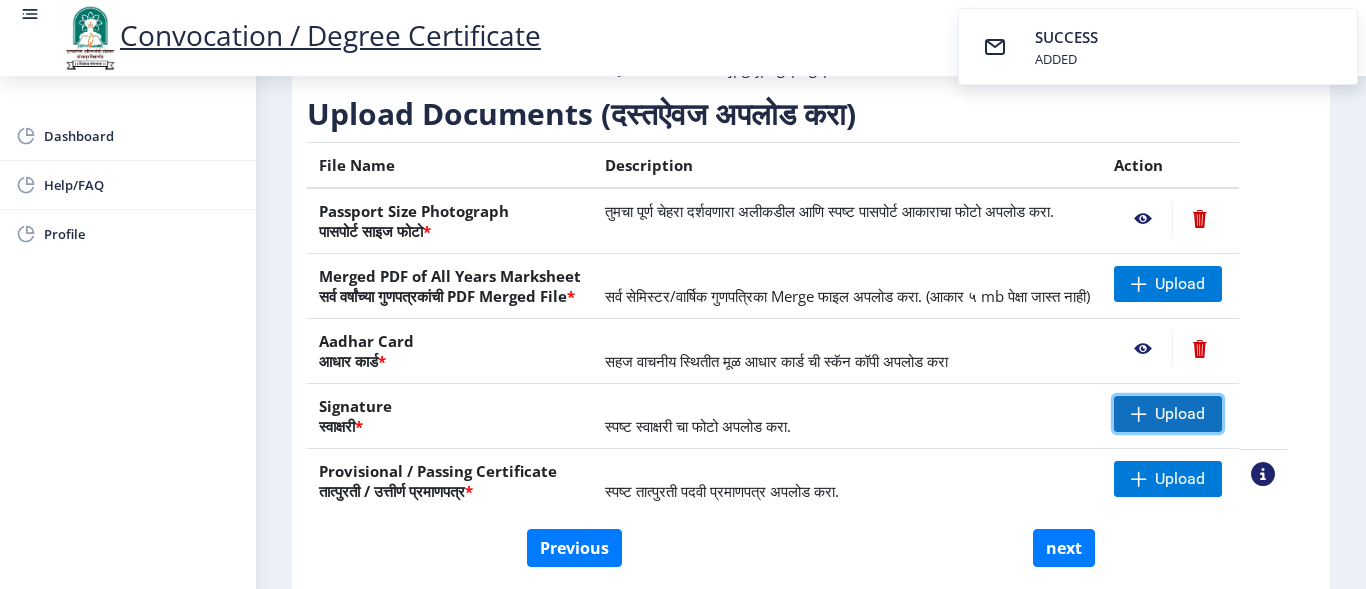 click on "Upload" 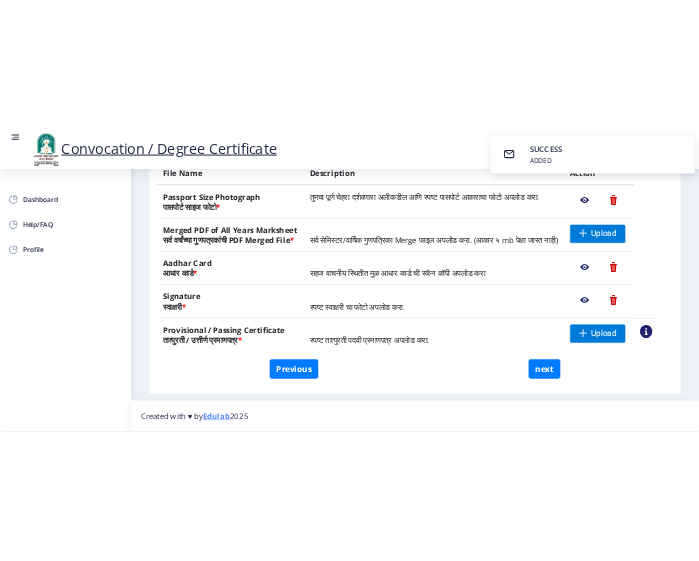 scroll, scrollTop: 421, scrollLeft: 0, axis: vertical 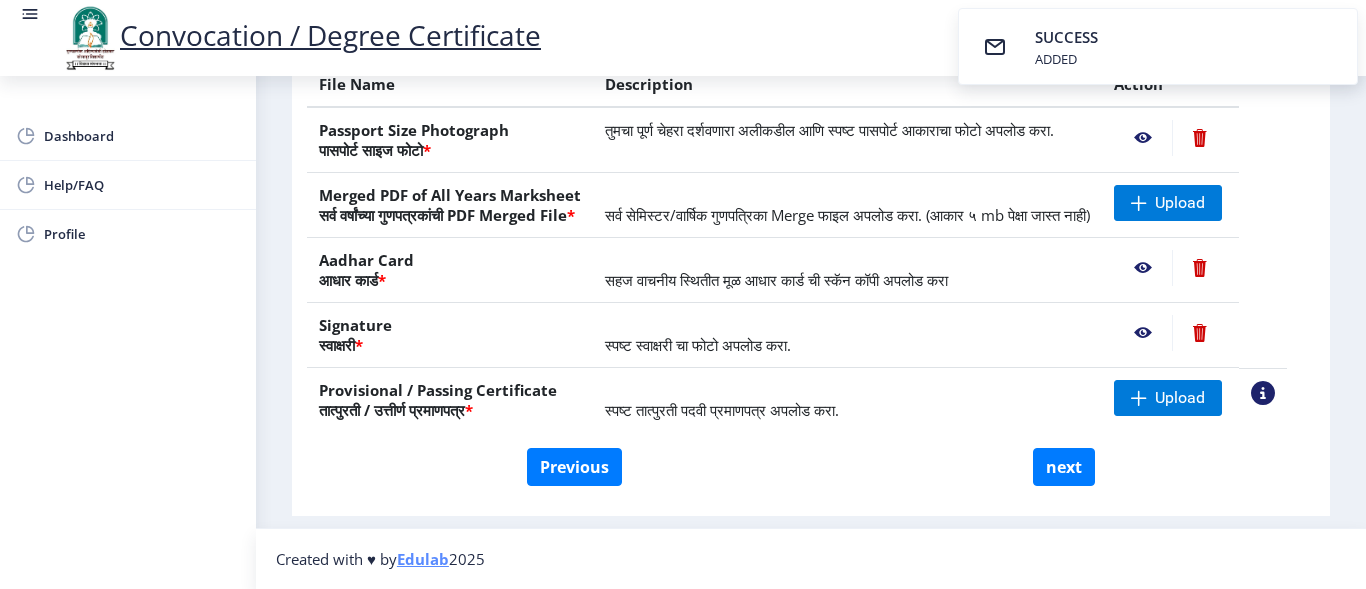 click 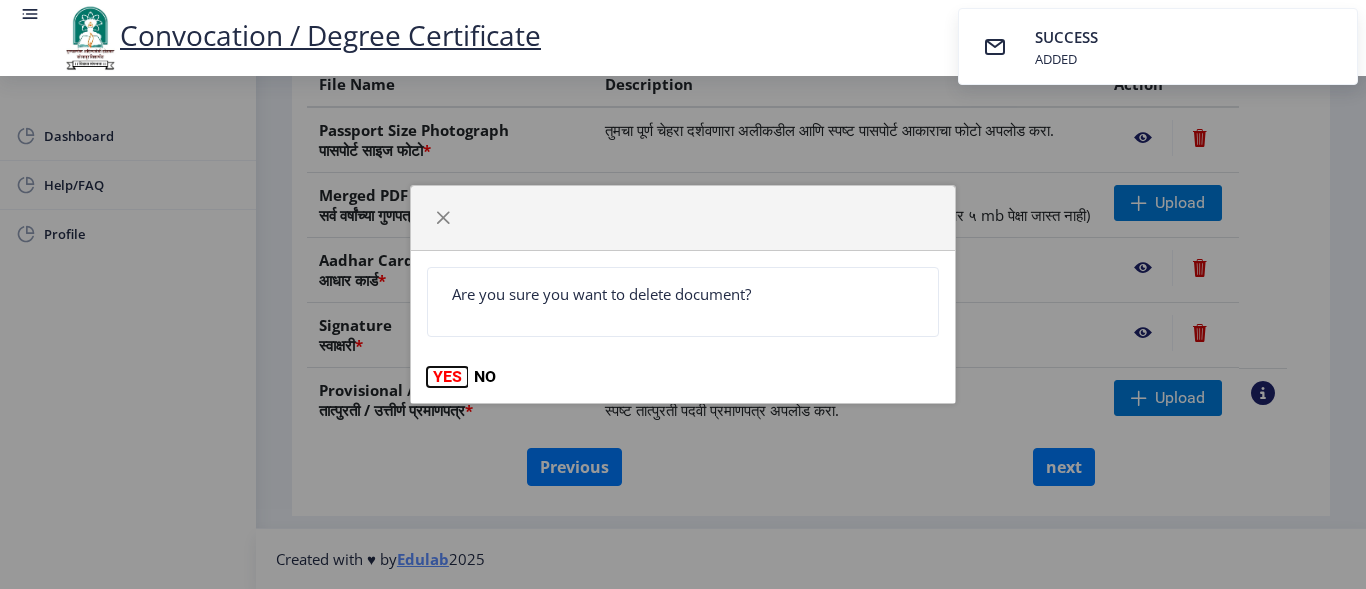 click on "YES" 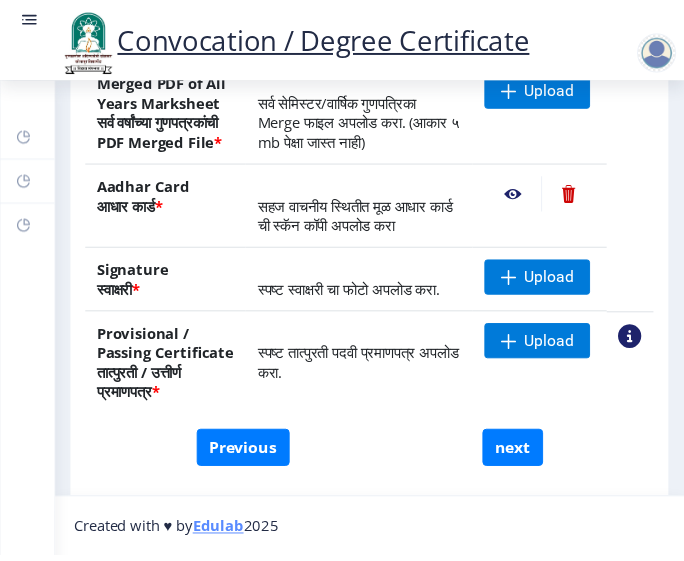 scroll, scrollTop: 705, scrollLeft: 0, axis: vertical 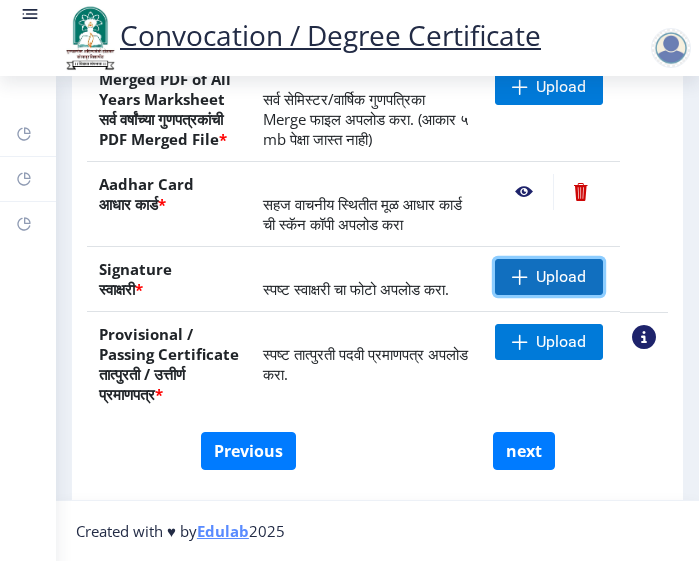 click on "Upload" 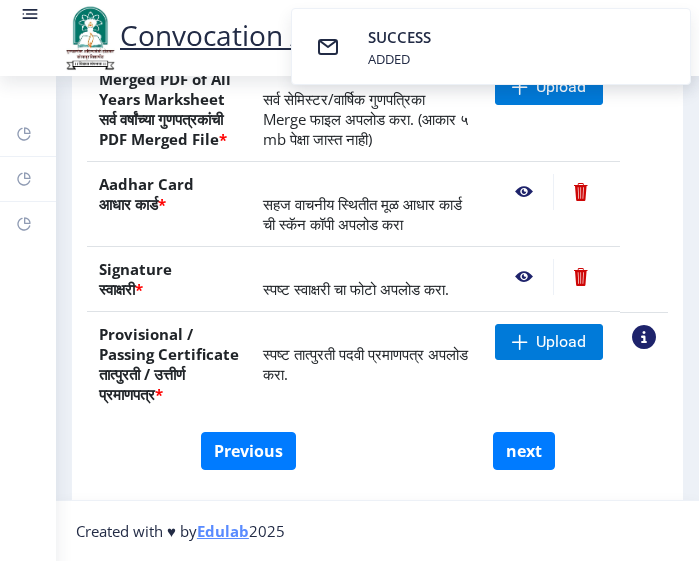 click 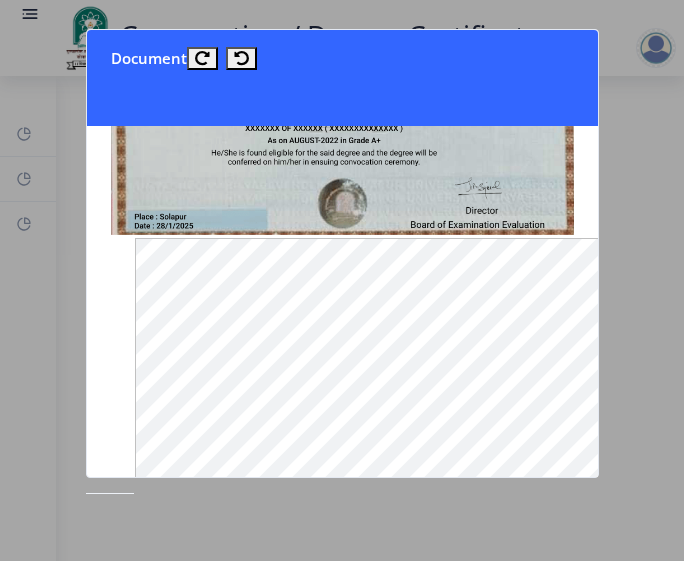scroll, scrollTop: 0, scrollLeft: 0, axis: both 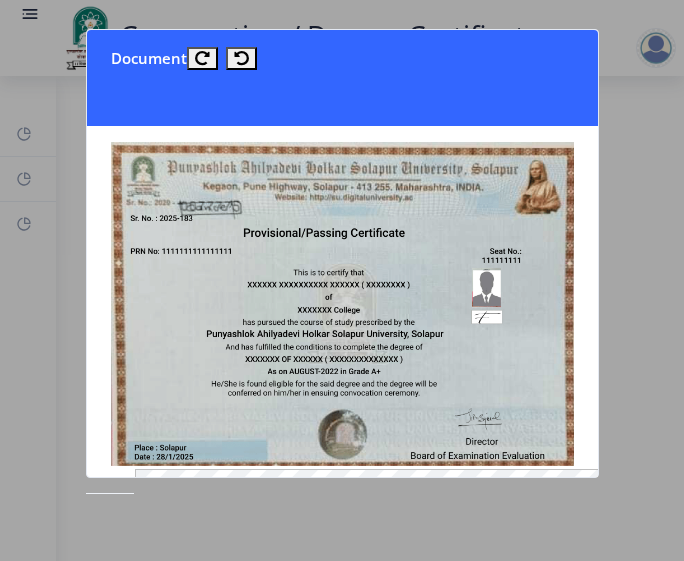 click 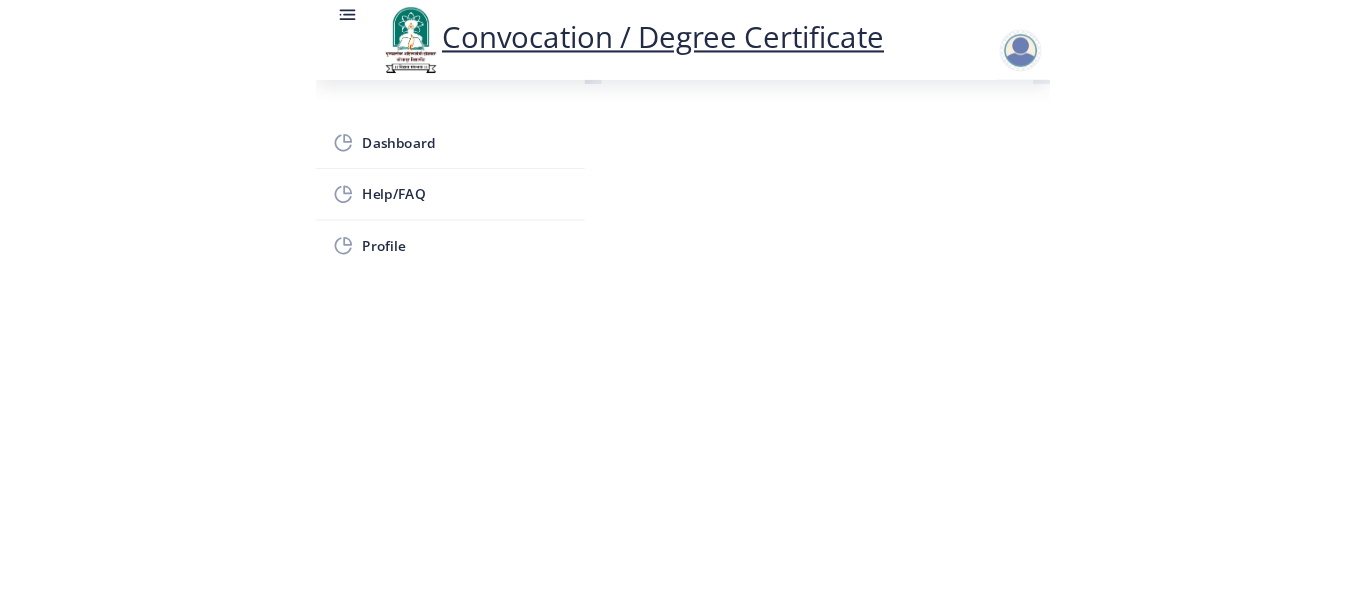 scroll, scrollTop: 165, scrollLeft: 0, axis: vertical 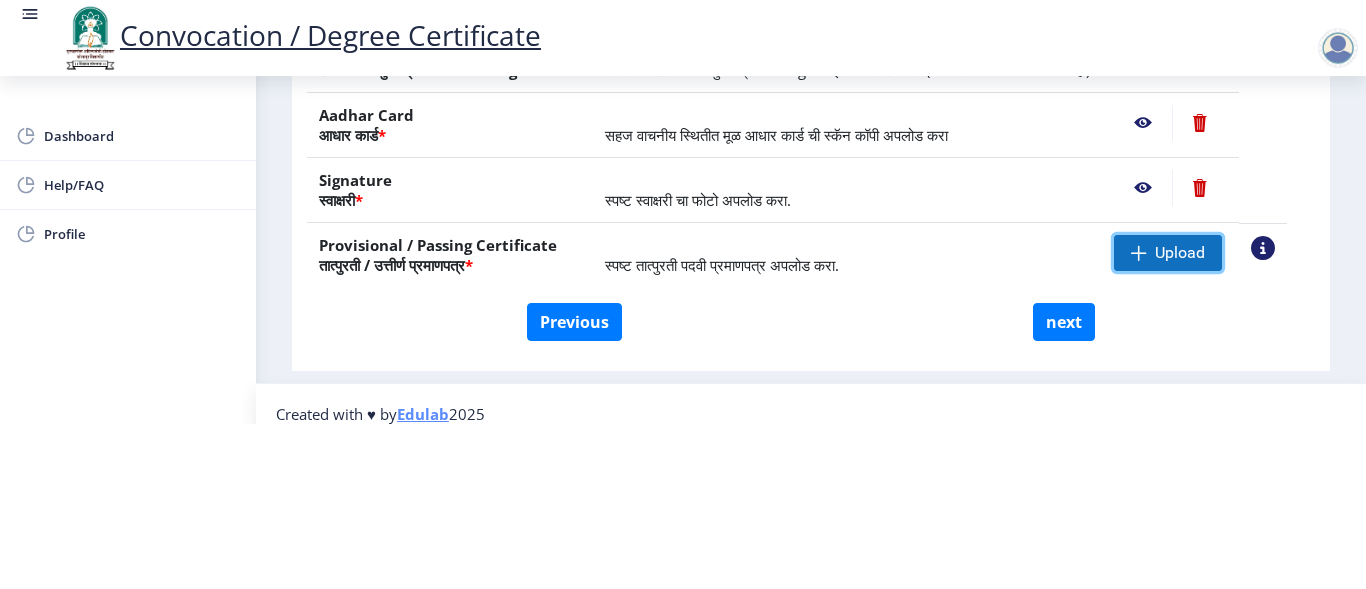 click on "Upload" 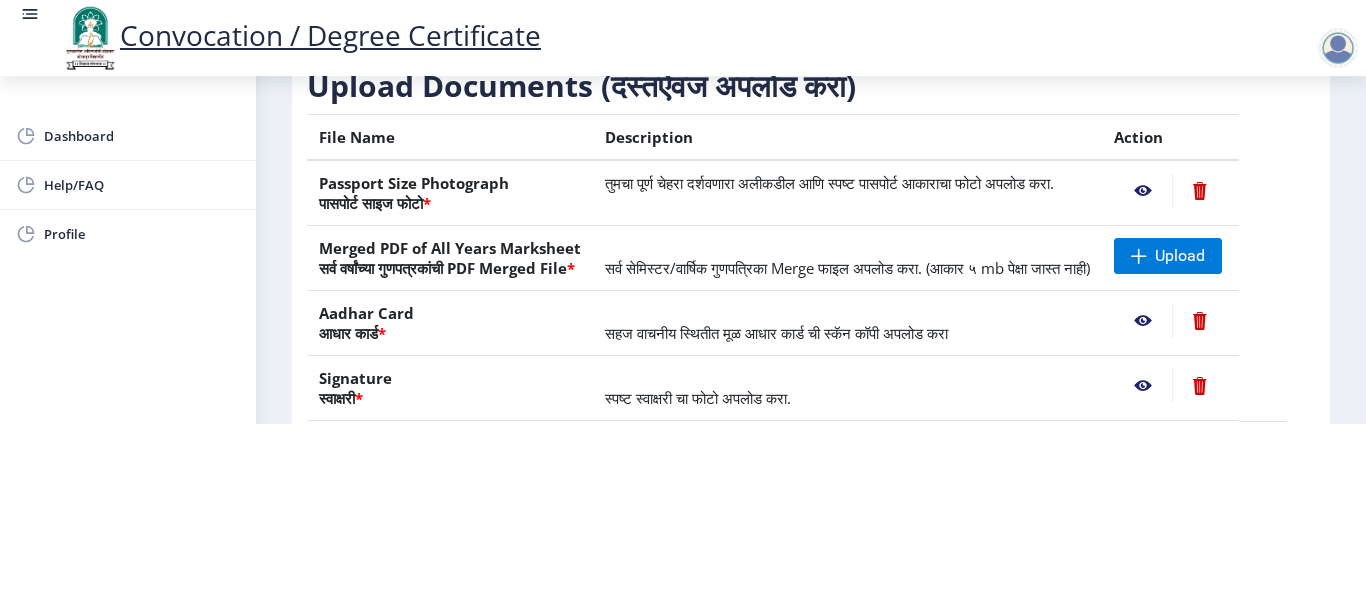 scroll, scrollTop: 161, scrollLeft: 0, axis: vertical 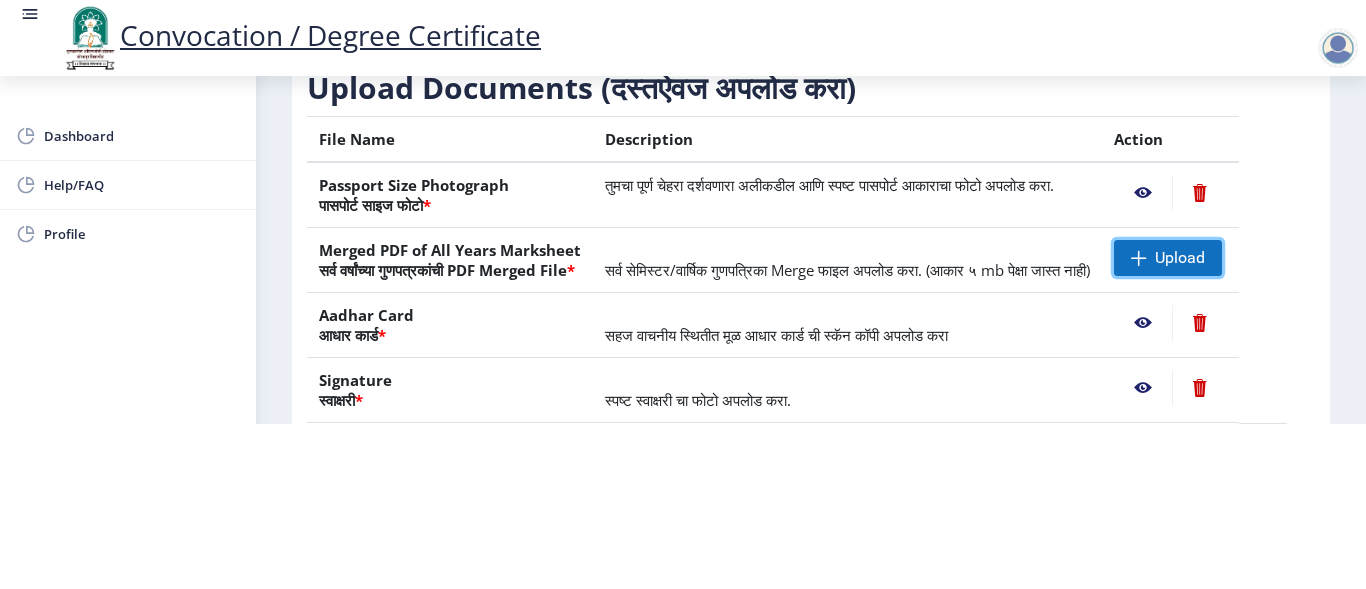 click on "Upload" 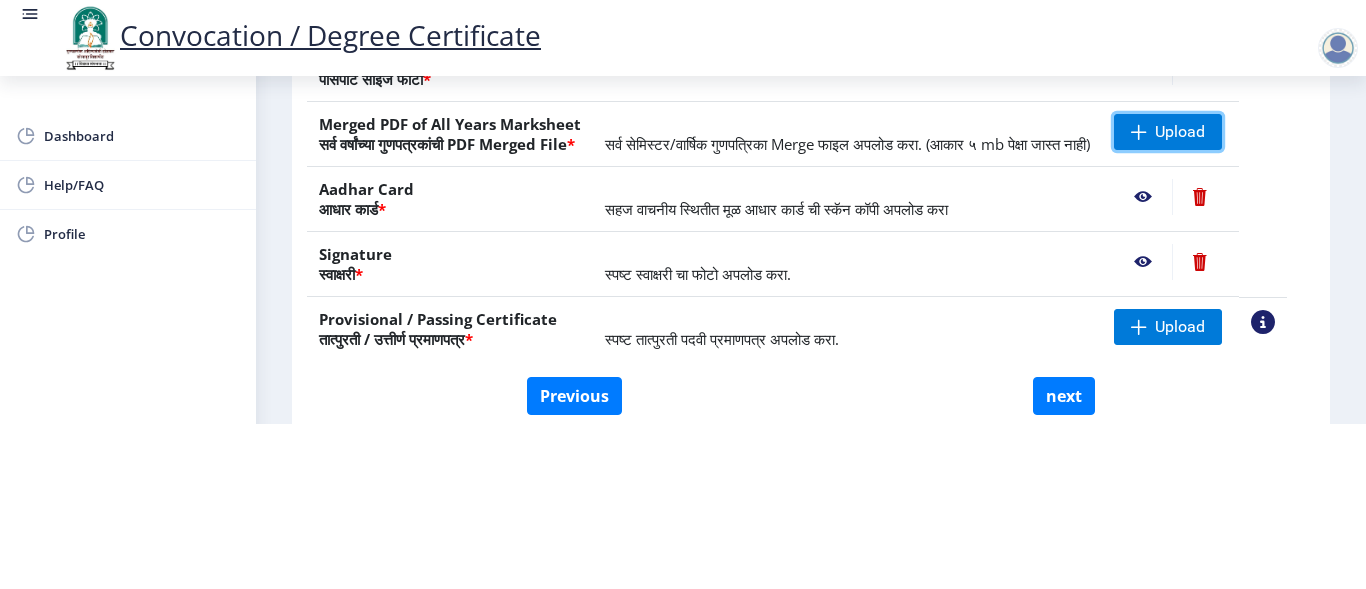 scroll, scrollTop: 321, scrollLeft: 0, axis: vertical 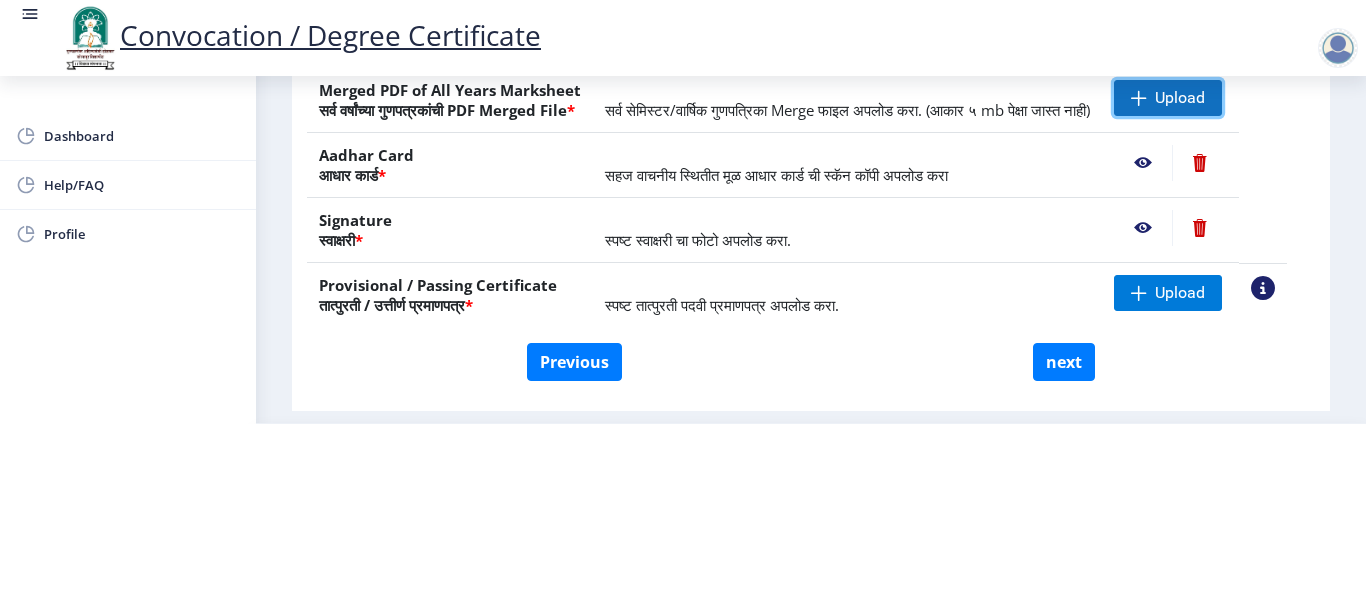 click on "Upload" 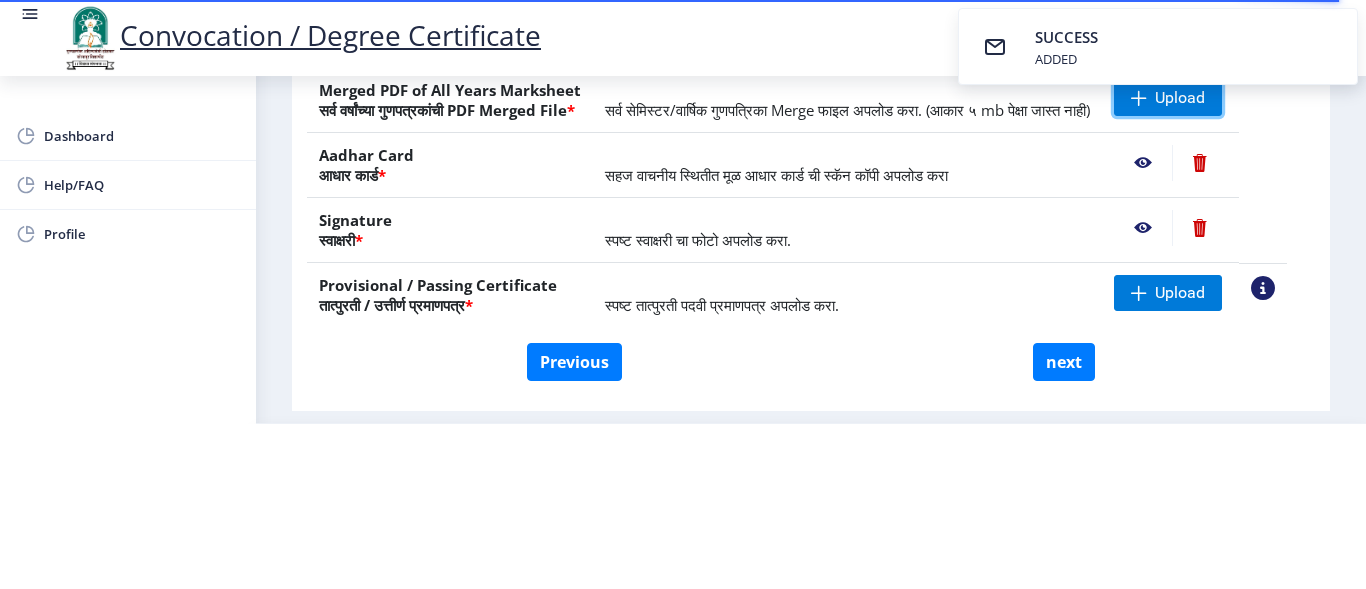 scroll, scrollTop: 221, scrollLeft: 0, axis: vertical 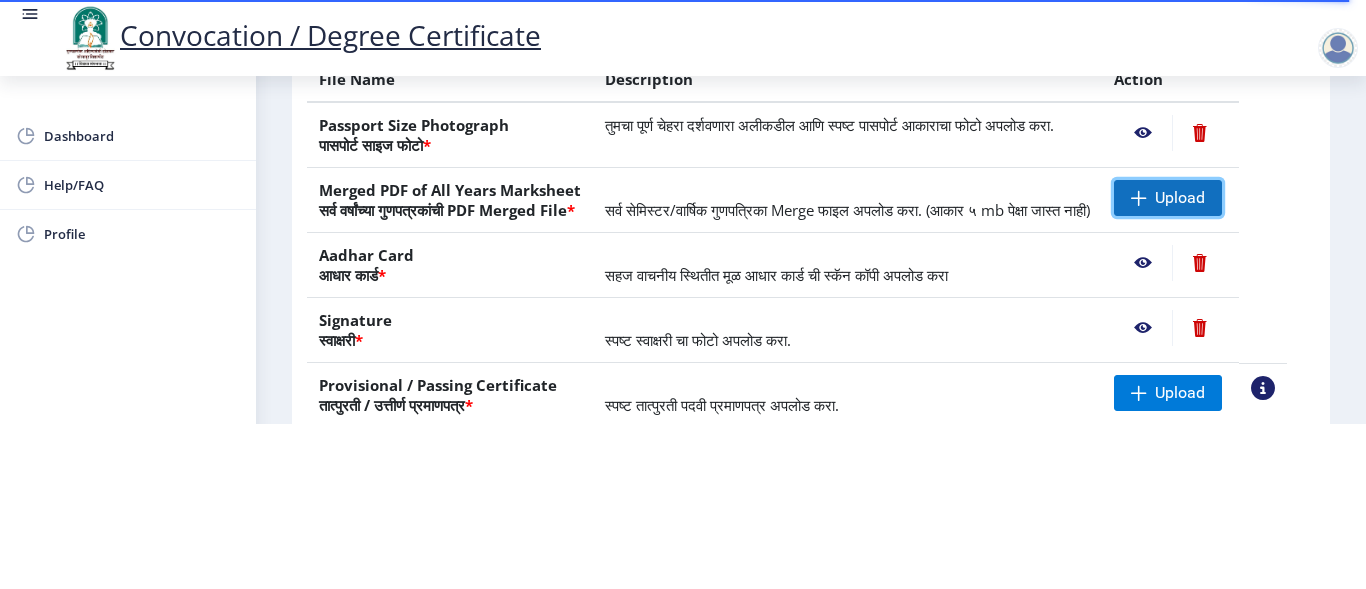 click on "Upload" 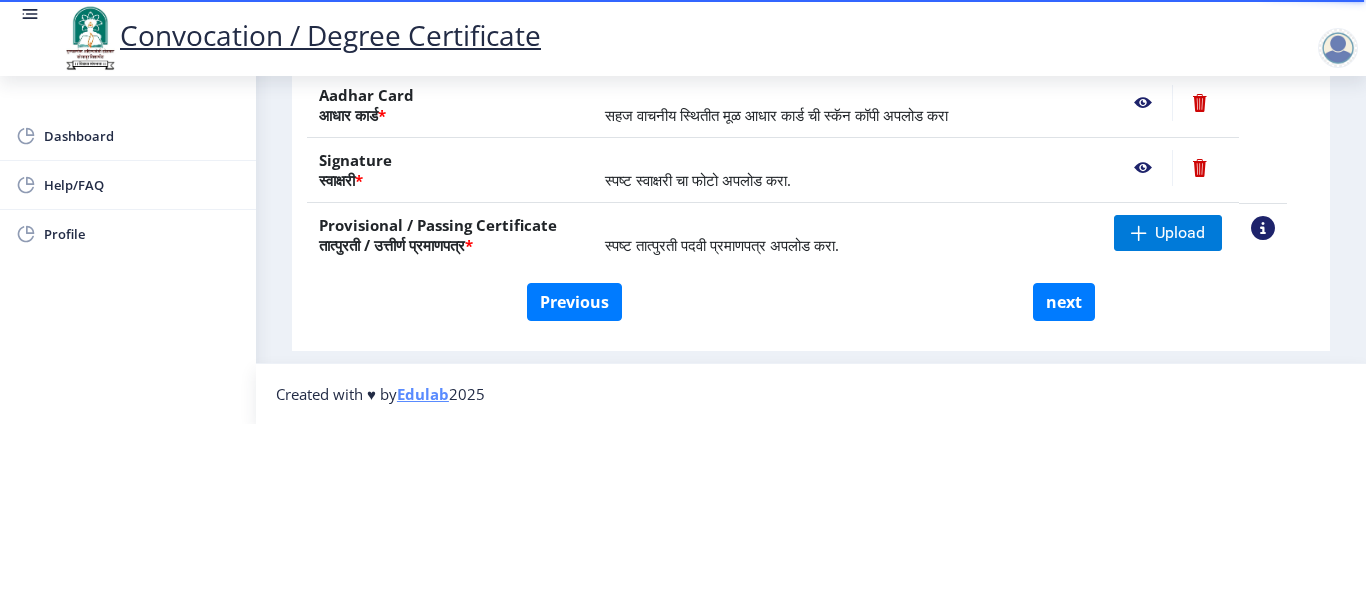 scroll, scrollTop: 421, scrollLeft: 0, axis: vertical 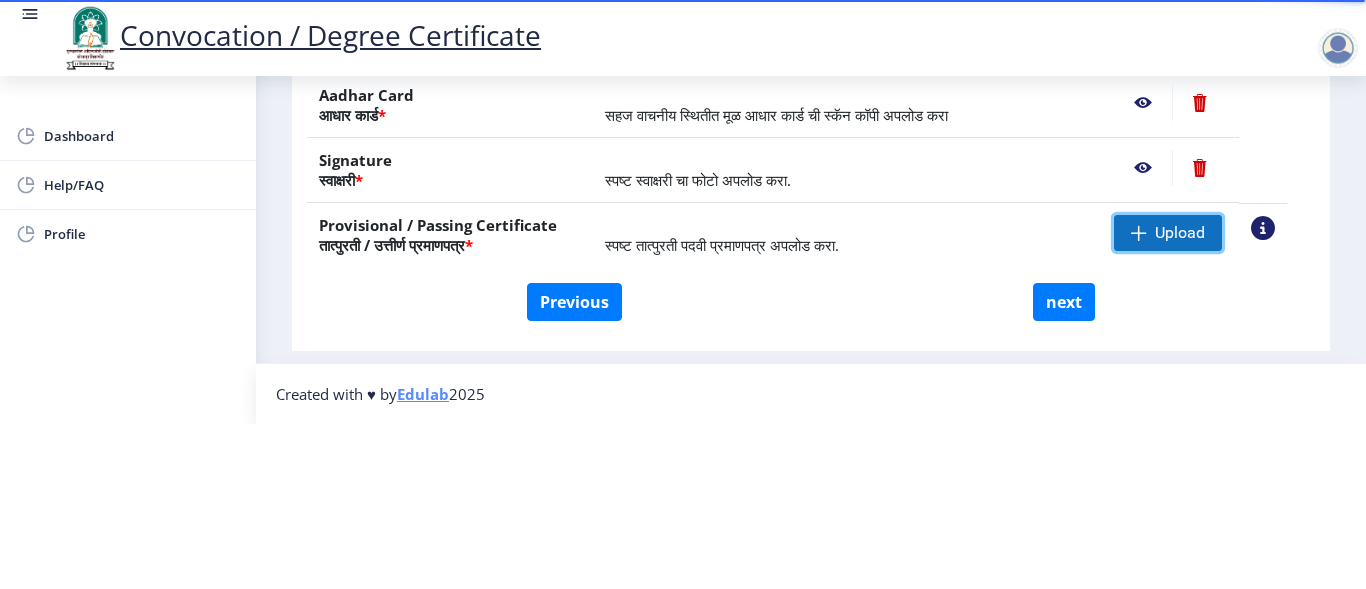click 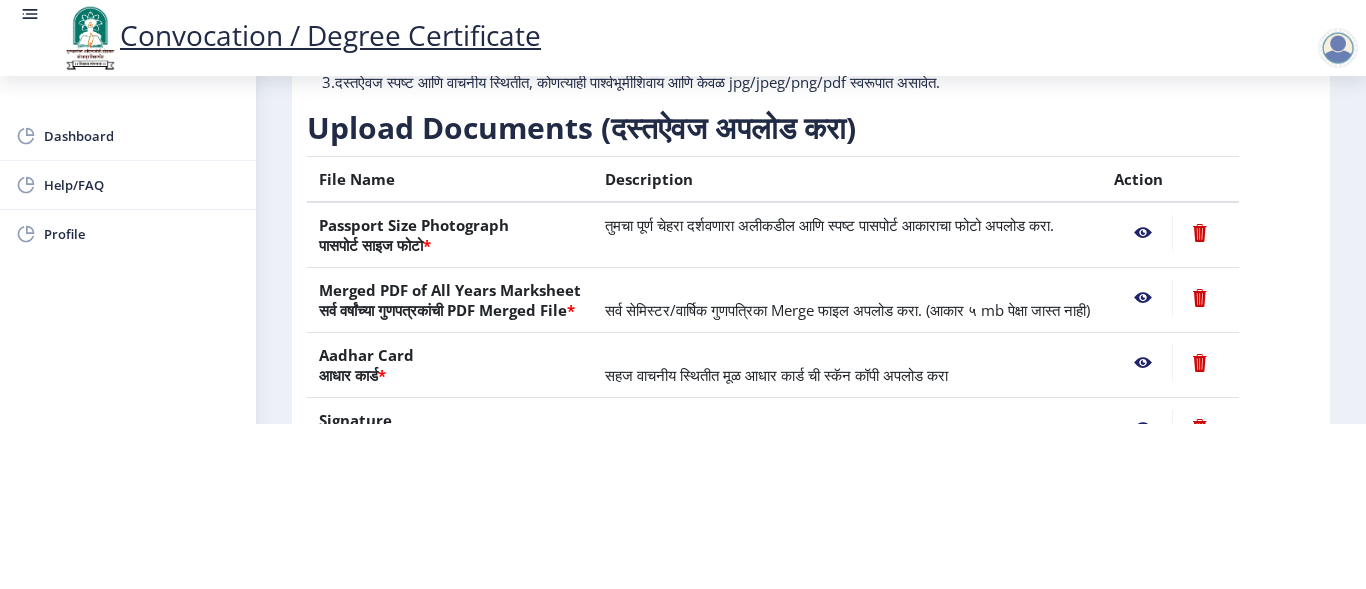 scroll, scrollTop: 421, scrollLeft: 0, axis: vertical 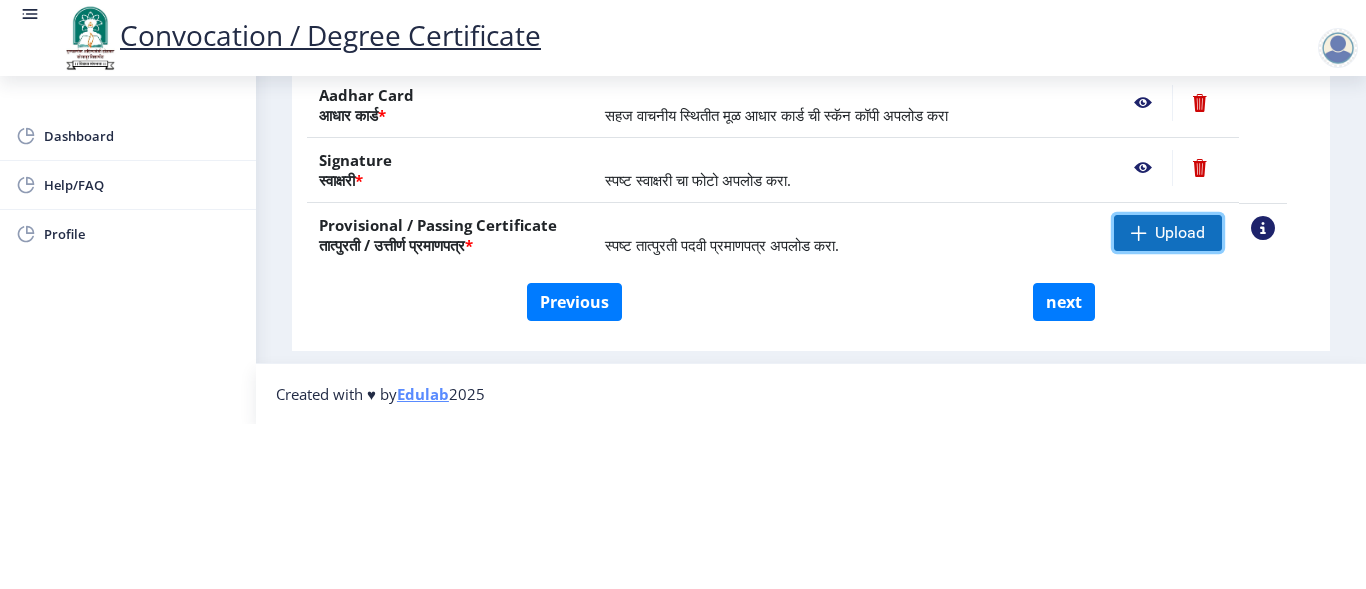 click on "Upload" 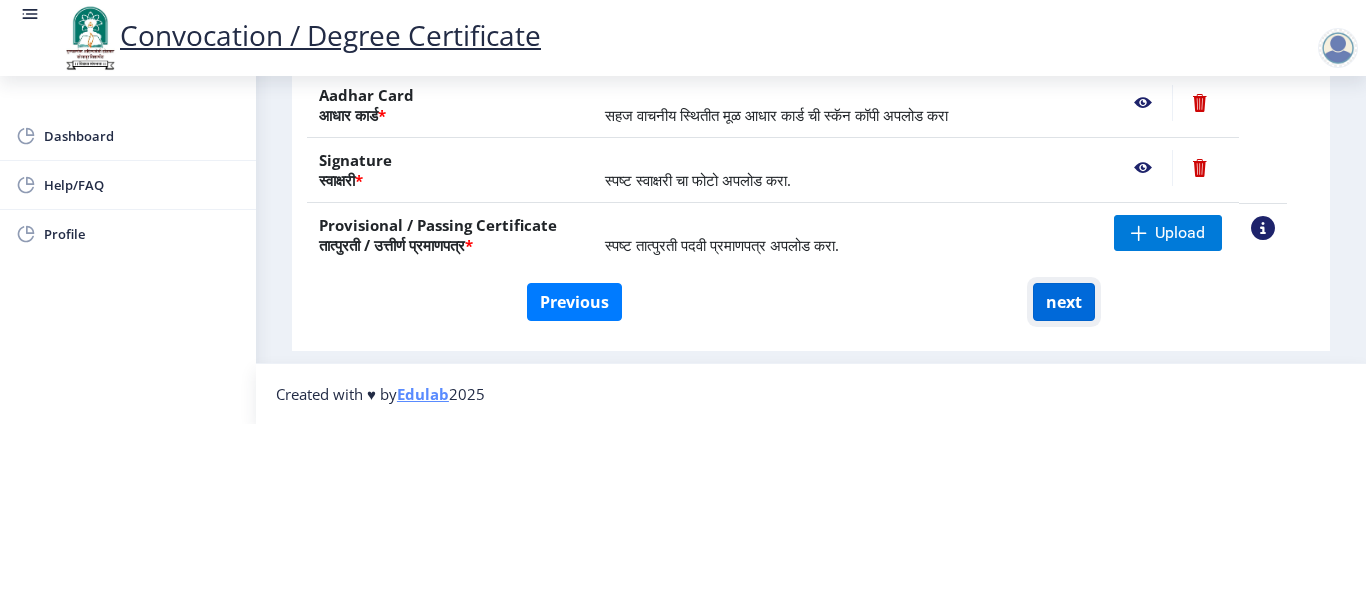 click on "next" 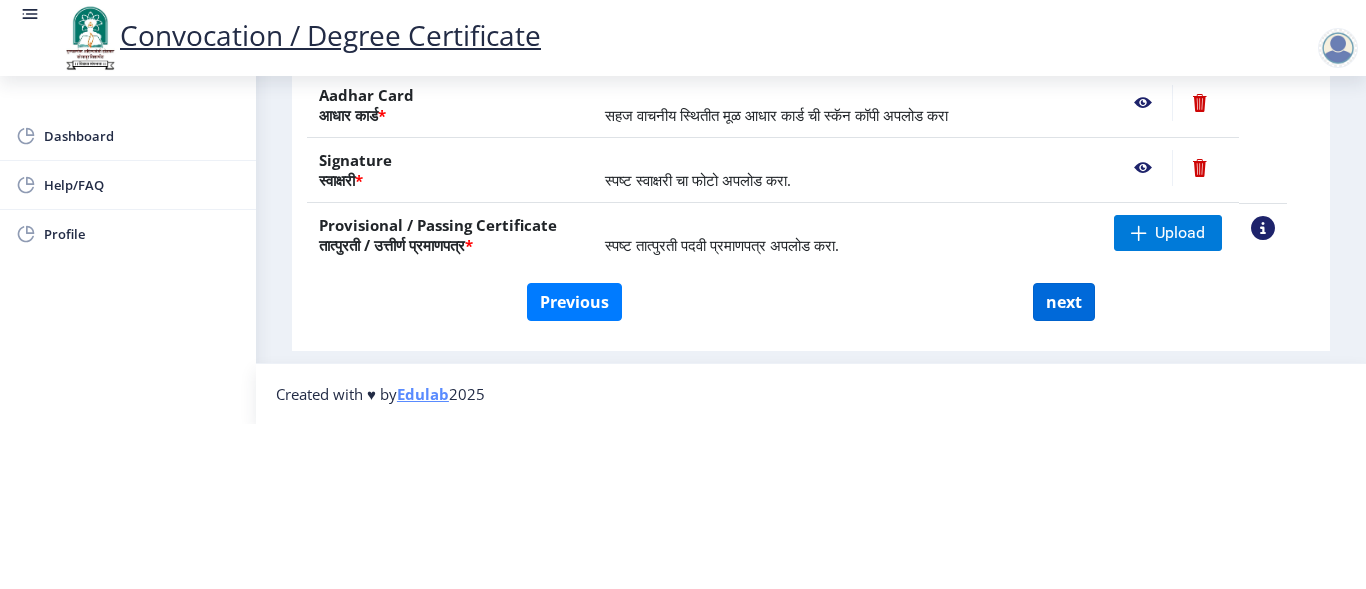 scroll, scrollTop: 0, scrollLeft: 0, axis: both 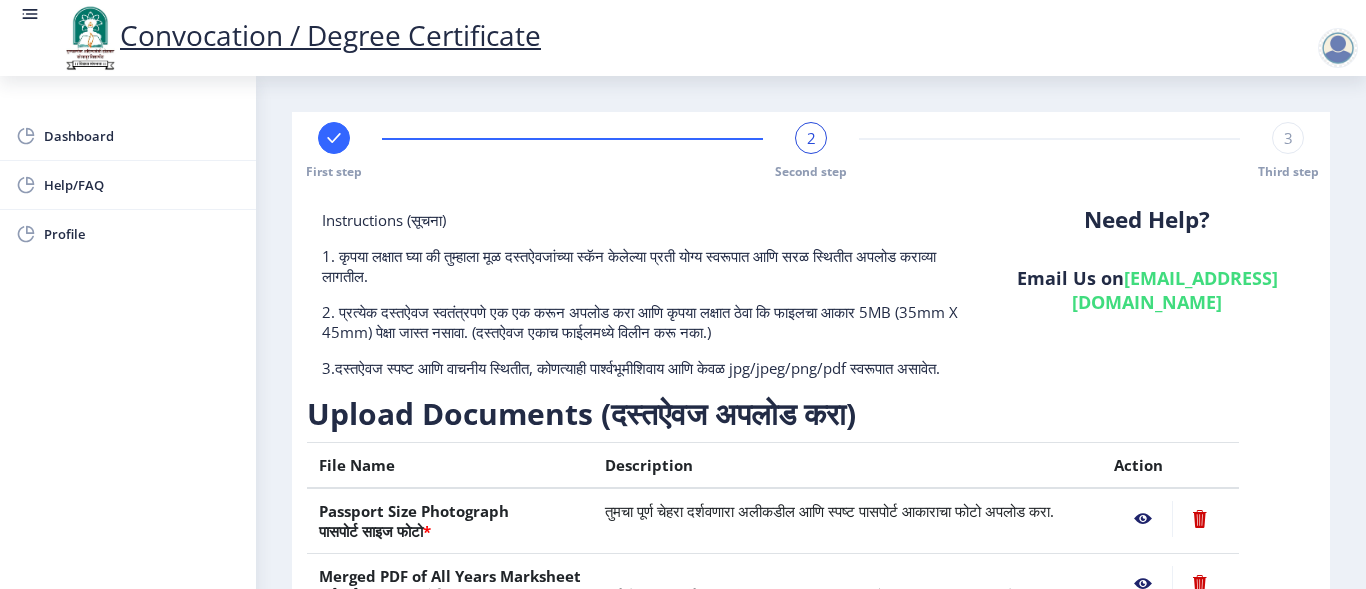 select 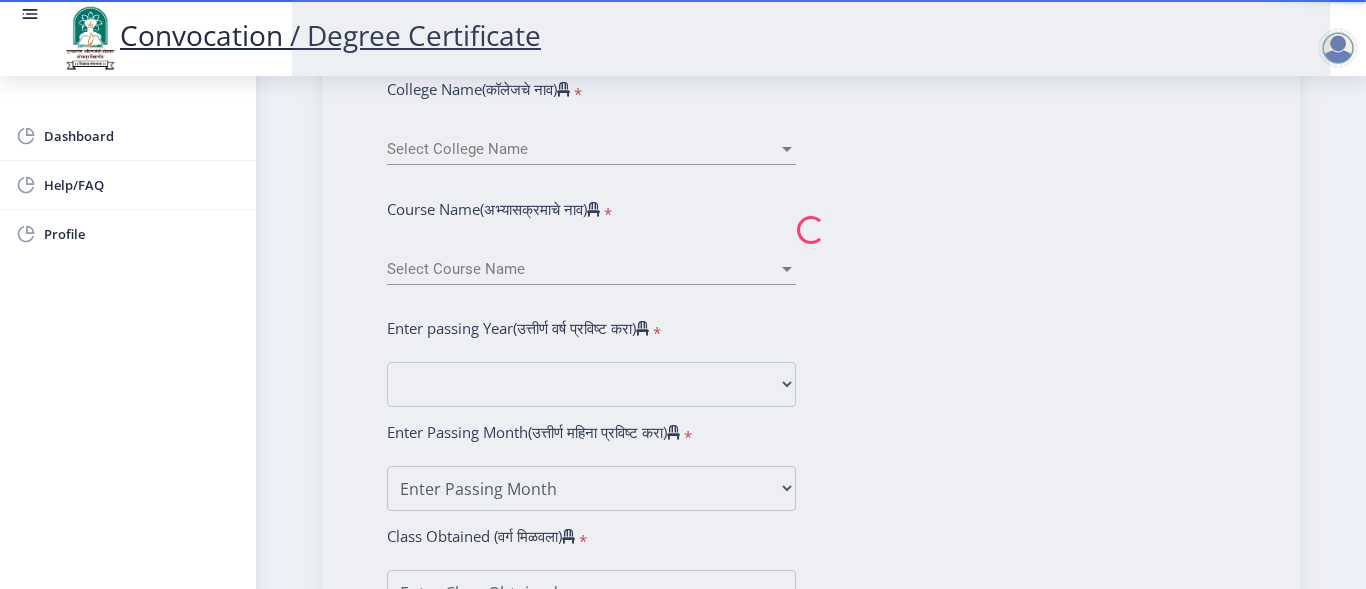 scroll, scrollTop: 800, scrollLeft: 0, axis: vertical 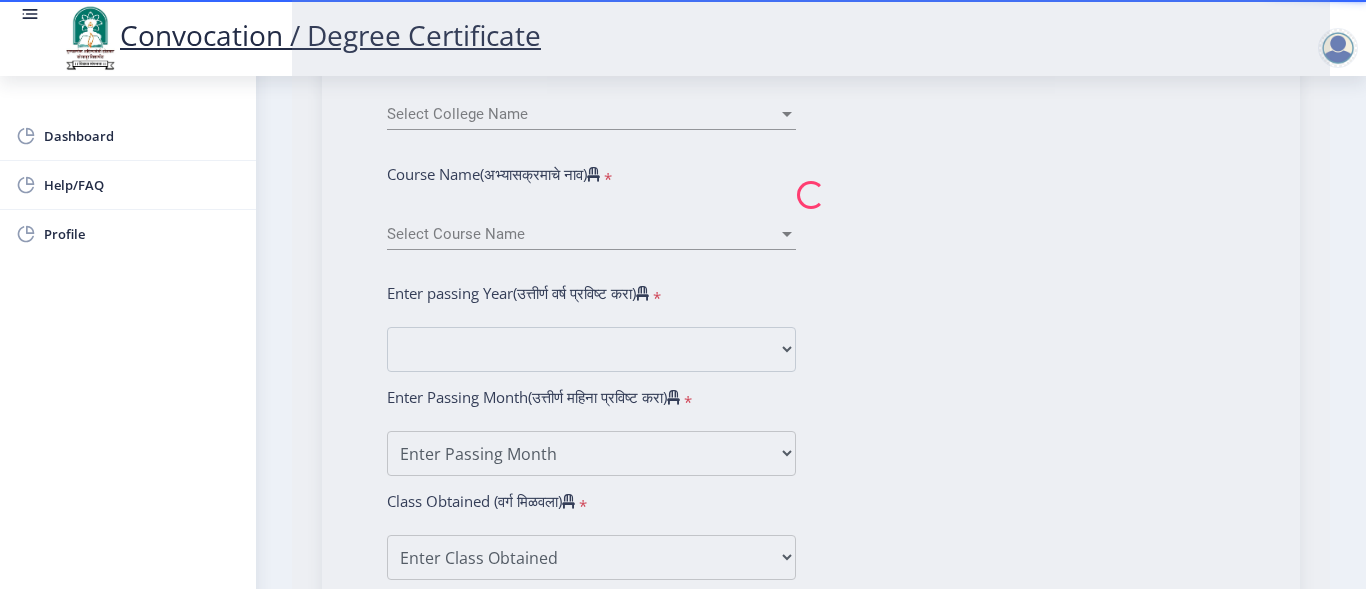 type on "[PERSON_NAME]" 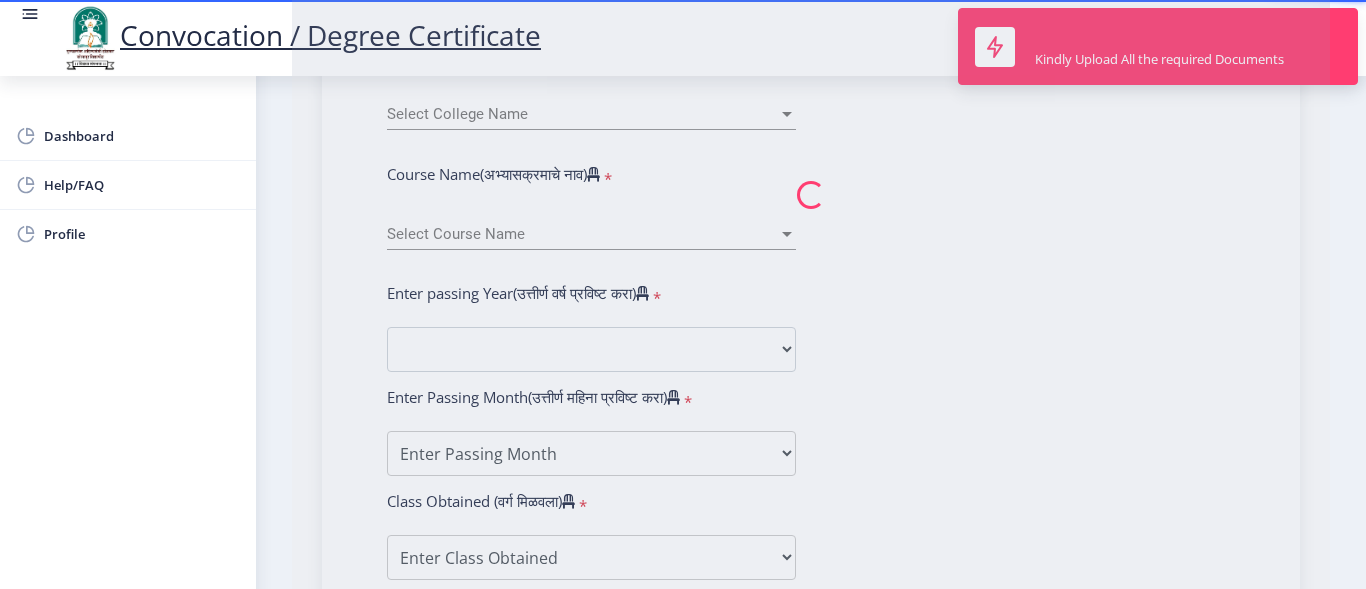 type on "2015032500202482" 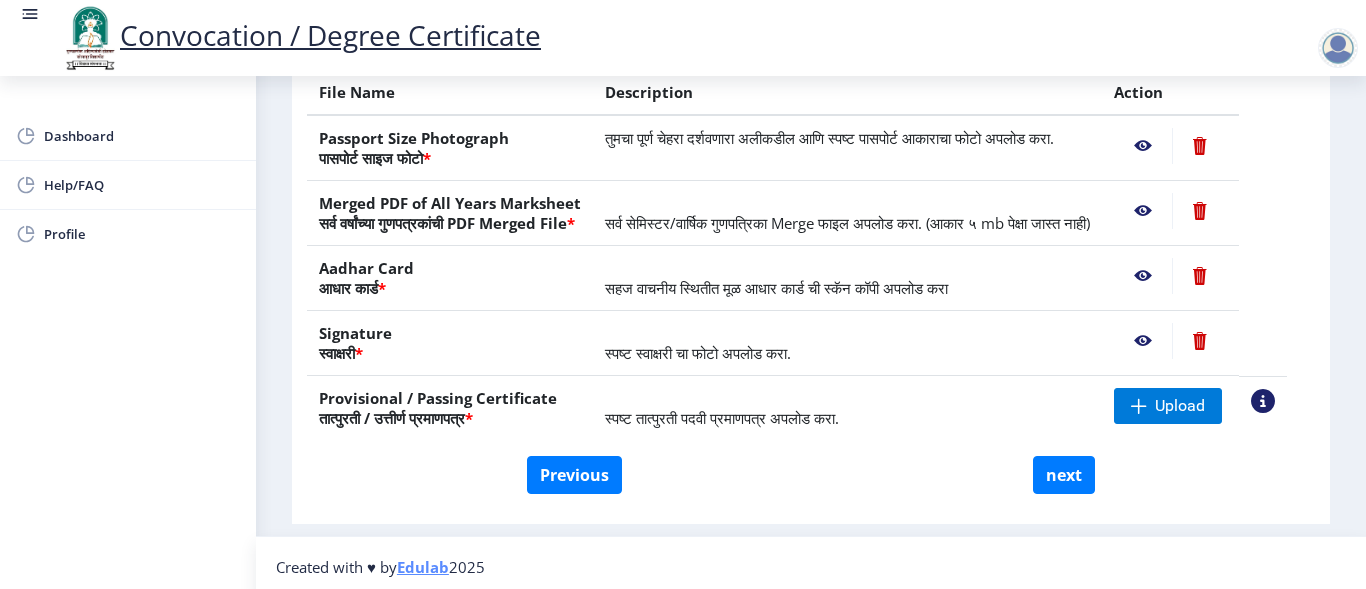 scroll, scrollTop: 421, scrollLeft: 0, axis: vertical 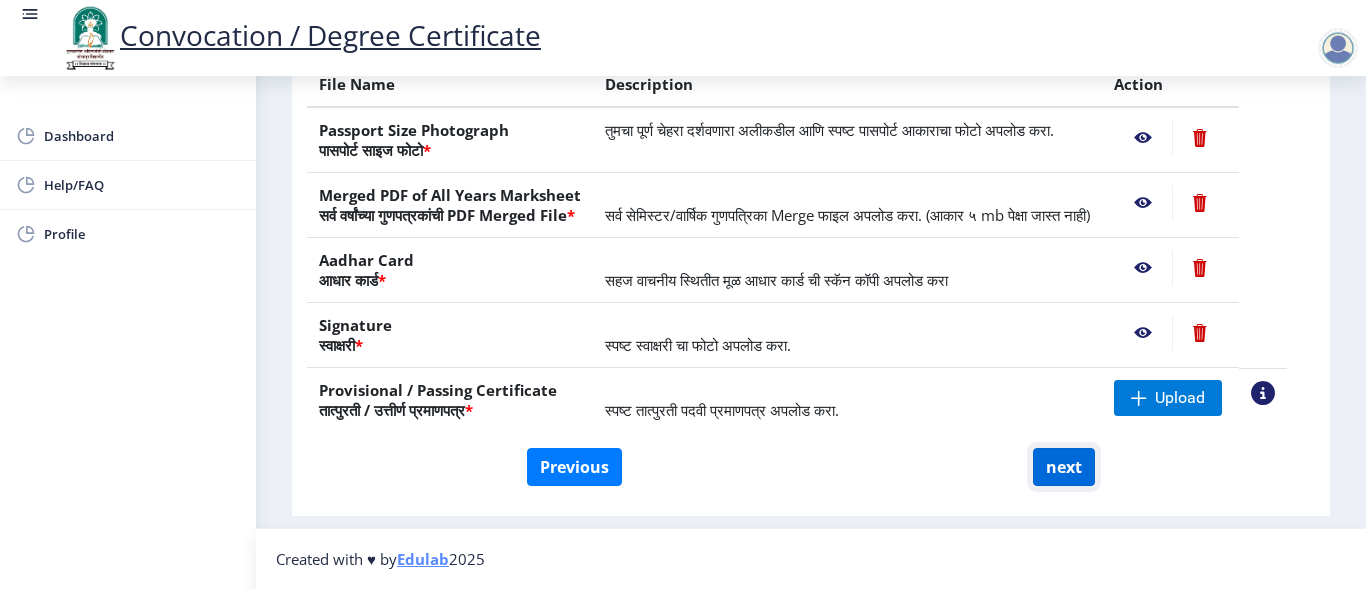 click on "next" 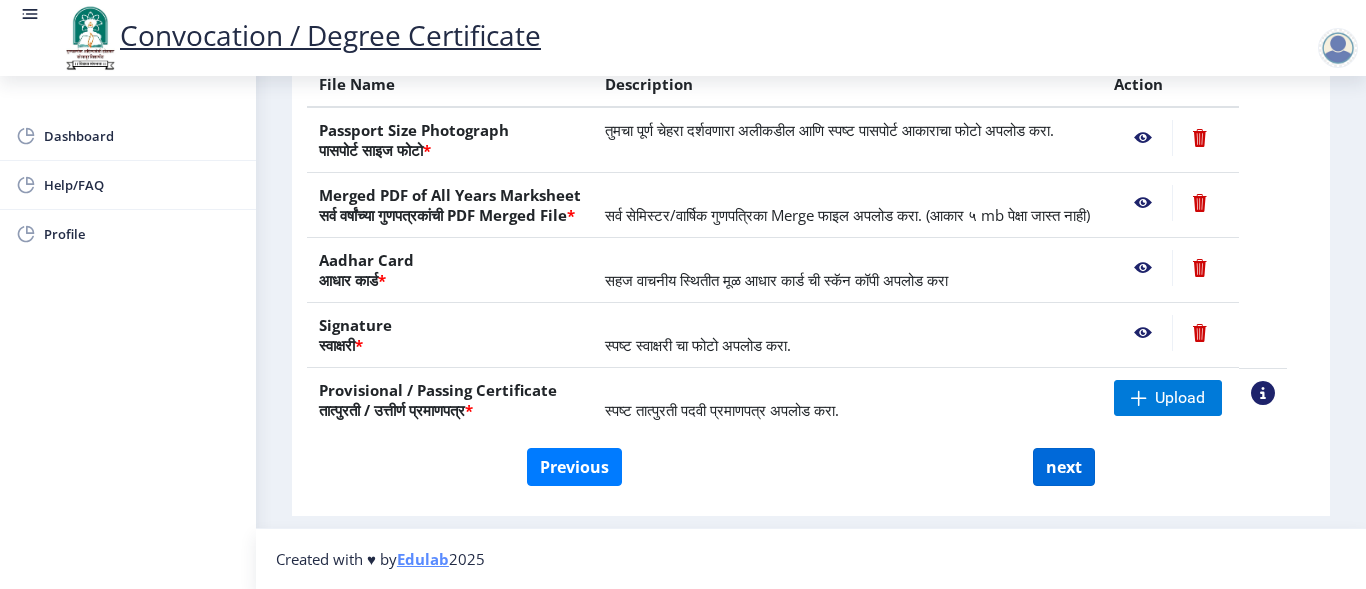 scroll, scrollTop: 0, scrollLeft: 0, axis: both 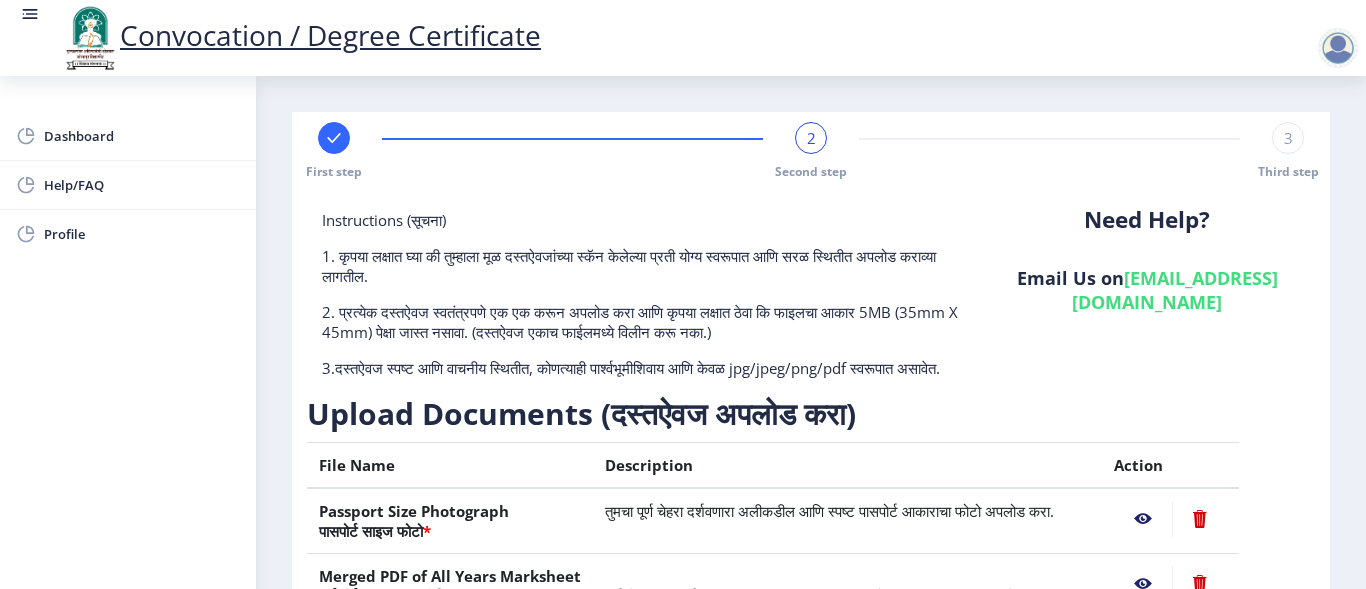 select 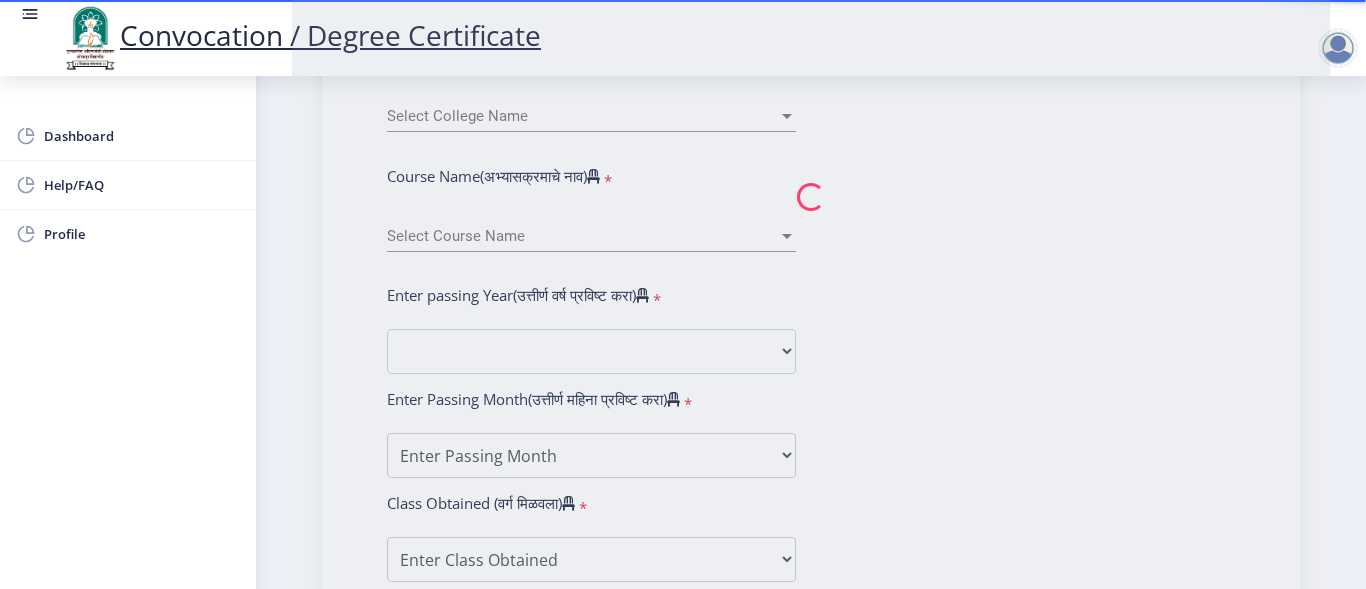 scroll, scrollTop: 800, scrollLeft: 0, axis: vertical 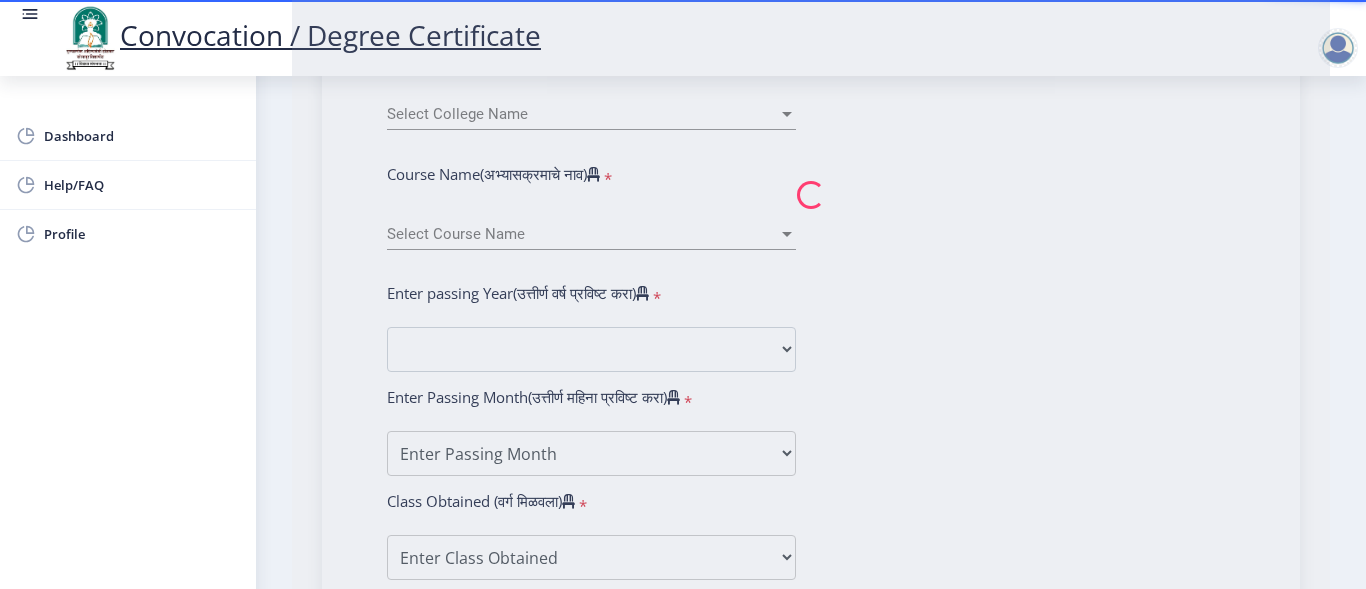 type on "[PERSON_NAME]" 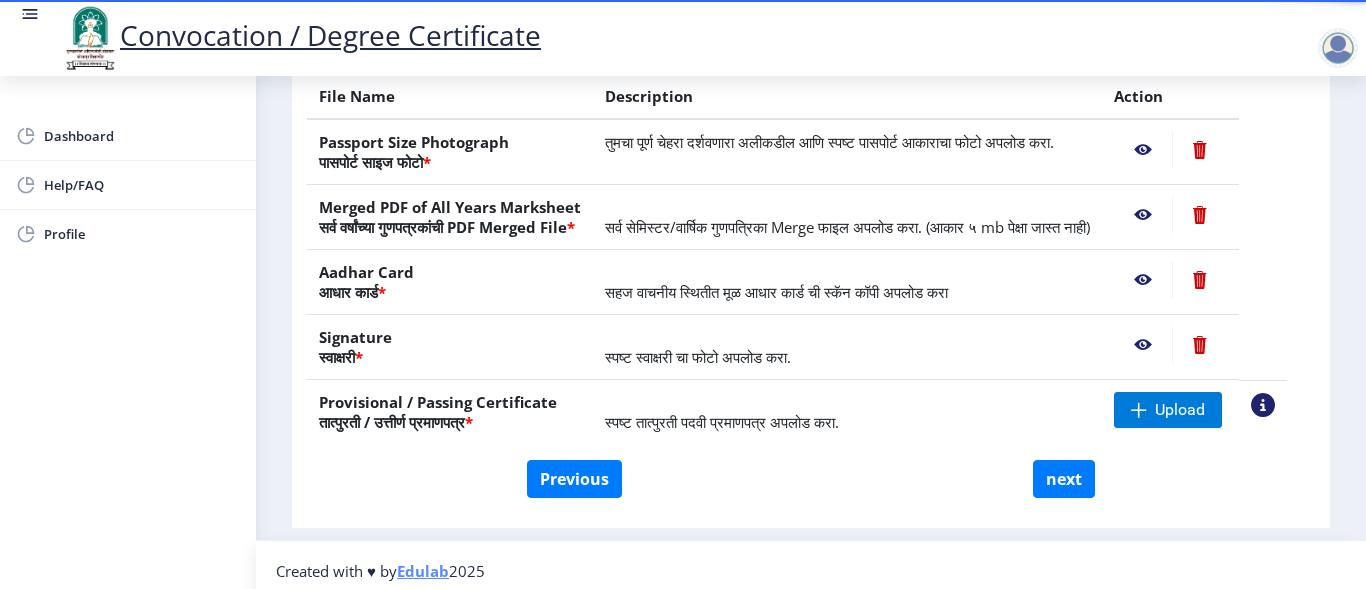 scroll, scrollTop: 421, scrollLeft: 0, axis: vertical 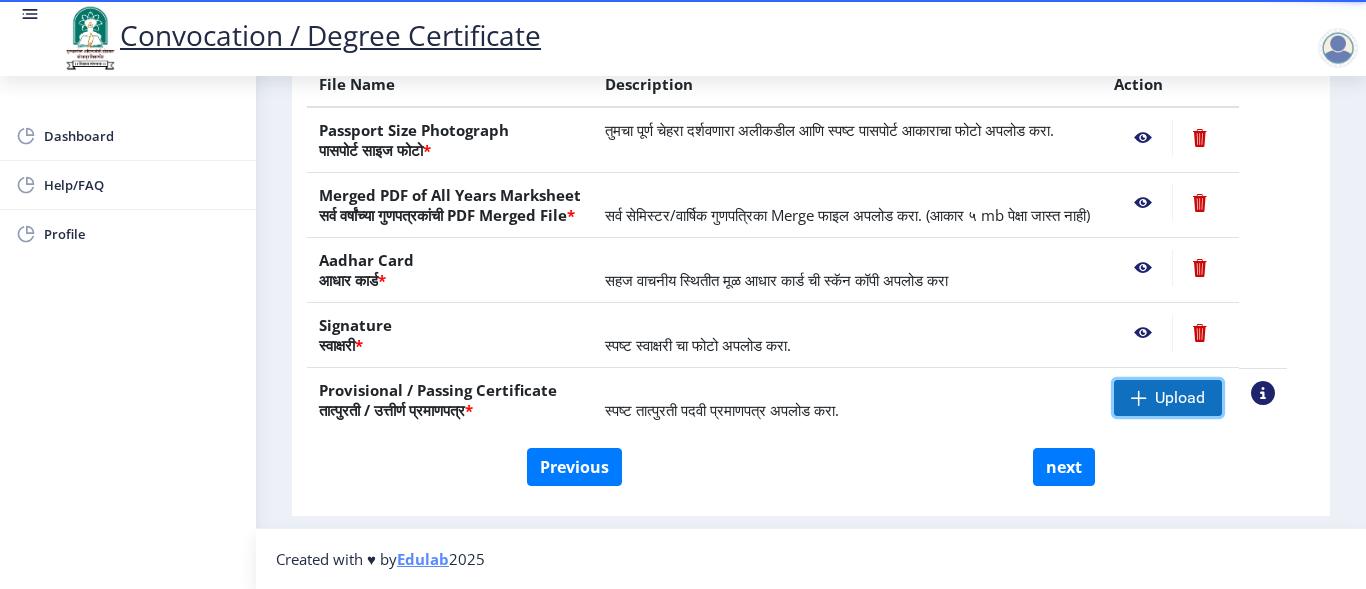 click on "Upload" 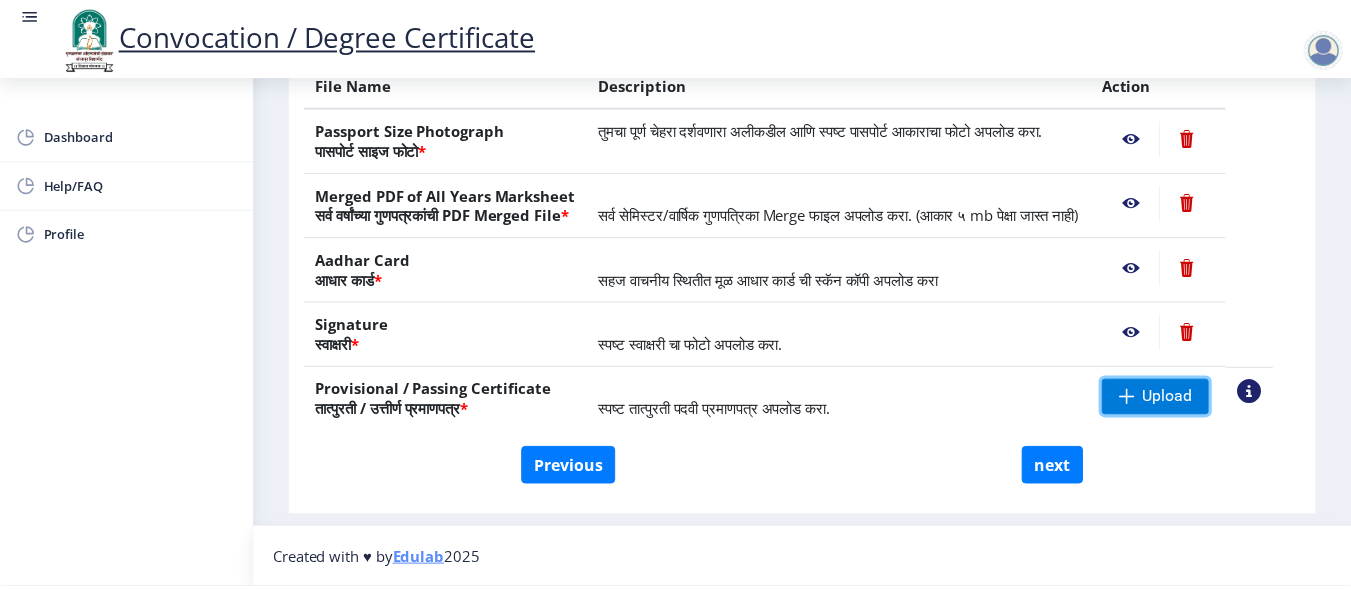scroll, scrollTop: 421, scrollLeft: 0, axis: vertical 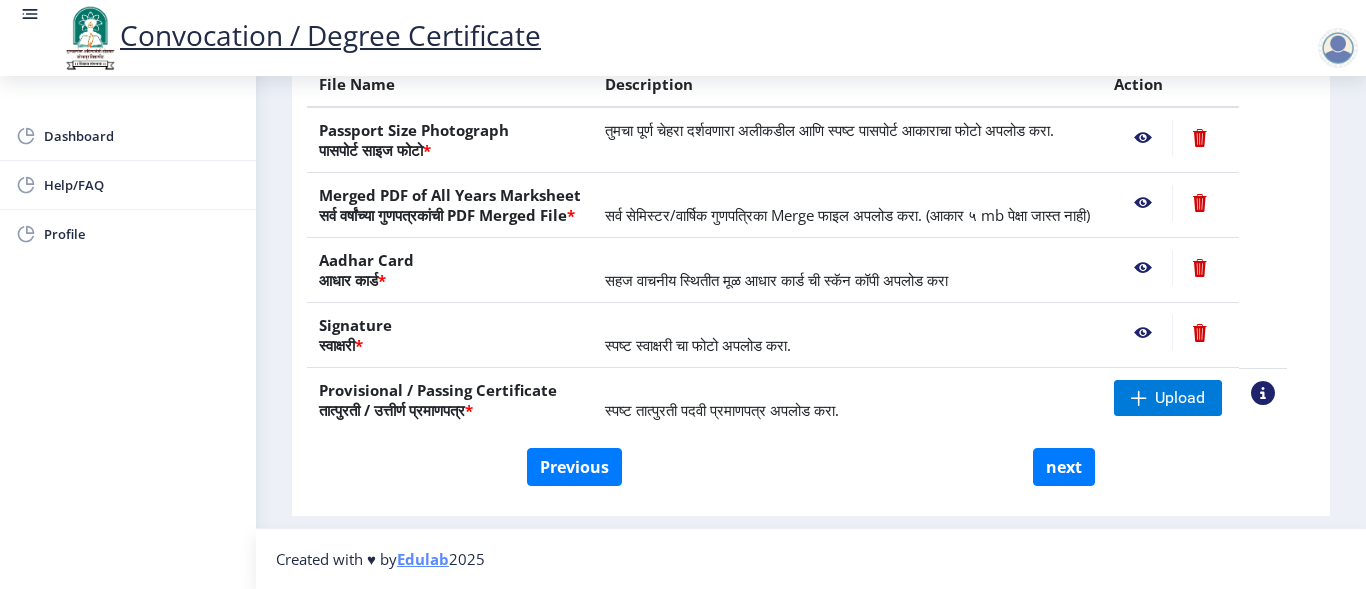 click 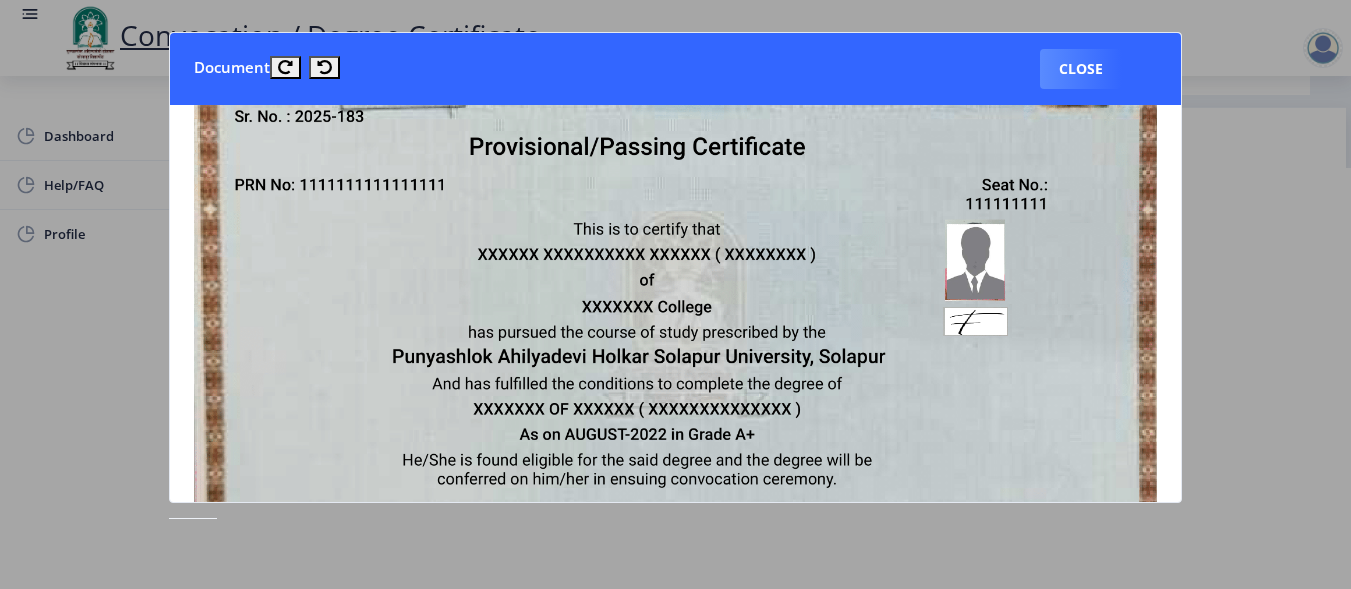 scroll, scrollTop: 164, scrollLeft: 0, axis: vertical 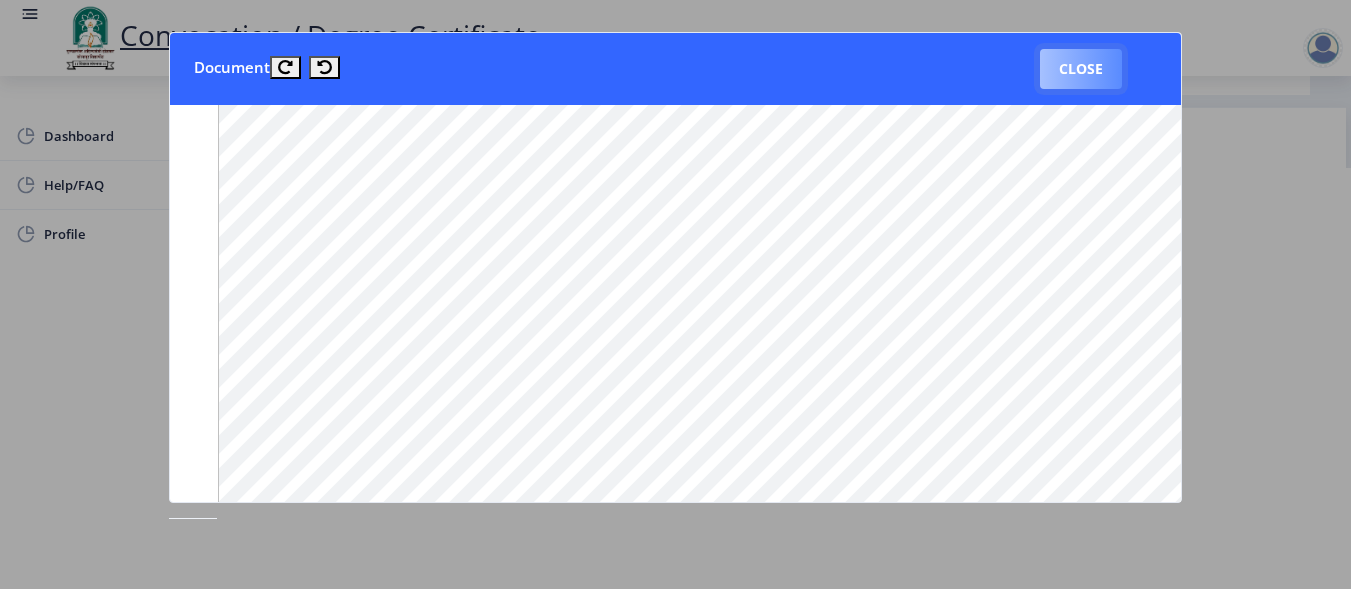 click on "Close" at bounding box center [1081, 69] 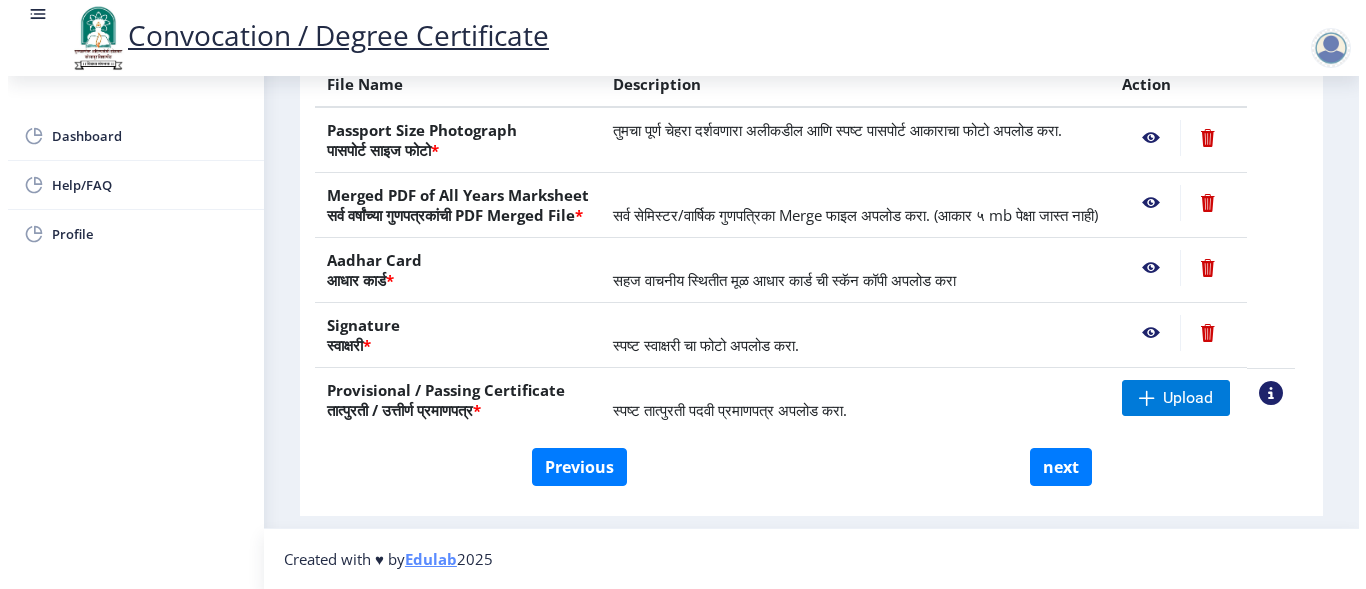 scroll, scrollTop: 225, scrollLeft: 0, axis: vertical 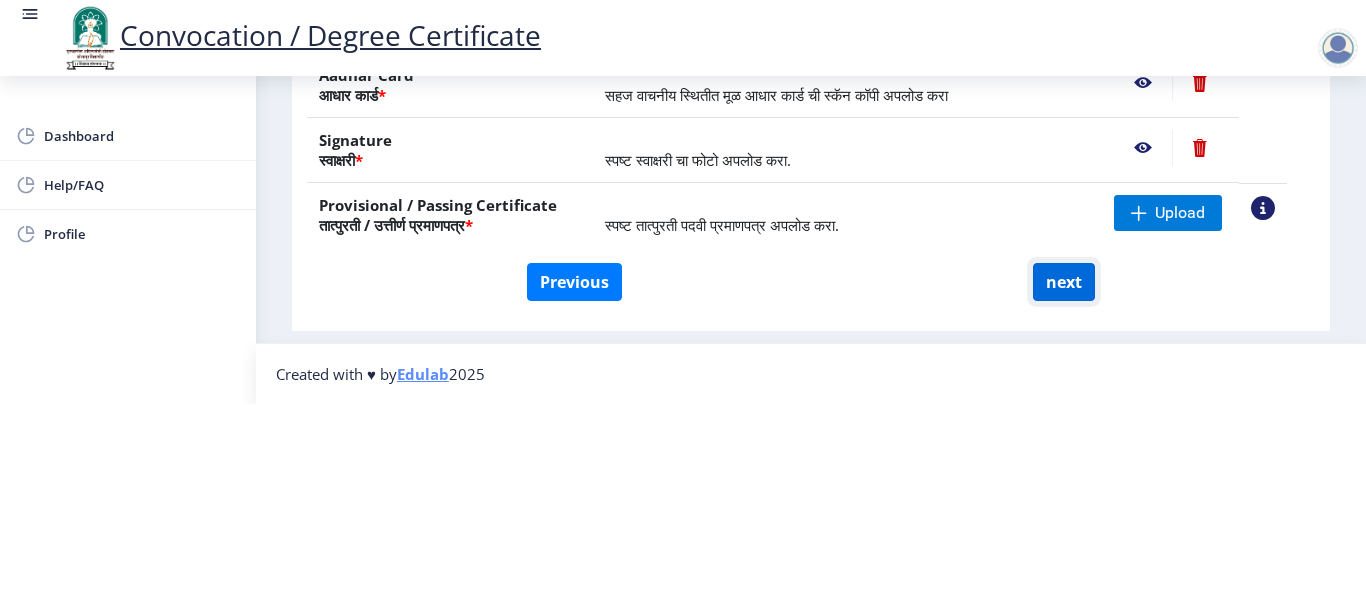 click on "next" 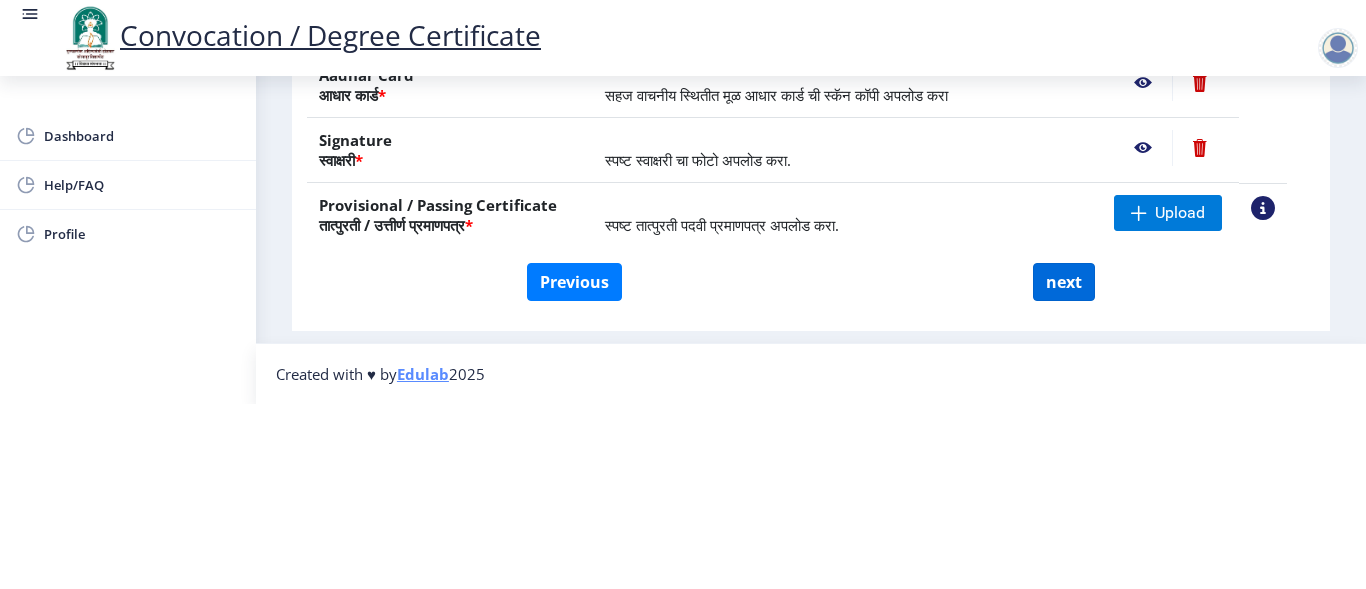 scroll, scrollTop: 0, scrollLeft: 0, axis: both 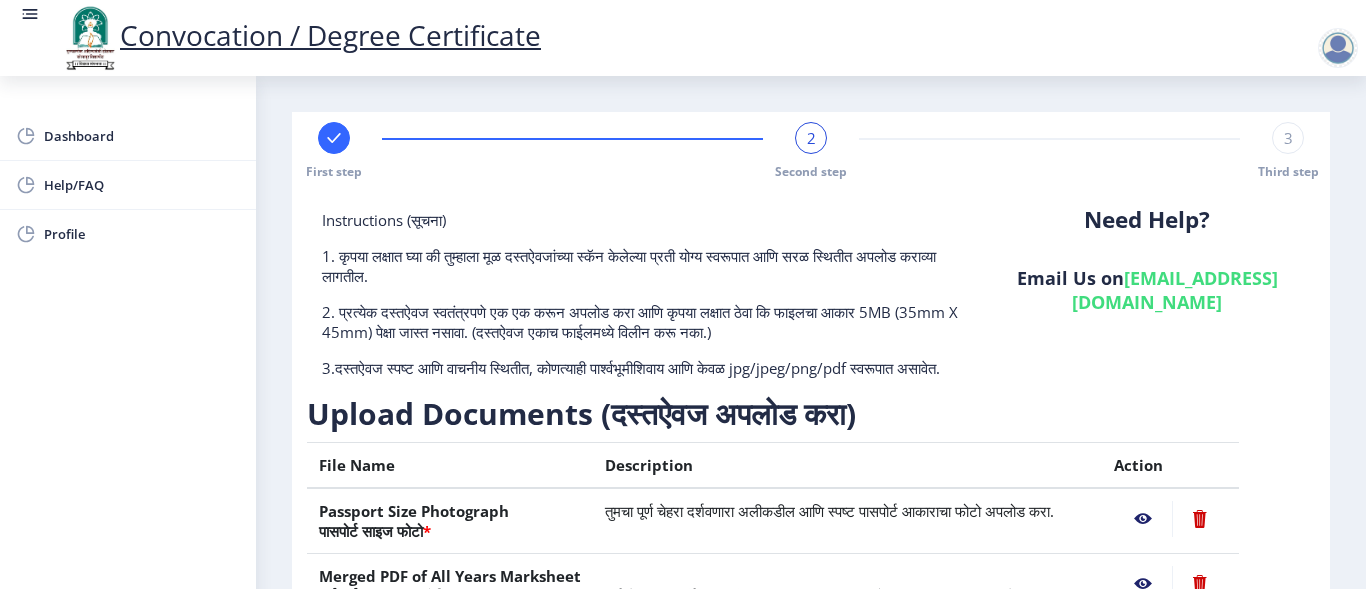 select 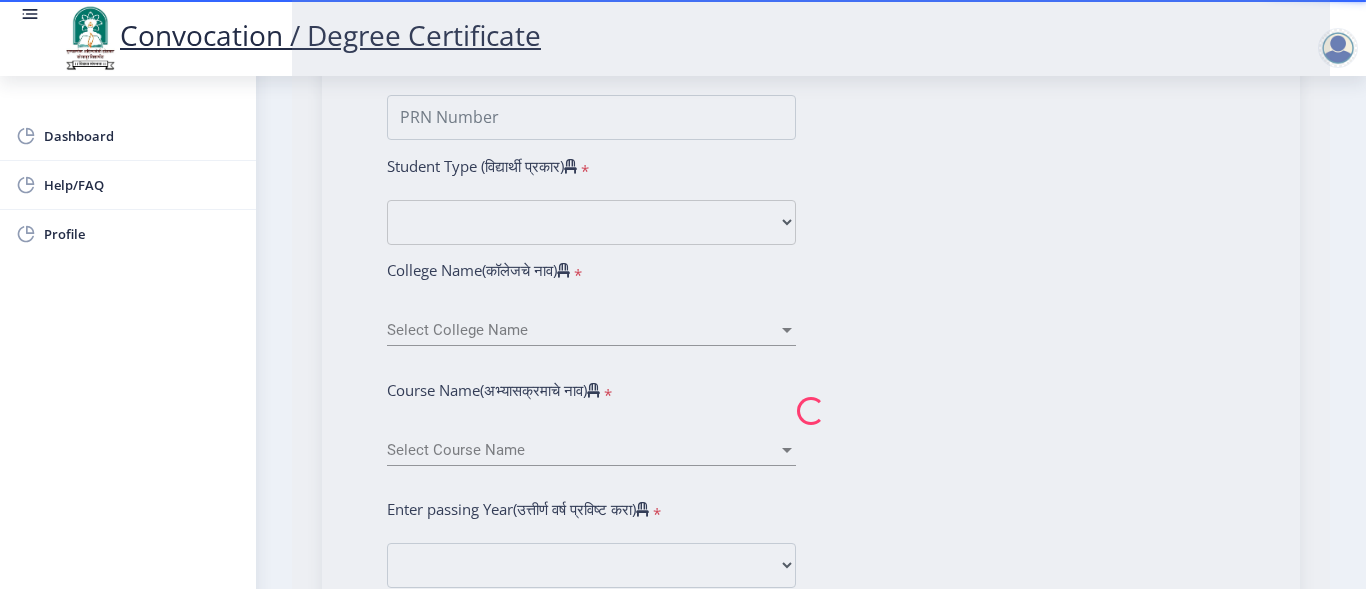 scroll, scrollTop: 600, scrollLeft: 0, axis: vertical 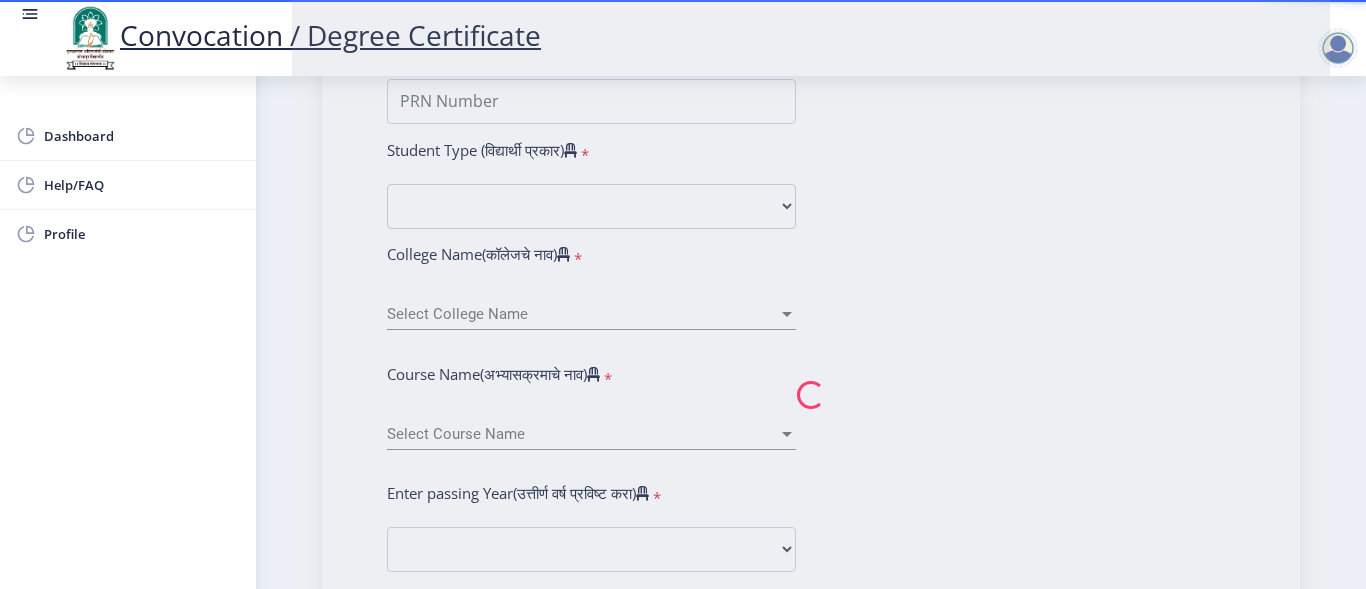 type on "[PERSON_NAME]" 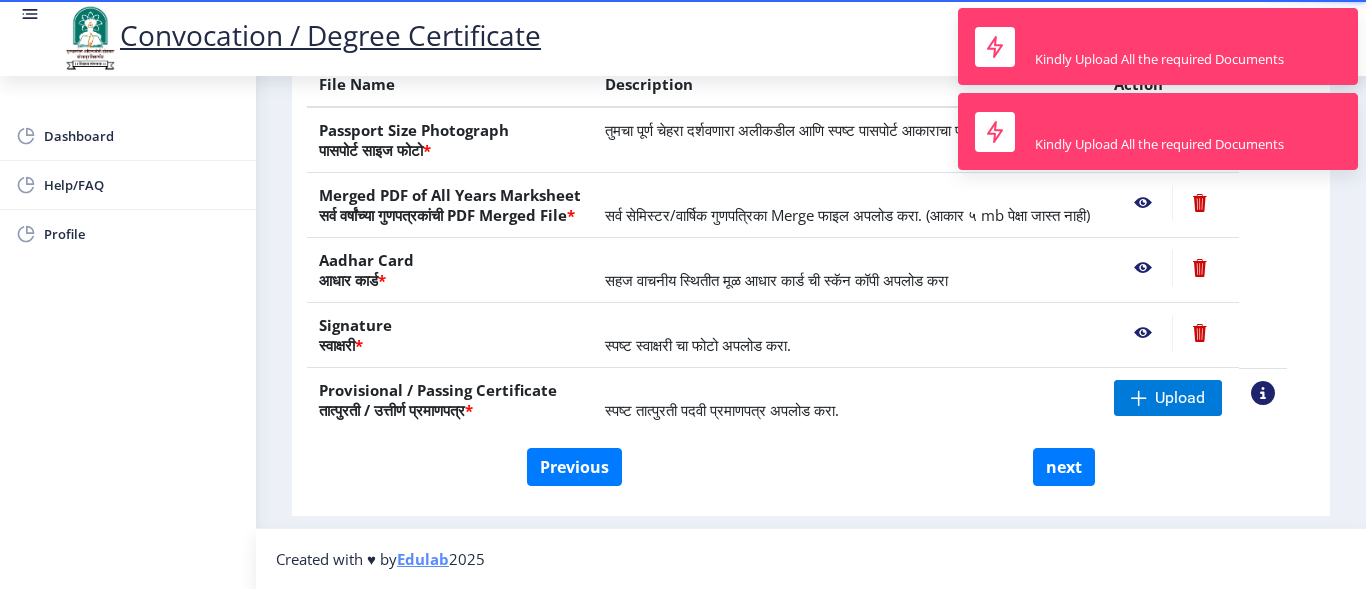 scroll, scrollTop: 421, scrollLeft: 0, axis: vertical 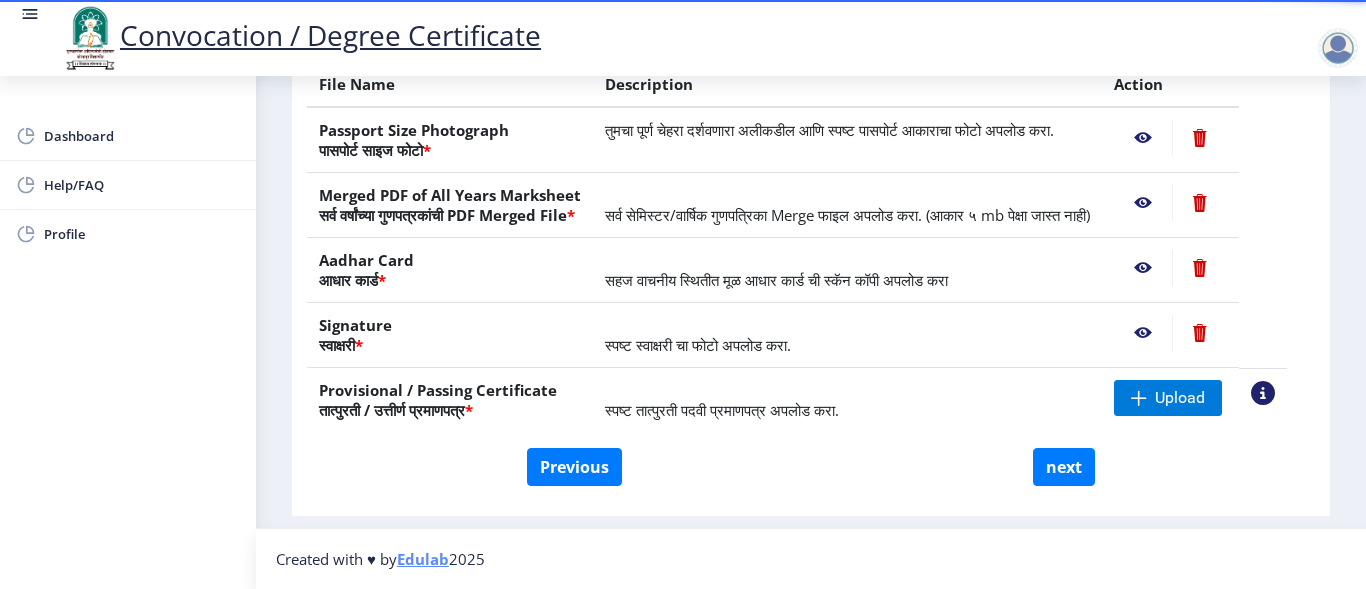 click on "Previous next" 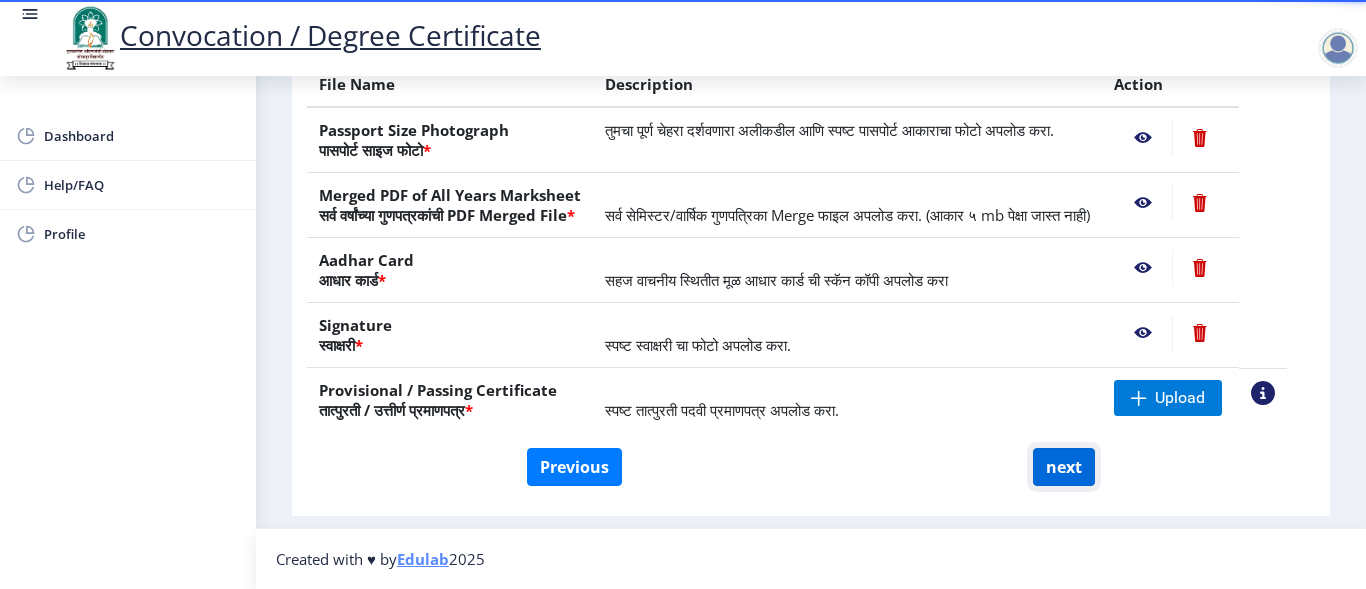 click on "next" 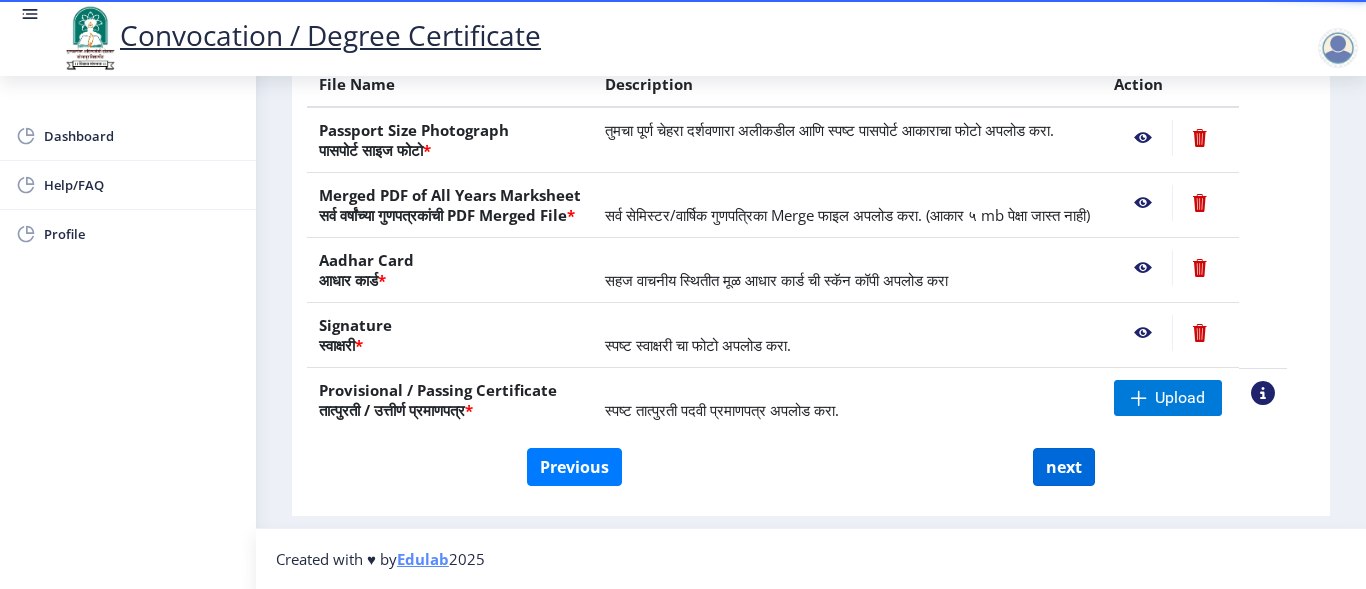 select 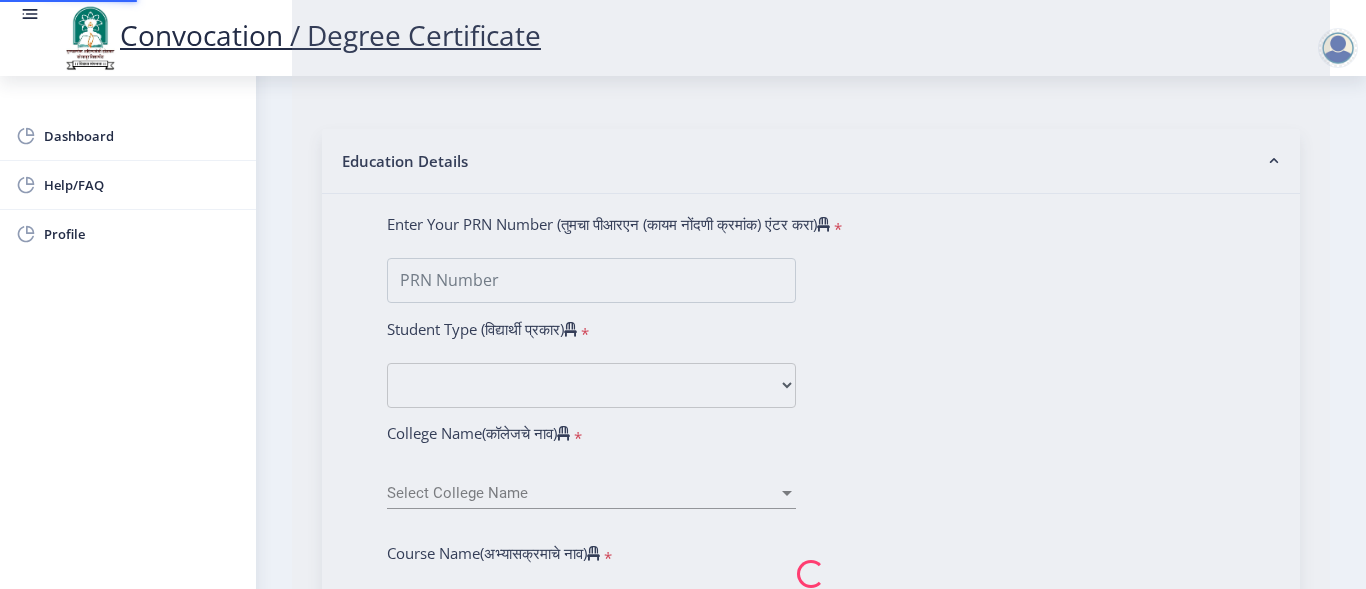 scroll, scrollTop: 0, scrollLeft: 0, axis: both 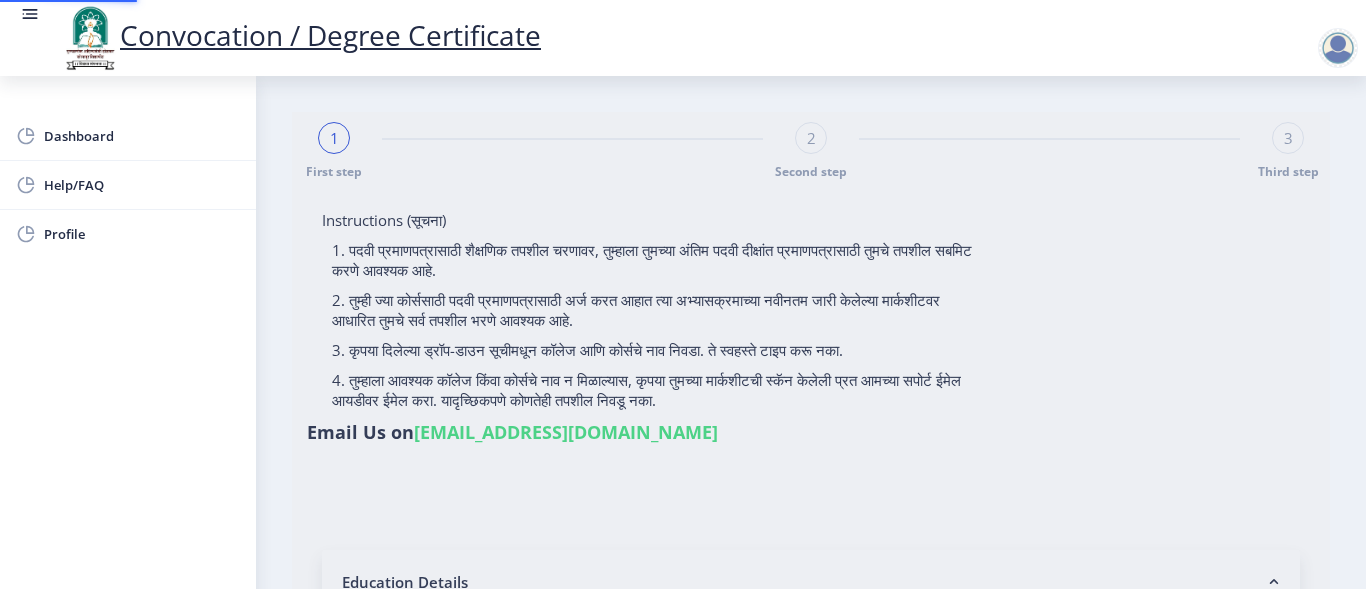 click 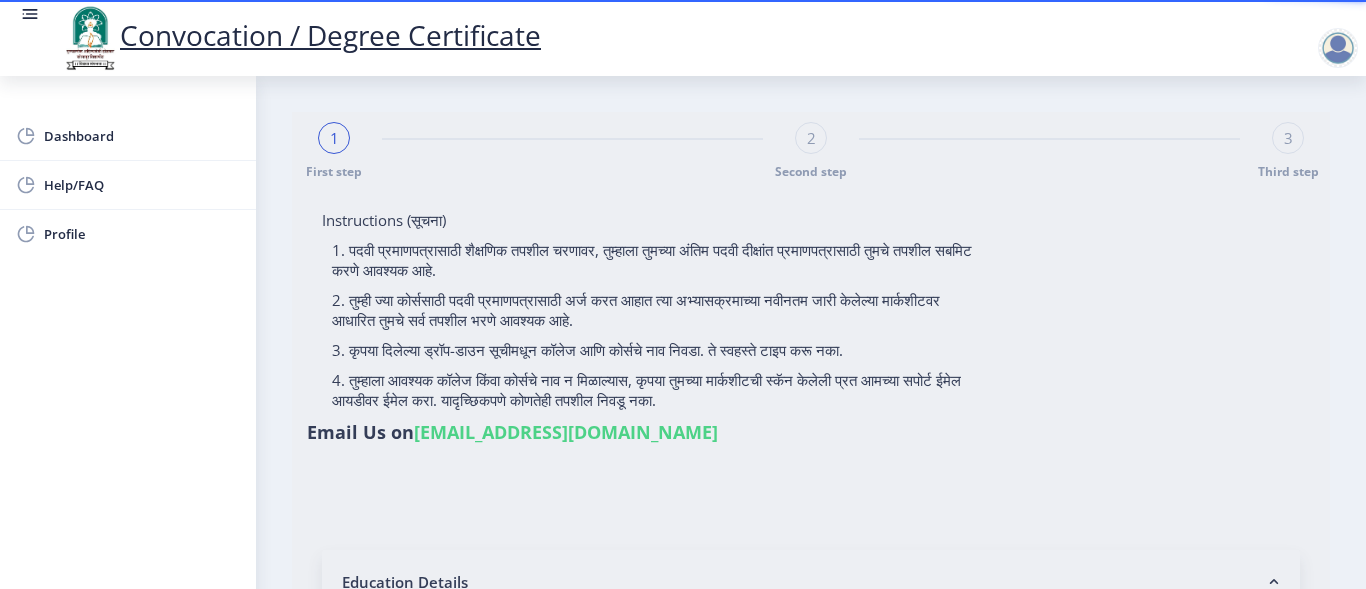 type on "[PERSON_NAME]" 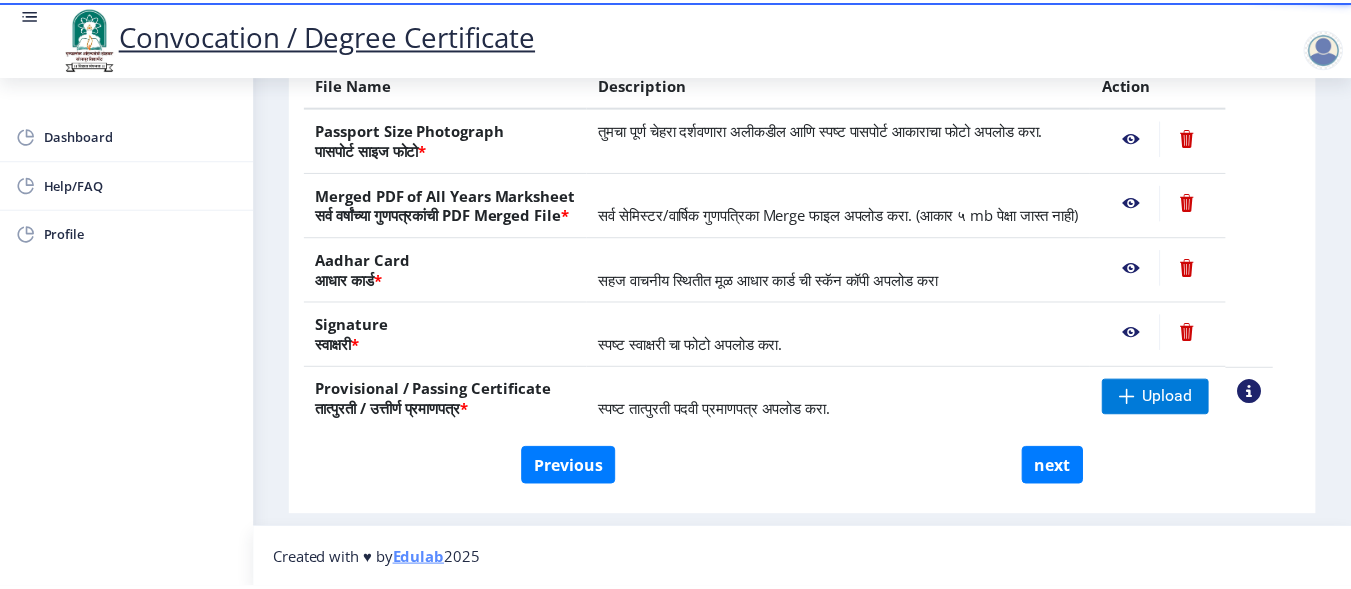 scroll, scrollTop: 400, scrollLeft: 0, axis: vertical 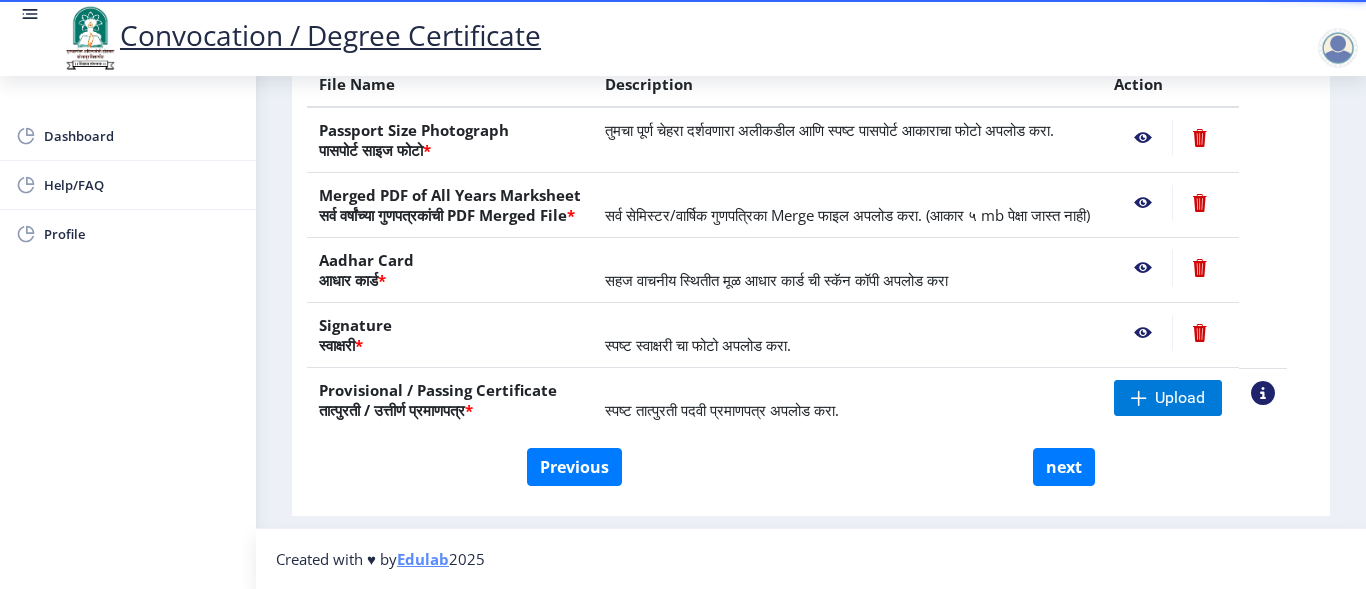 click 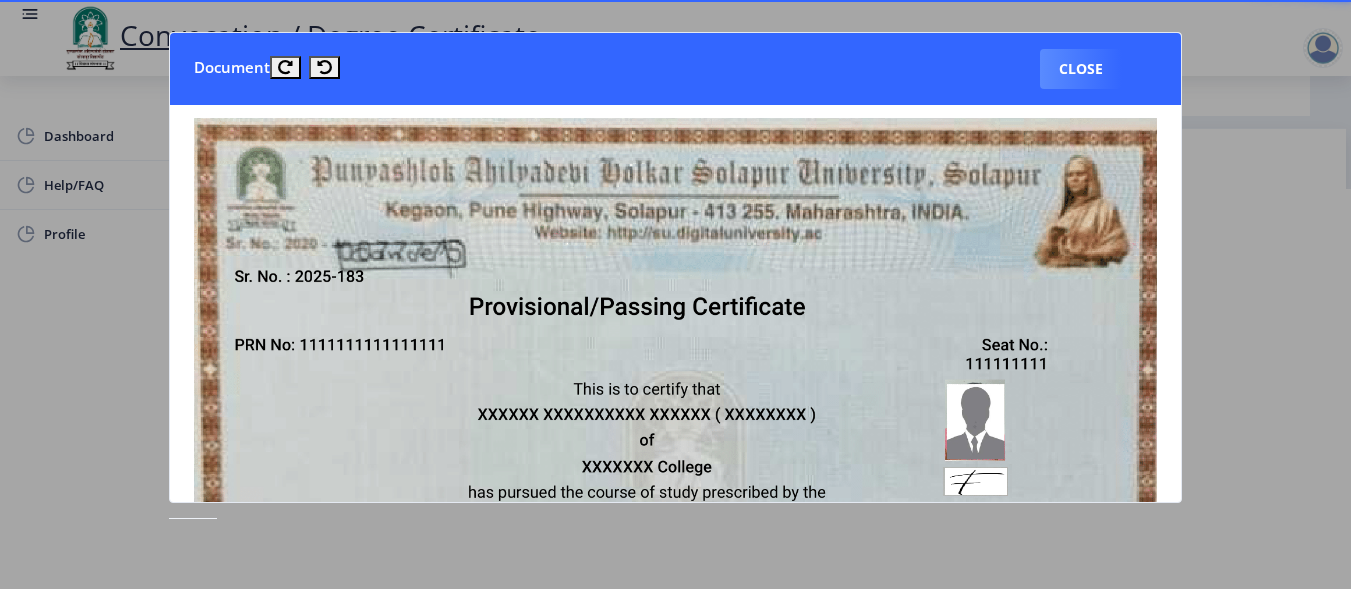 scroll, scrollTop: 0, scrollLeft: 0, axis: both 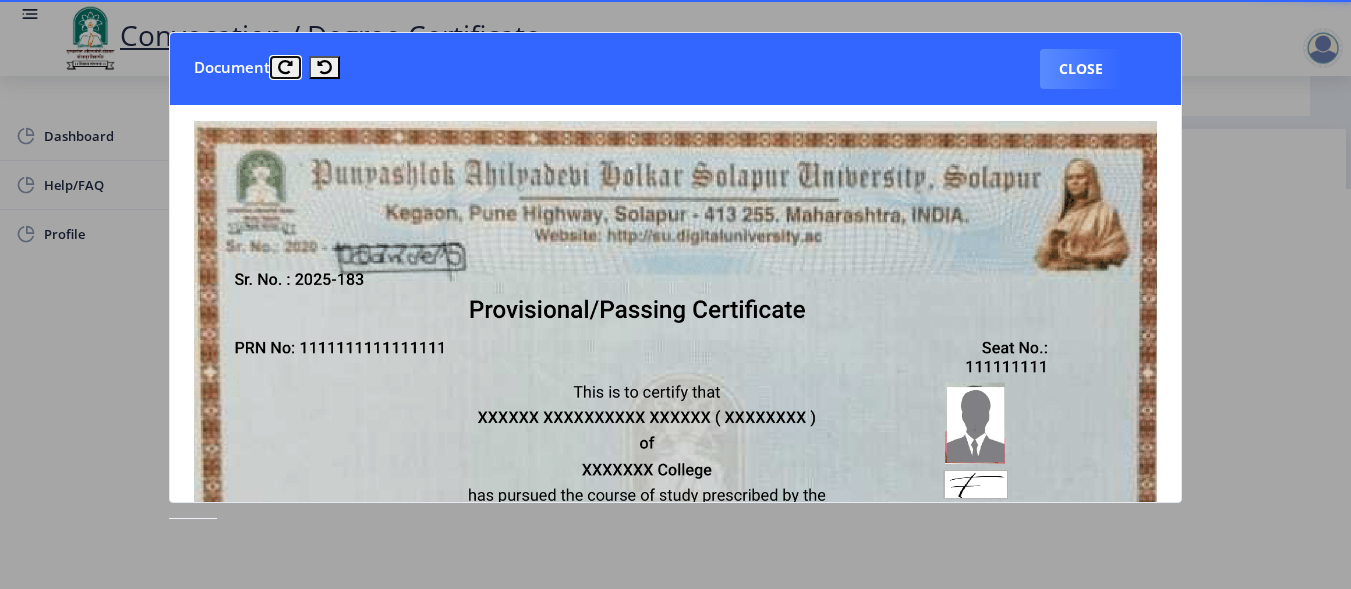 click at bounding box center [285, 67] 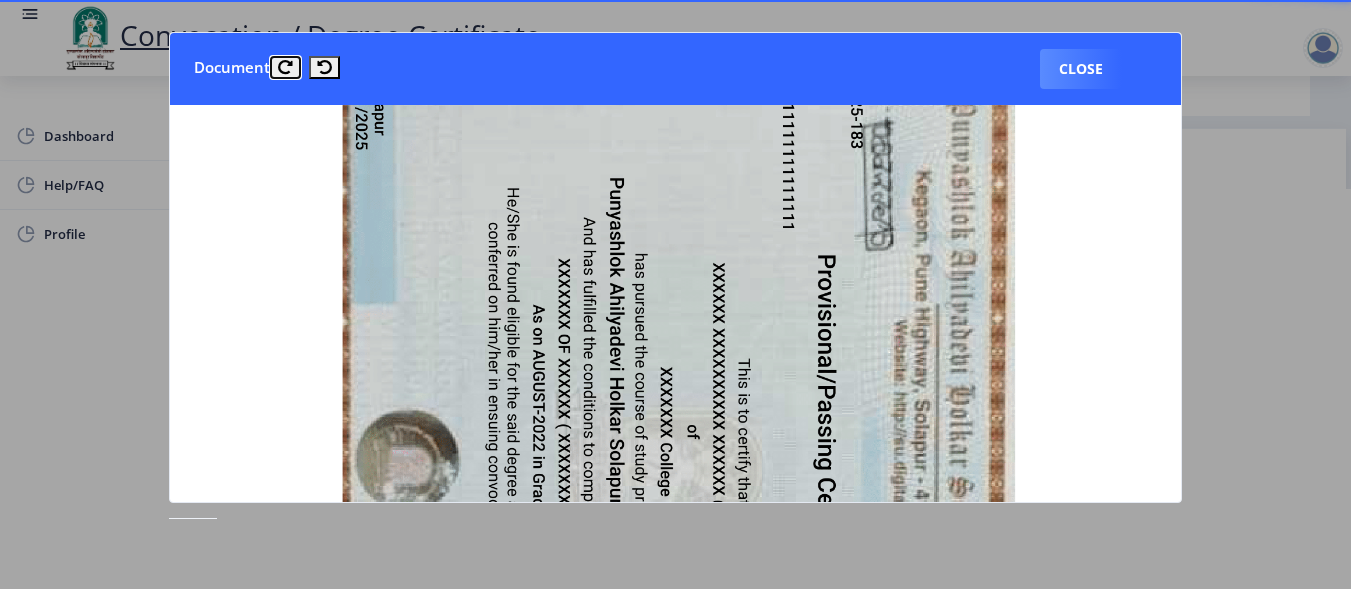 click at bounding box center (285, 67) 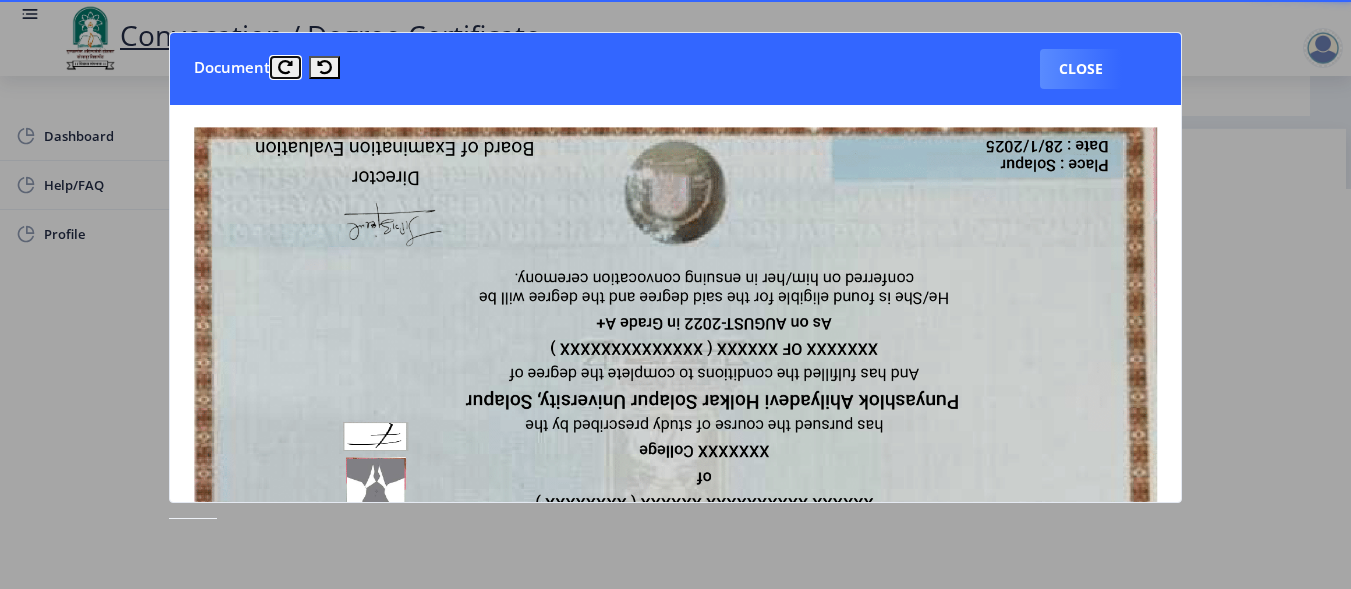 click at bounding box center [285, 67] 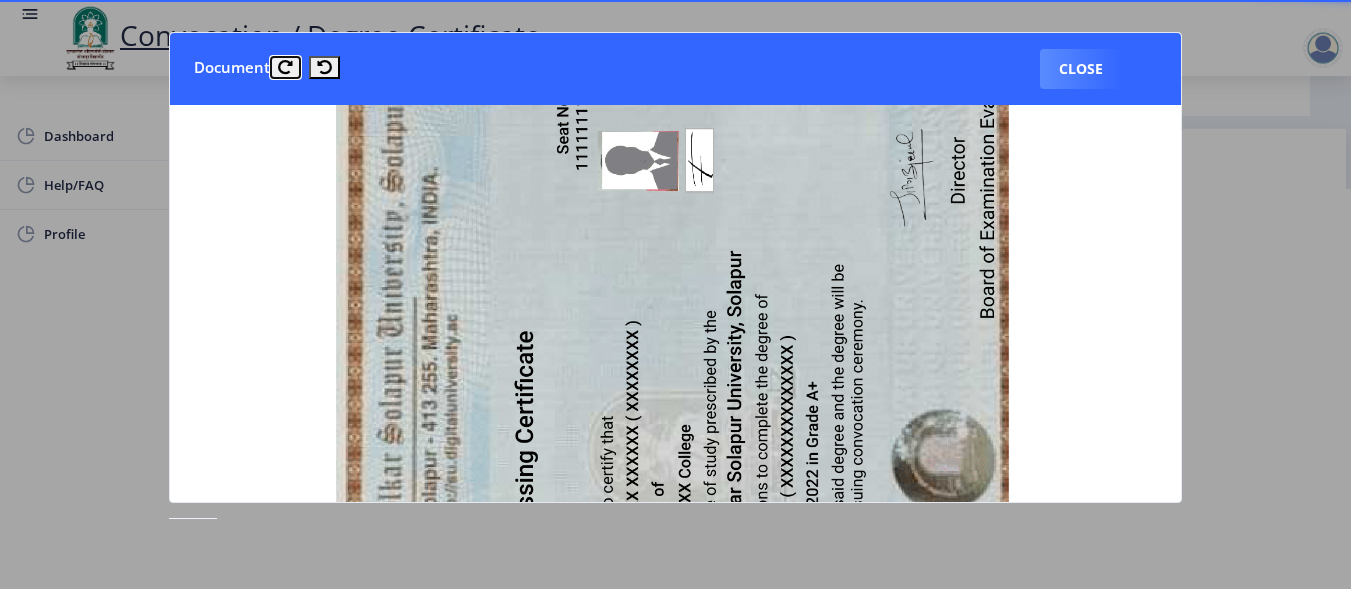 click at bounding box center [285, 67] 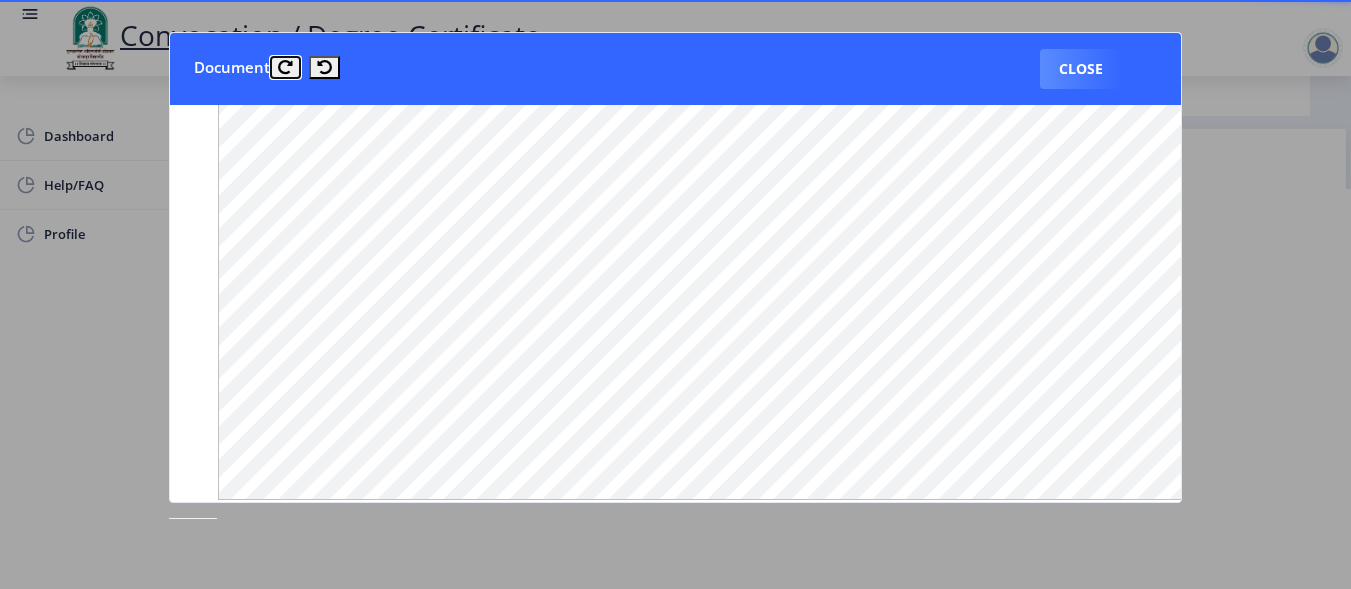 scroll, scrollTop: 1027, scrollLeft: 0, axis: vertical 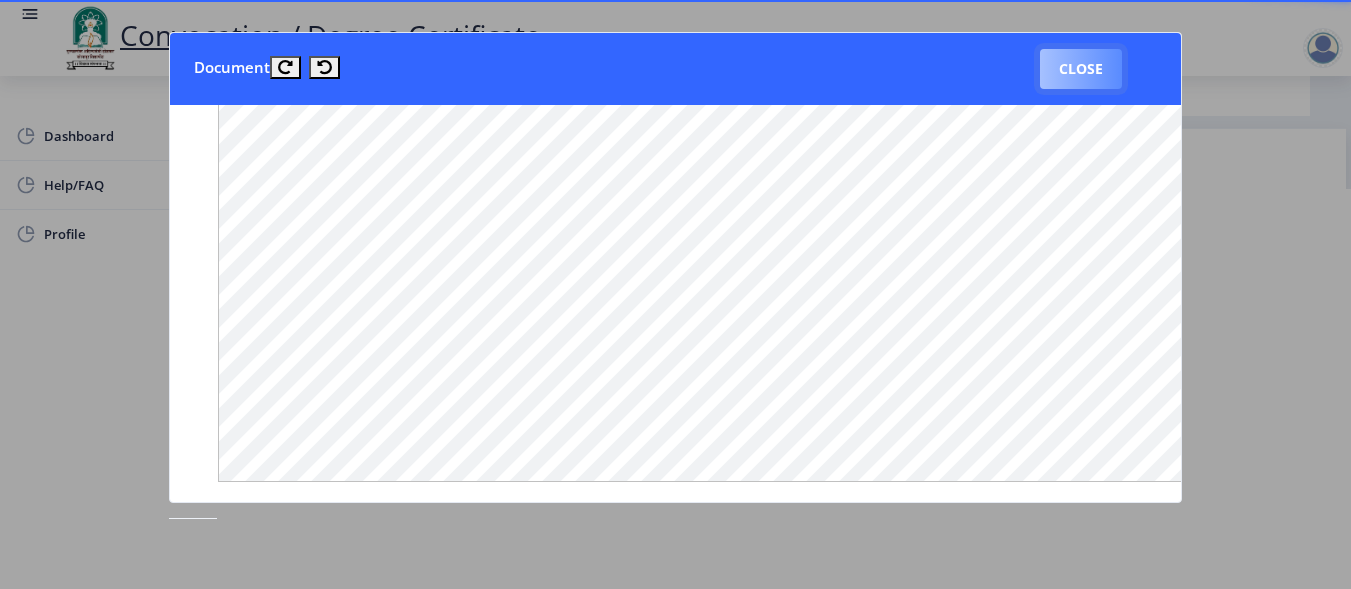 click on "Close" at bounding box center [1081, 69] 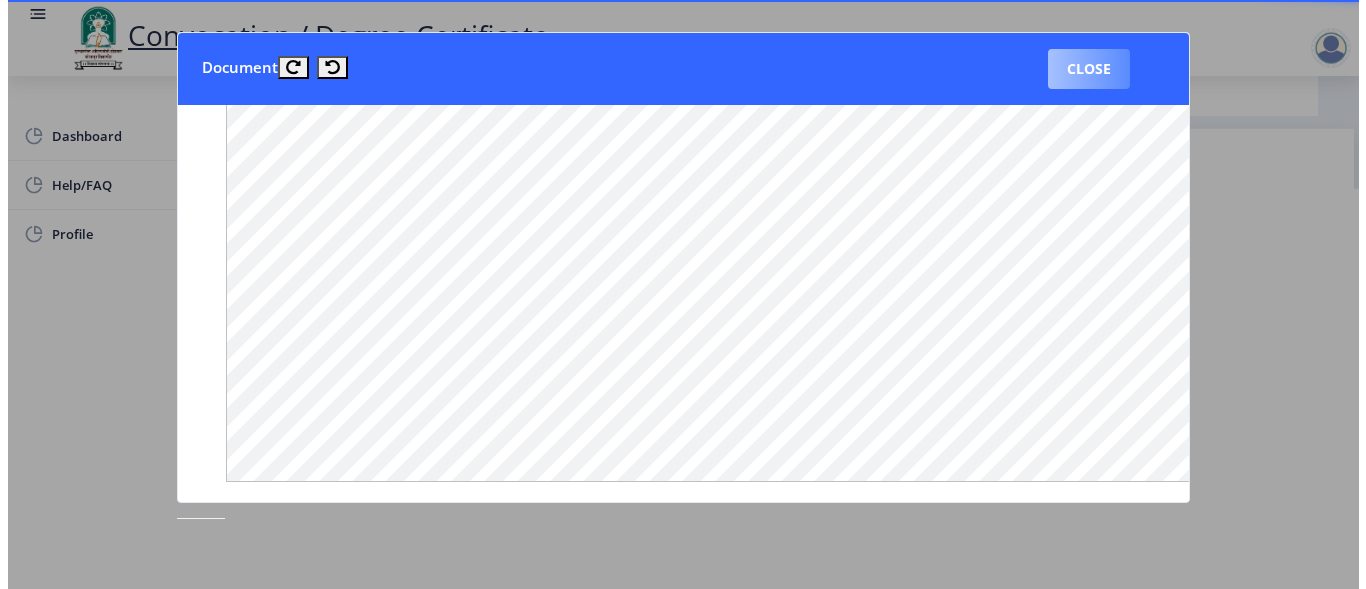 scroll, scrollTop: 225, scrollLeft: 0, axis: vertical 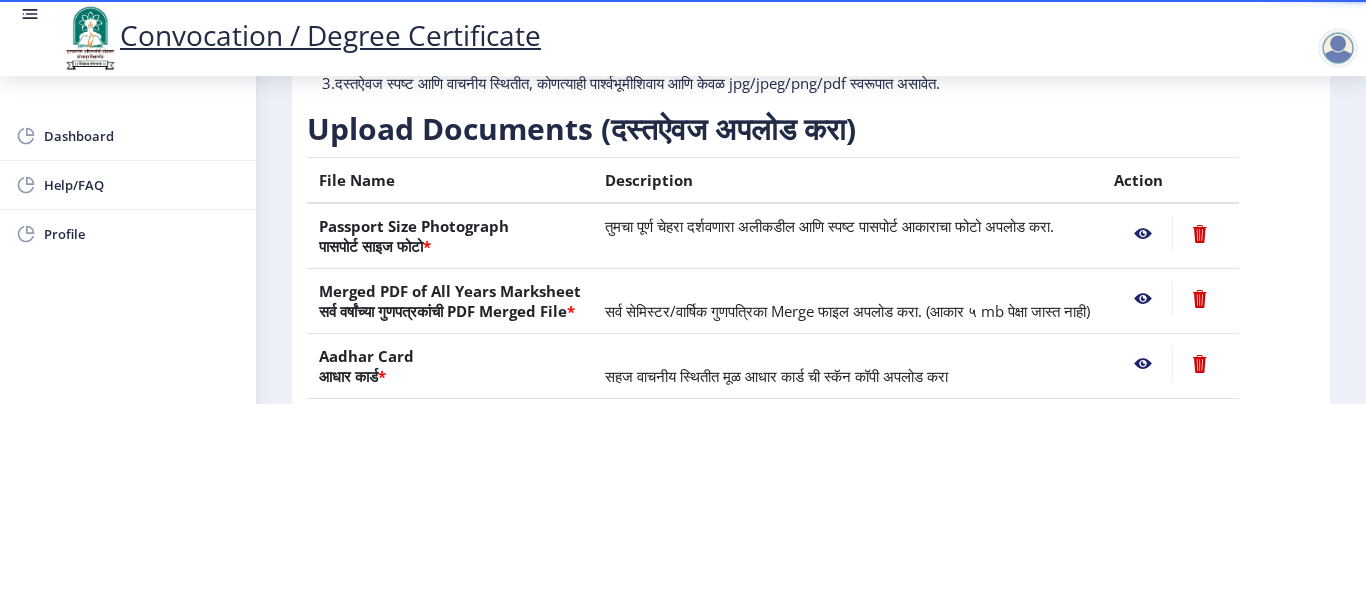 click 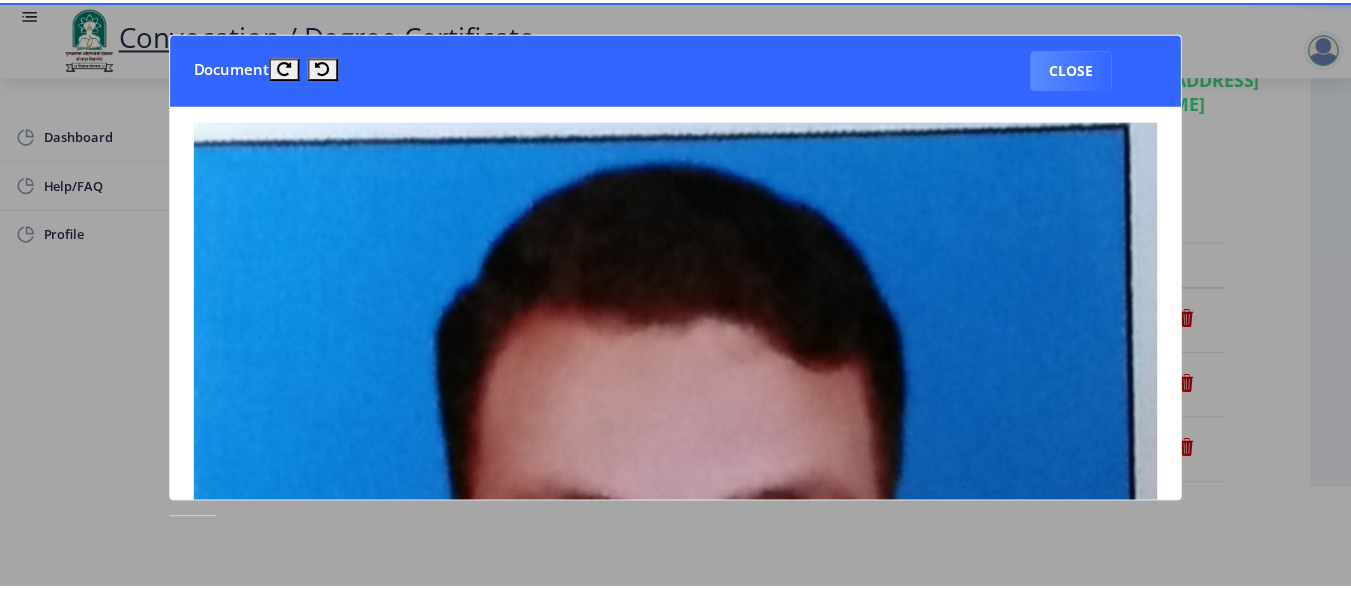 scroll, scrollTop: 0, scrollLeft: 0, axis: both 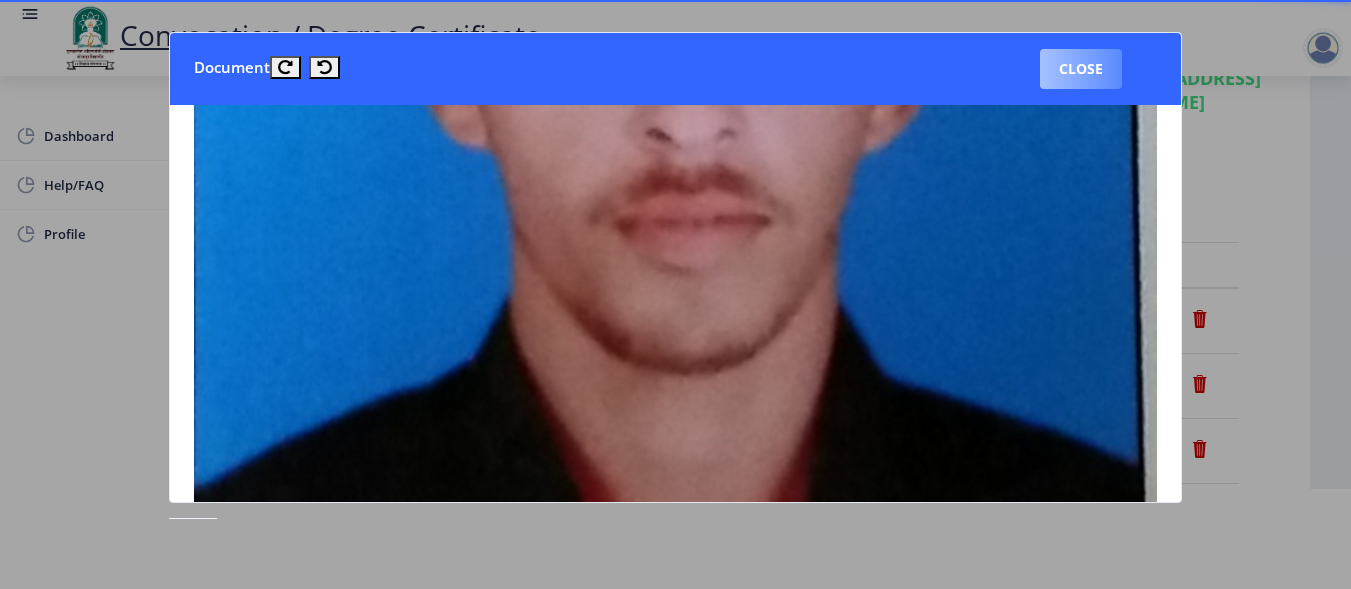 click on "Close" at bounding box center [1081, 69] 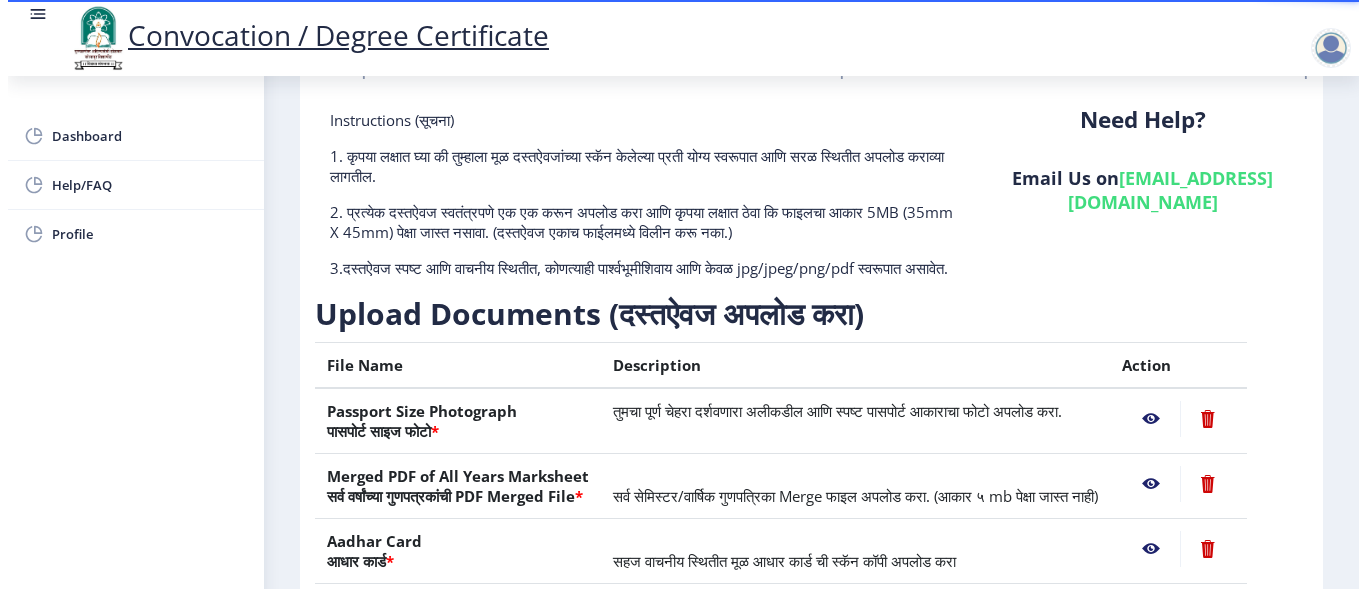 scroll, scrollTop: 100, scrollLeft: 0, axis: vertical 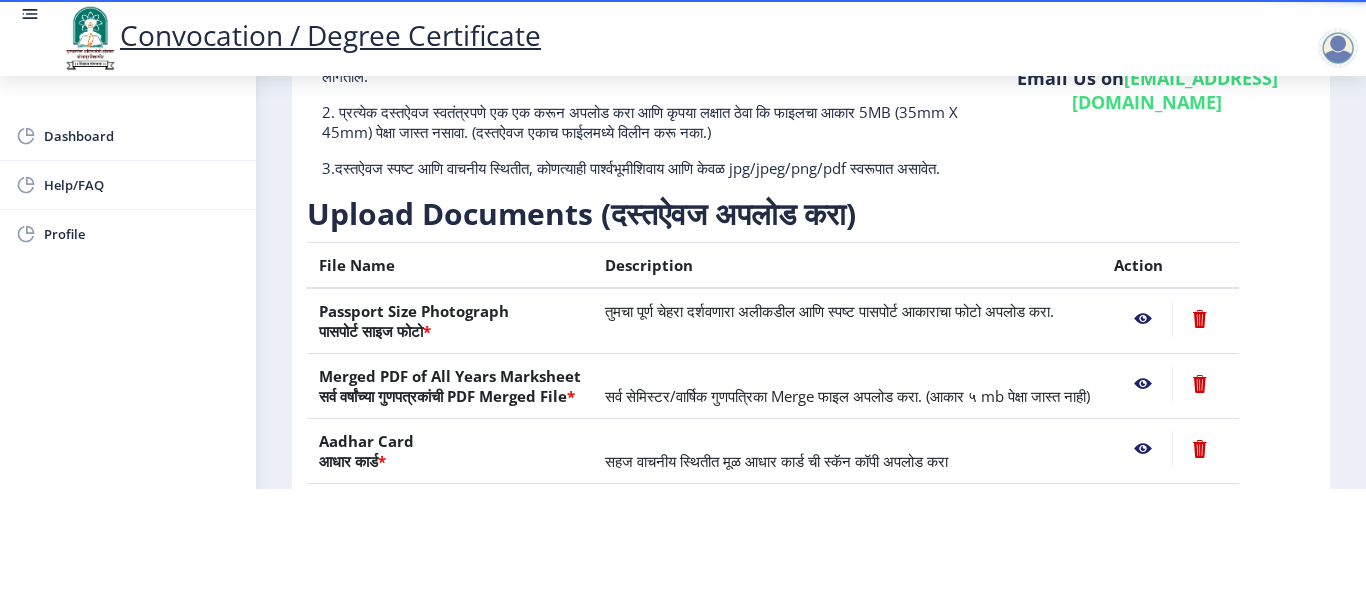 click 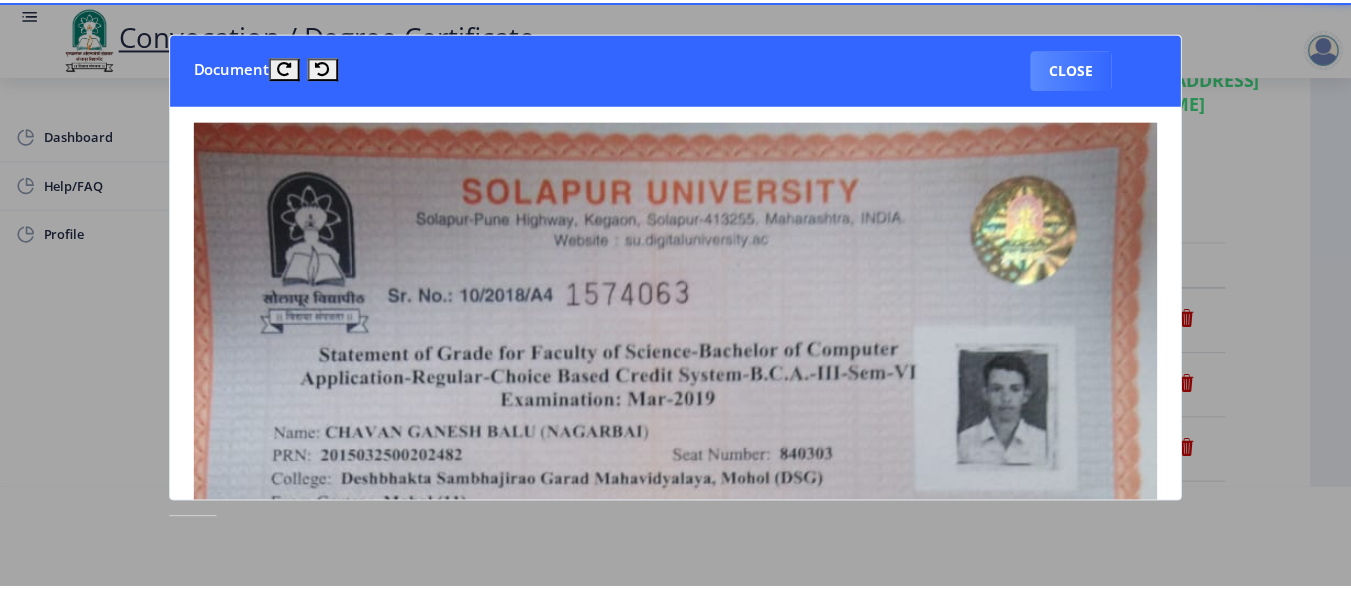 scroll, scrollTop: 0, scrollLeft: 0, axis: both 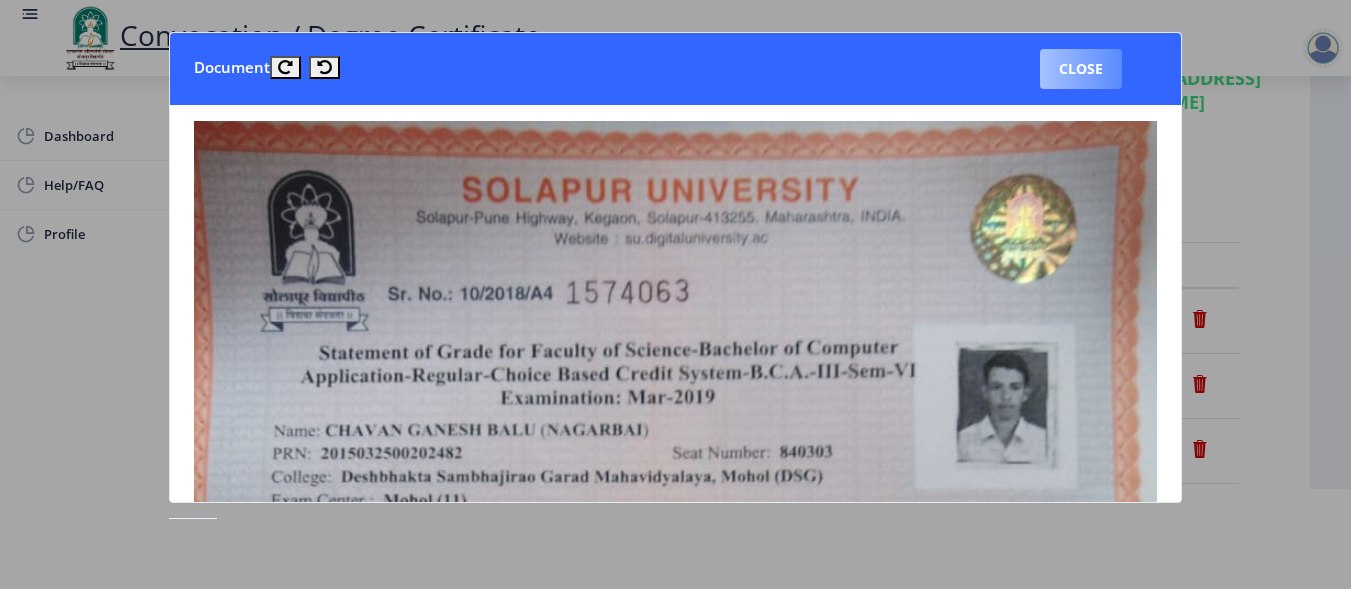 click on "Close" at bounding box center (1081, 69) 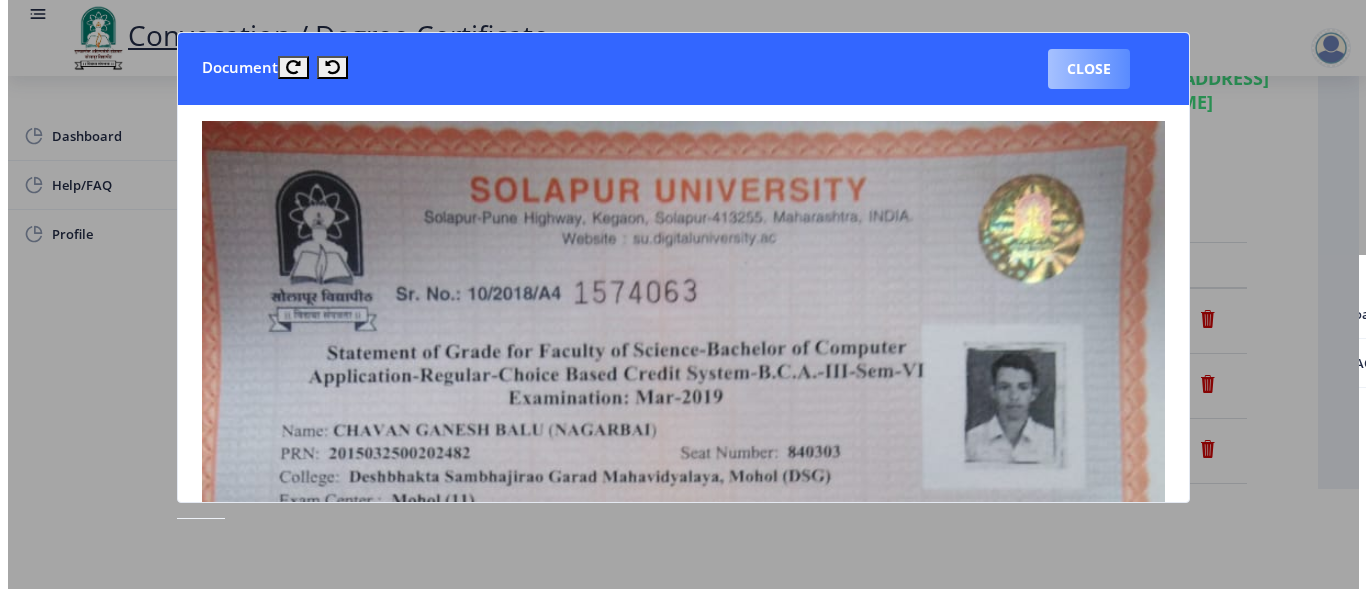 scroll, scrollTop: 100, scrollLeft: 0, axis: vertical 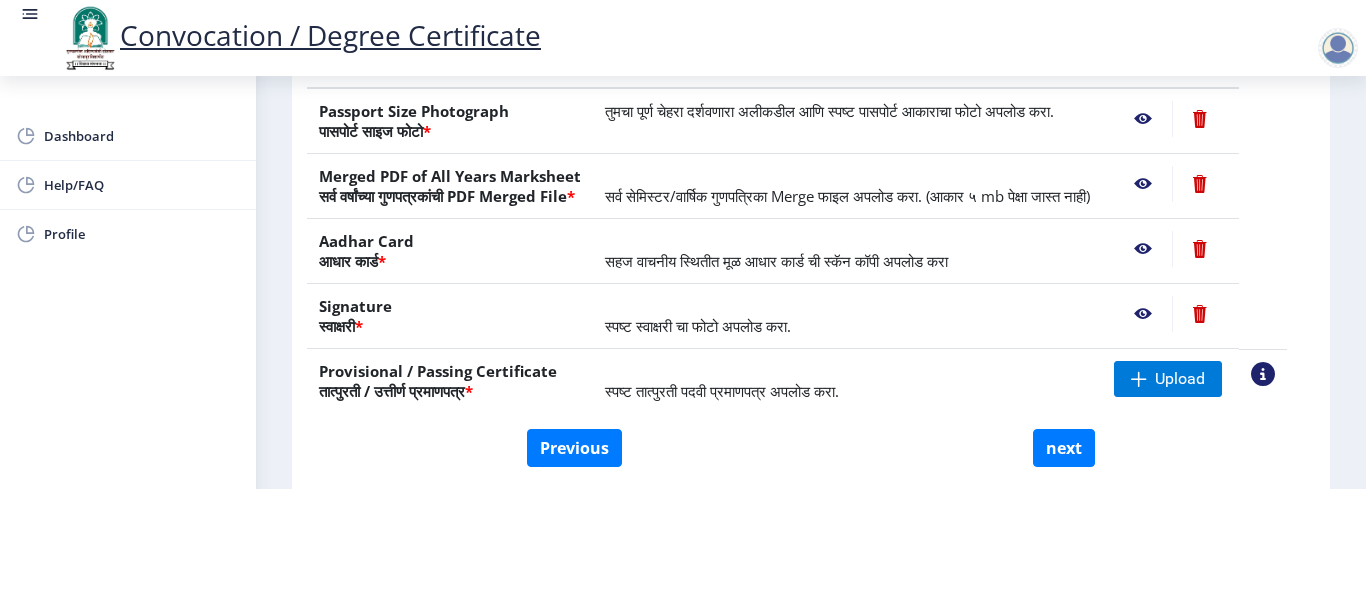 click 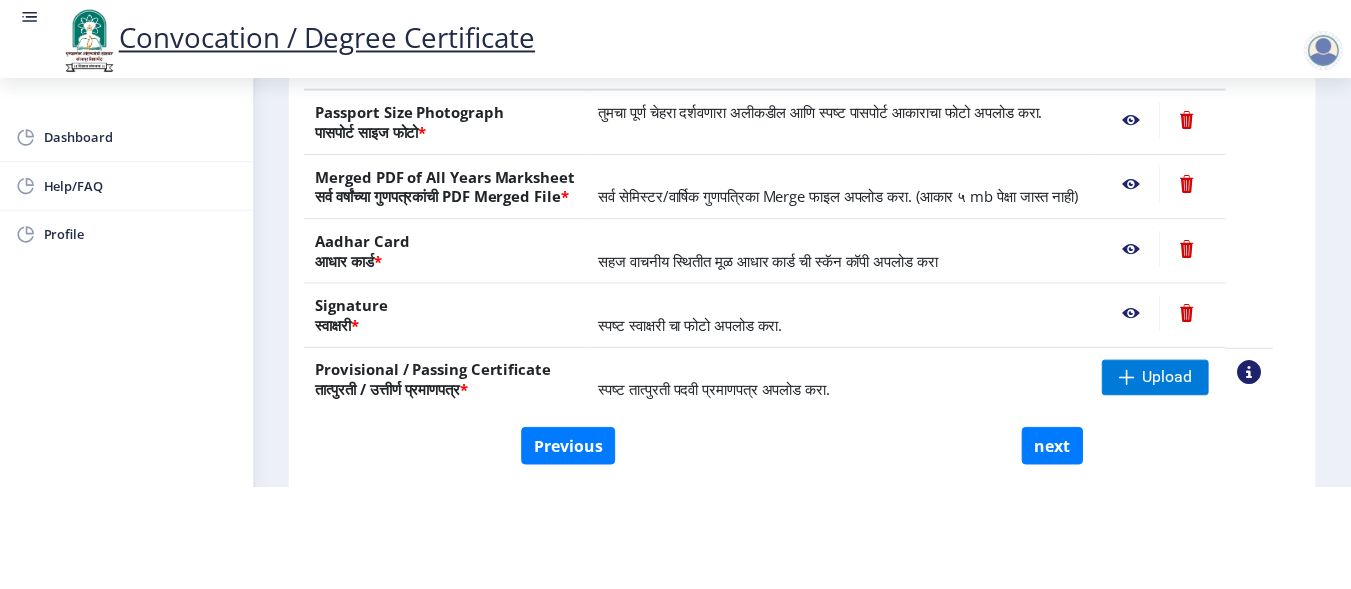 scroll, scrollTop: 0, scrollLeft: 0, axis: both 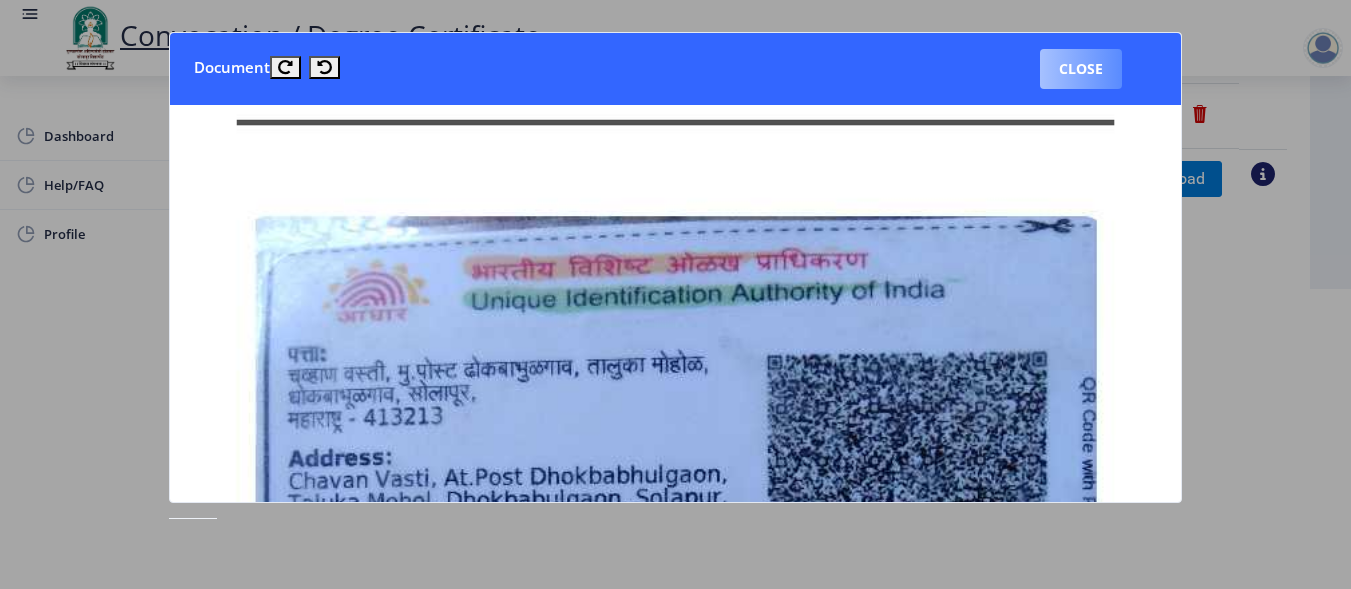 click on "Close" at bounding box center (1081, 69) 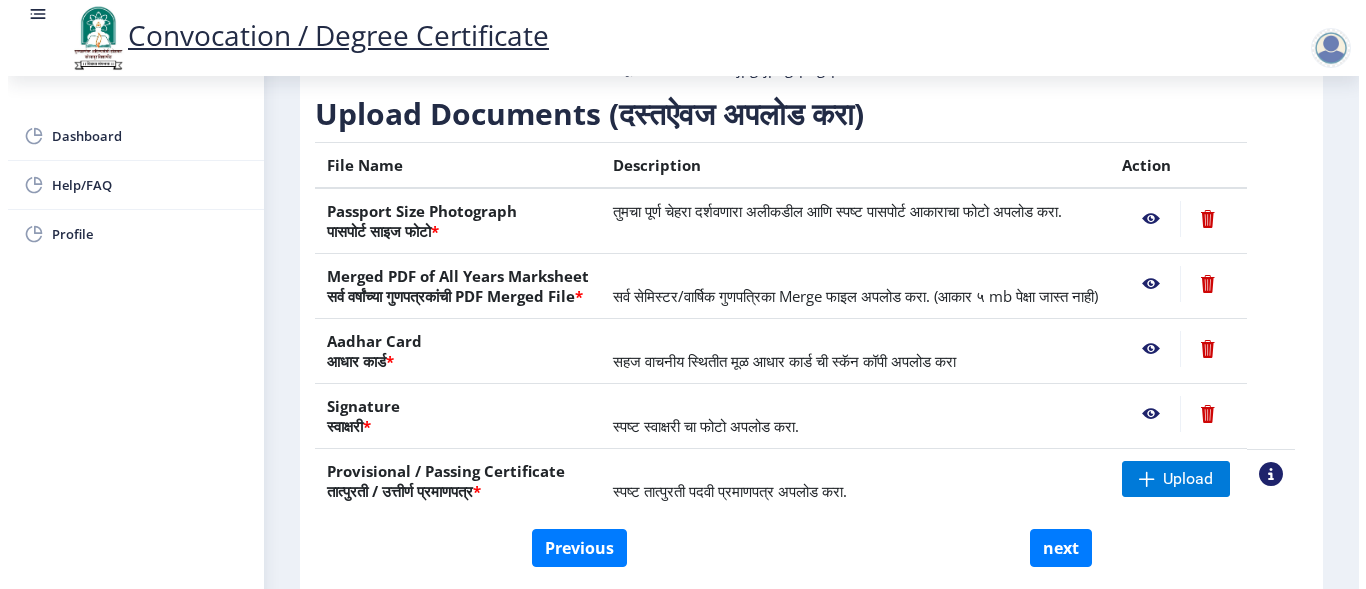 scroll, scrollTop: 225, scrollLeft: 0, axis: vertical 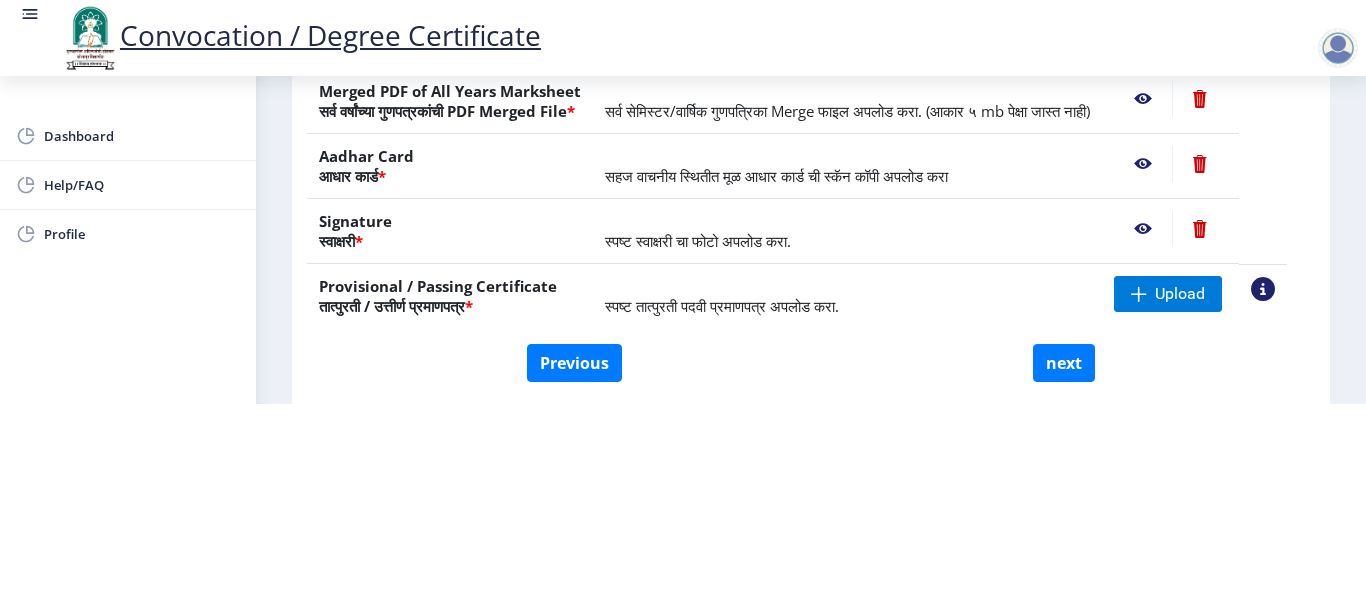 click 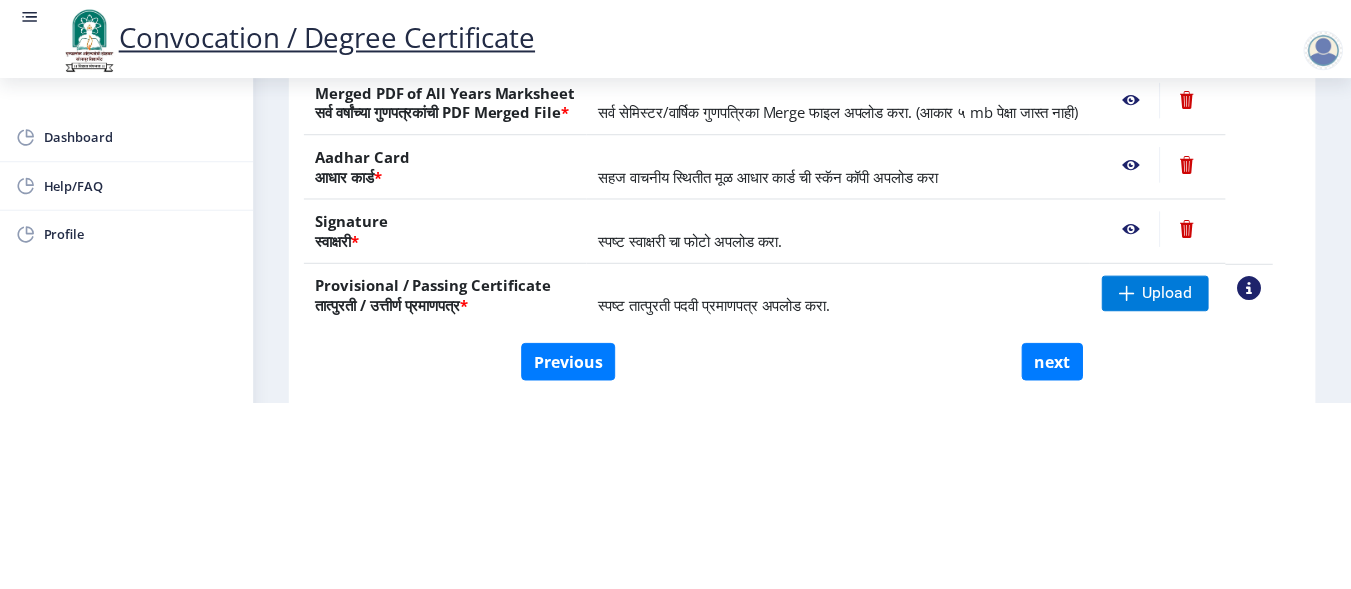 scroll, scrollTop: 0, scrollLeft: 0, axis: both 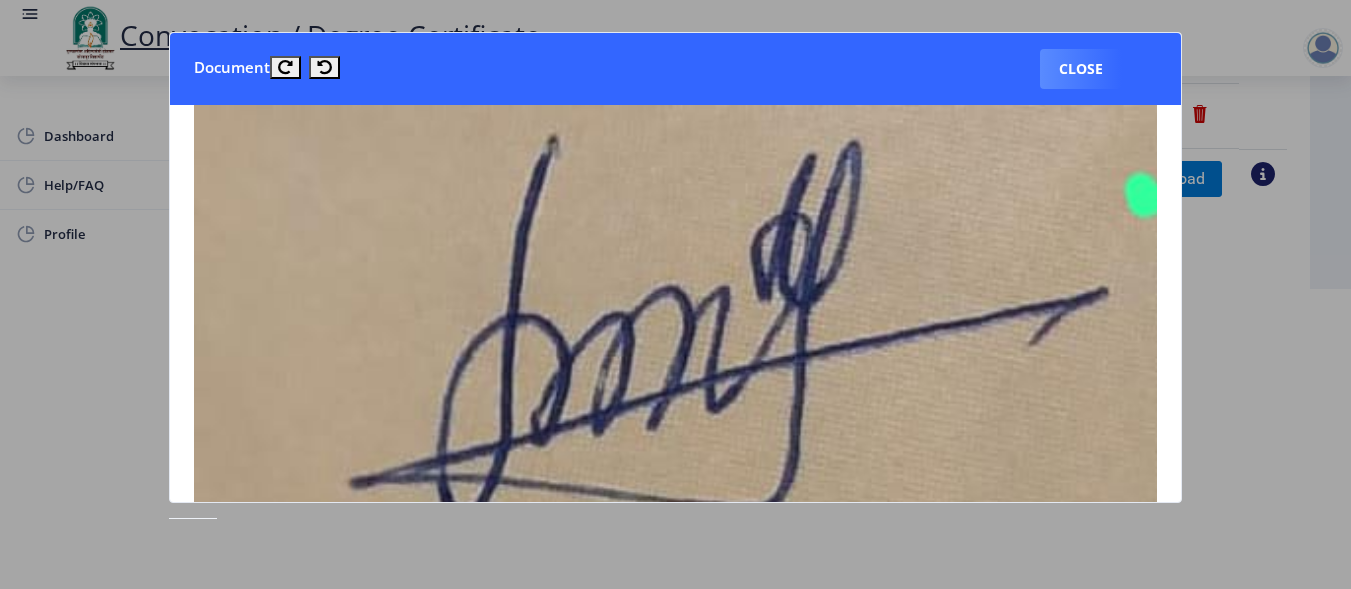 click on "Close" at bounding box center [1081, 69] 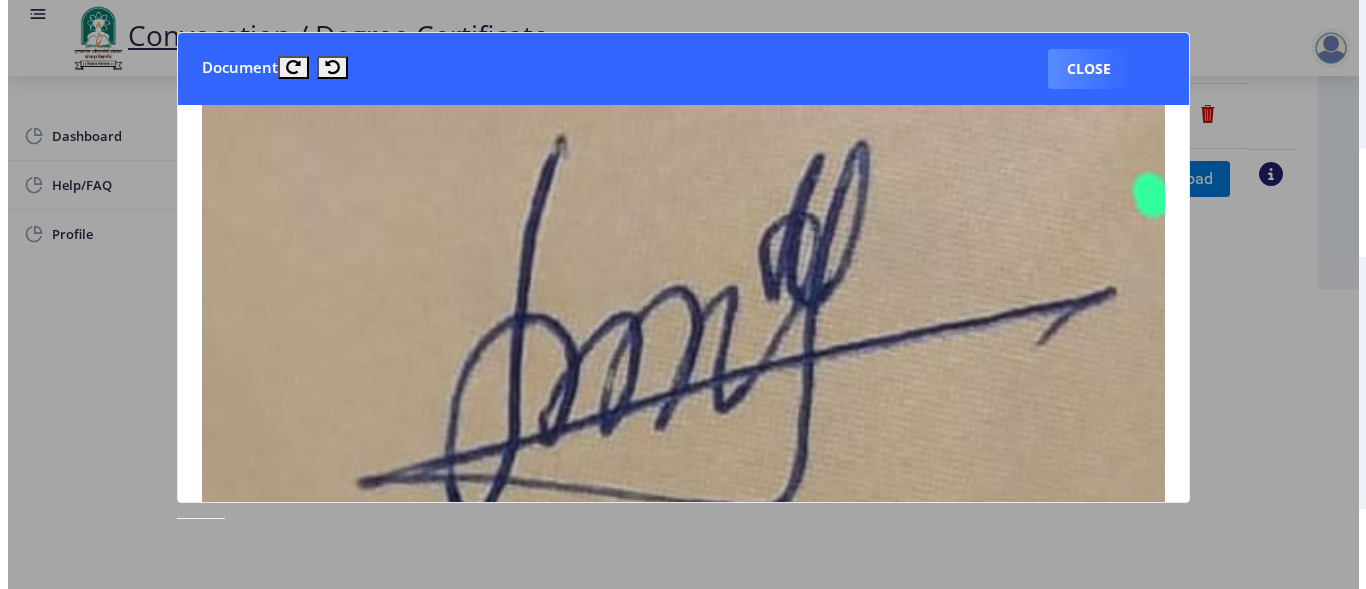scroll, scrollTop: 225, scrollLeft: 0, axis: vertical 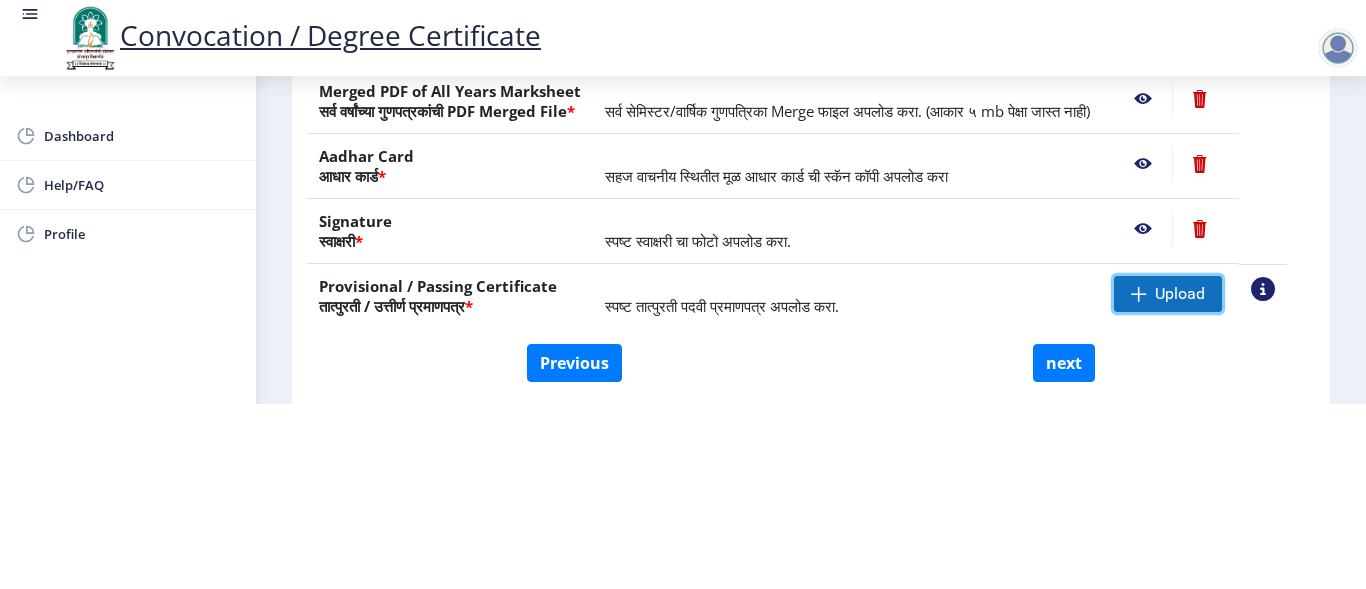 click on "Upload" 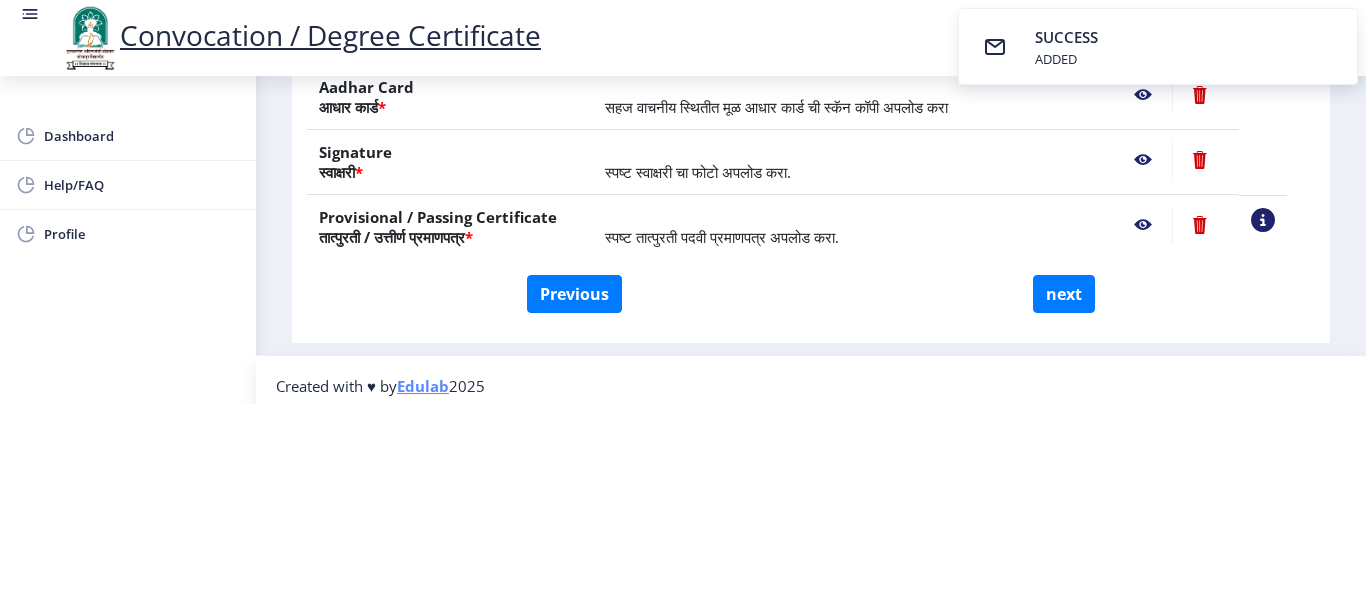 scroll, scrollTop: 421, scrollLeft: 0, axis: vertical 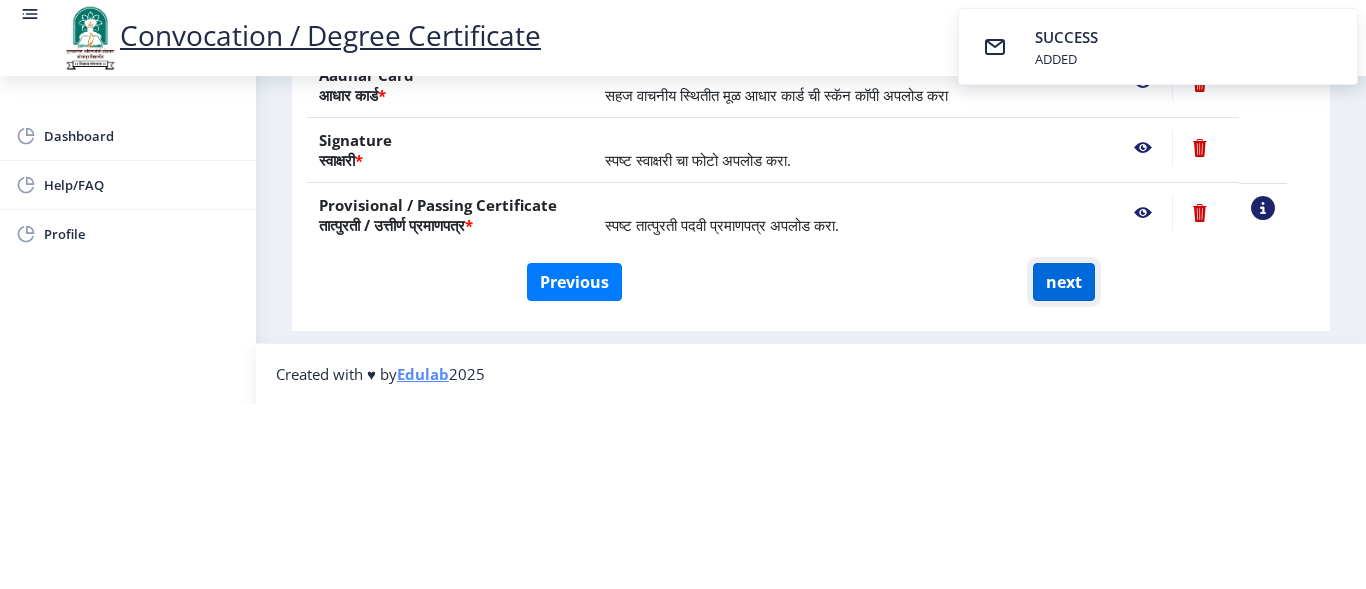 click on "next" 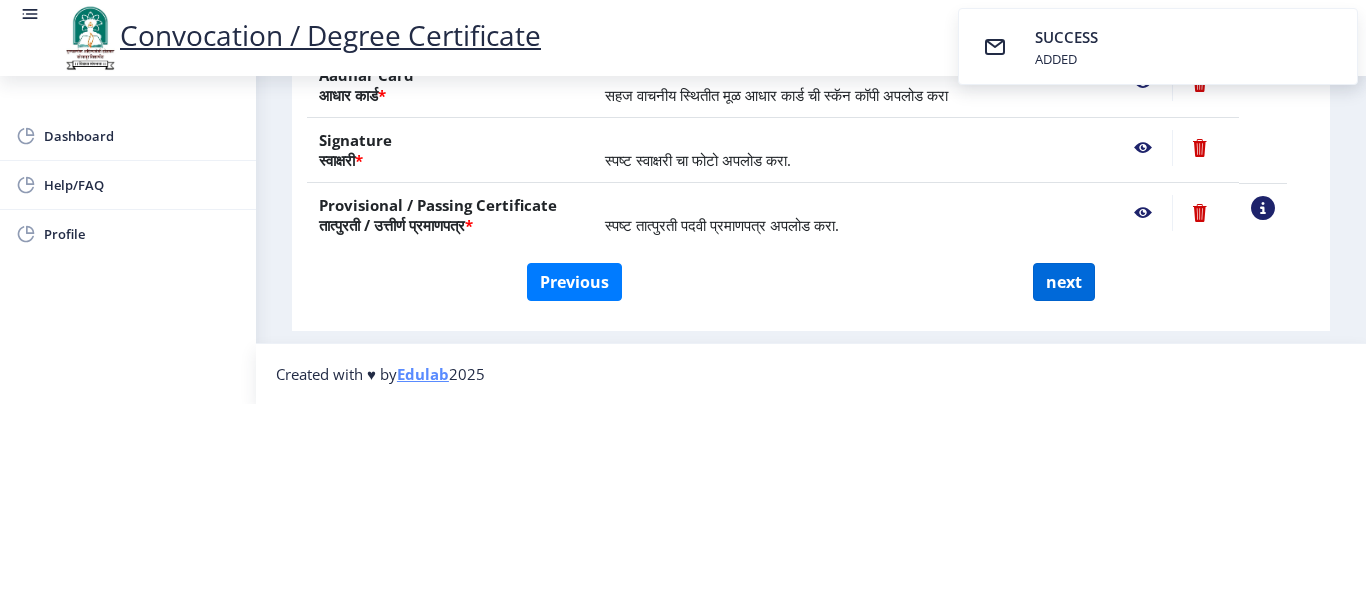 scroll, scrollTop: 0, scrollLeft: 0, axis: both 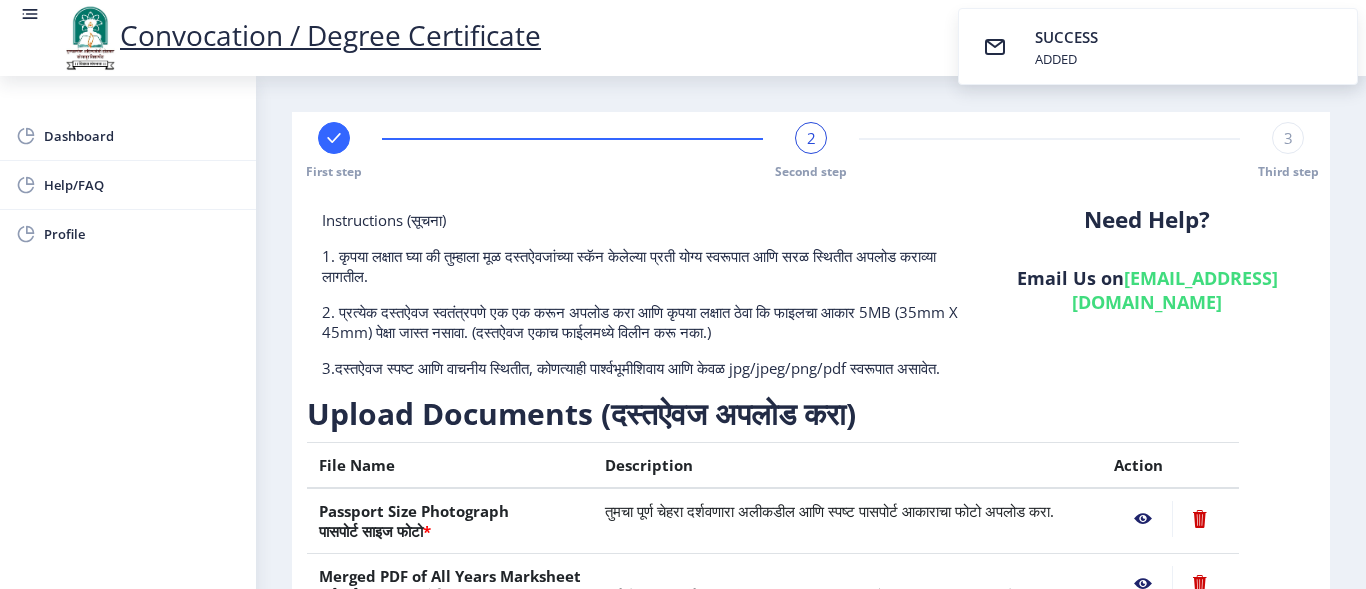 select 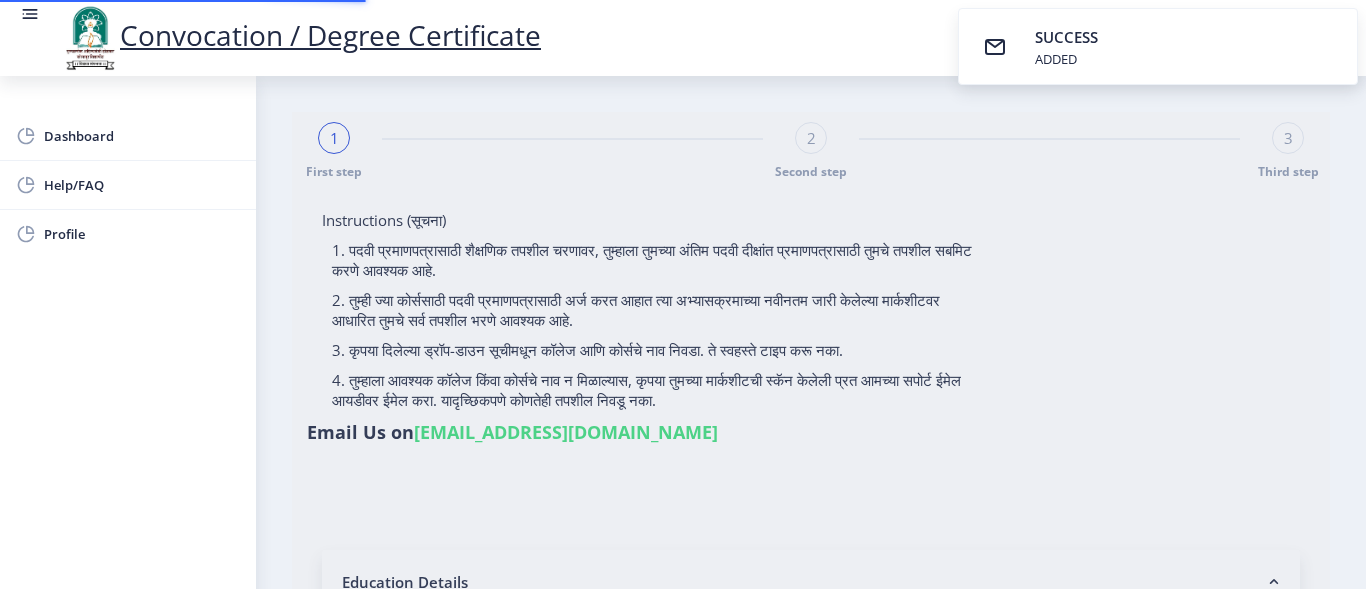 select 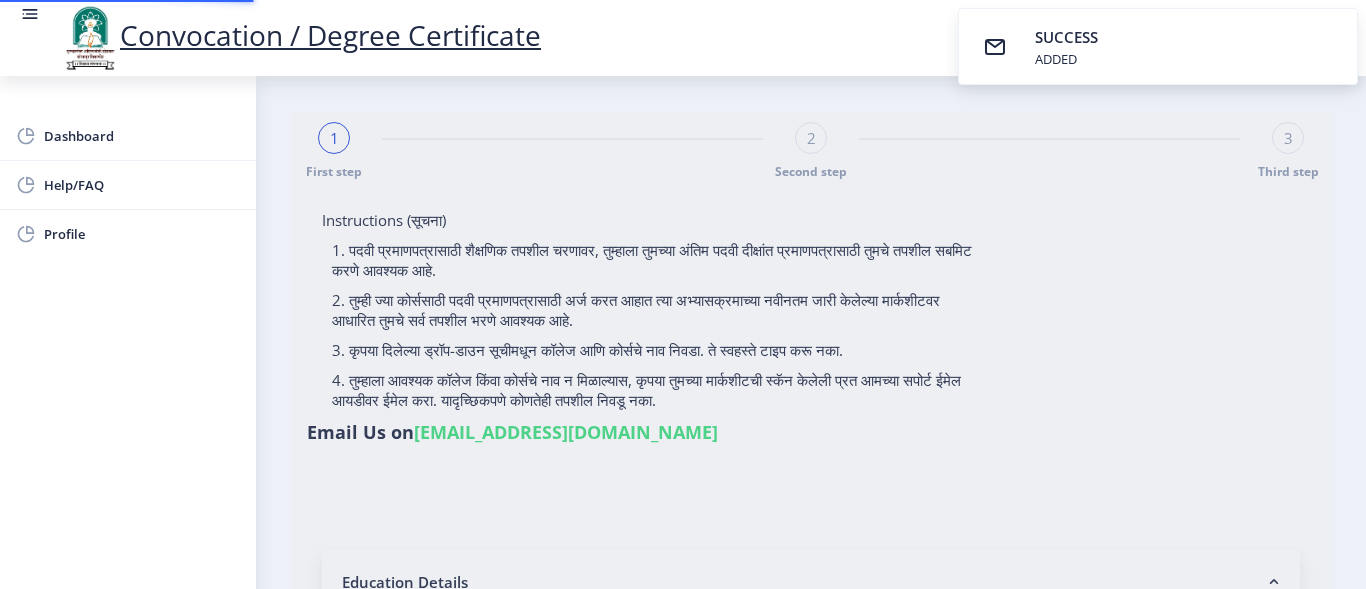 type on "[PERSON_NAME]" 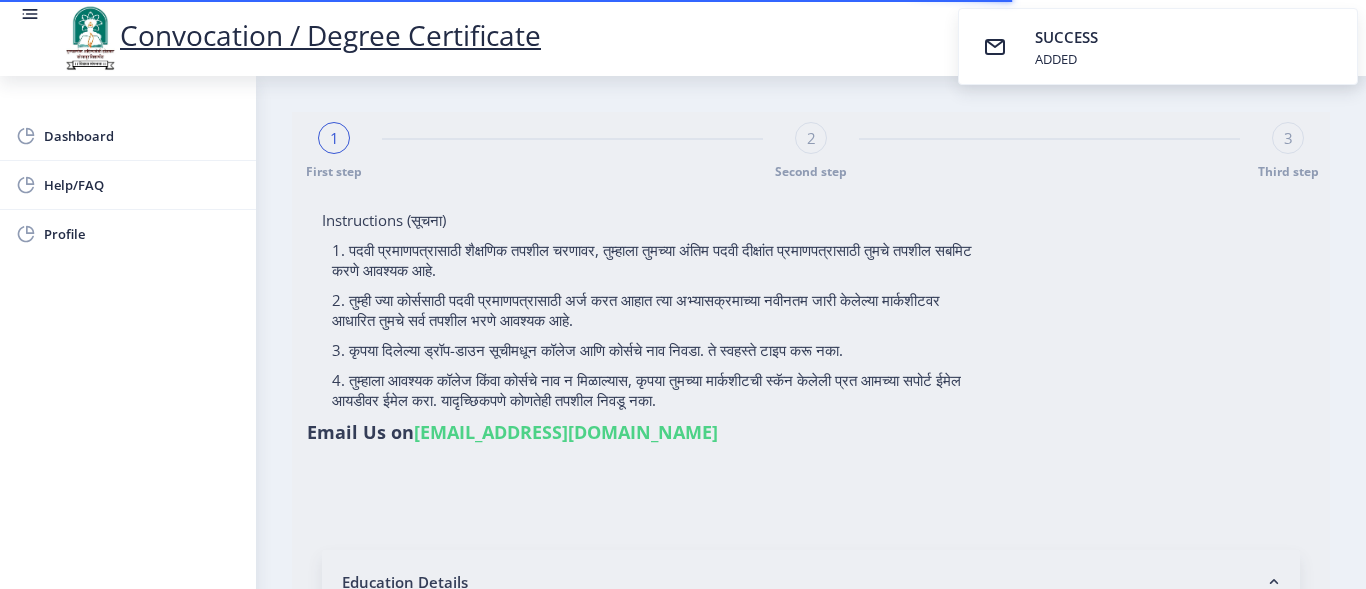 type on "2015032500202482" 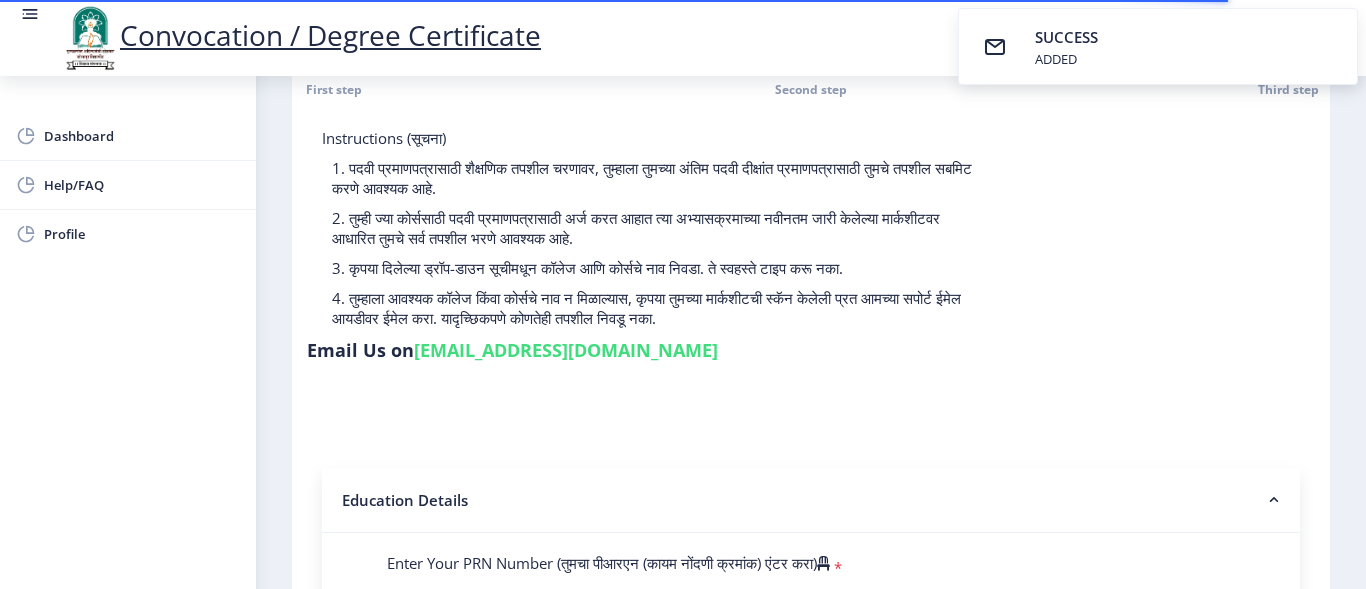 select 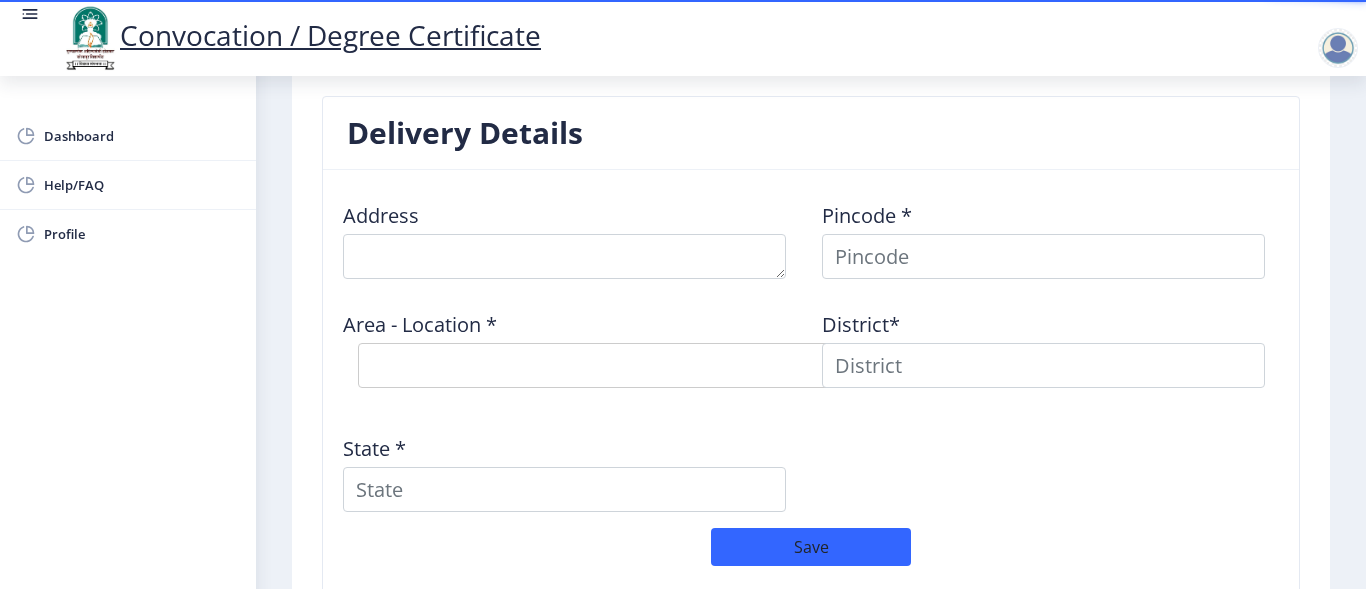 scroll, scrollTop: 1600, scrollLeft: 0, axis: vertical 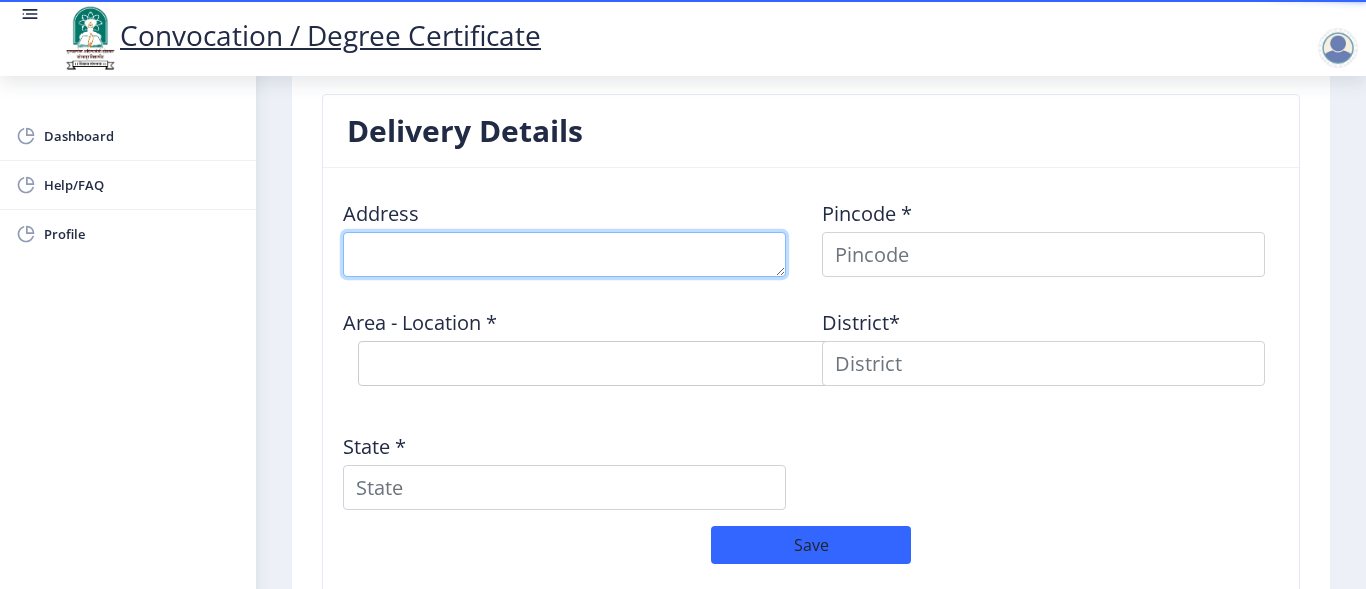 click at bounding box center (564, 254) 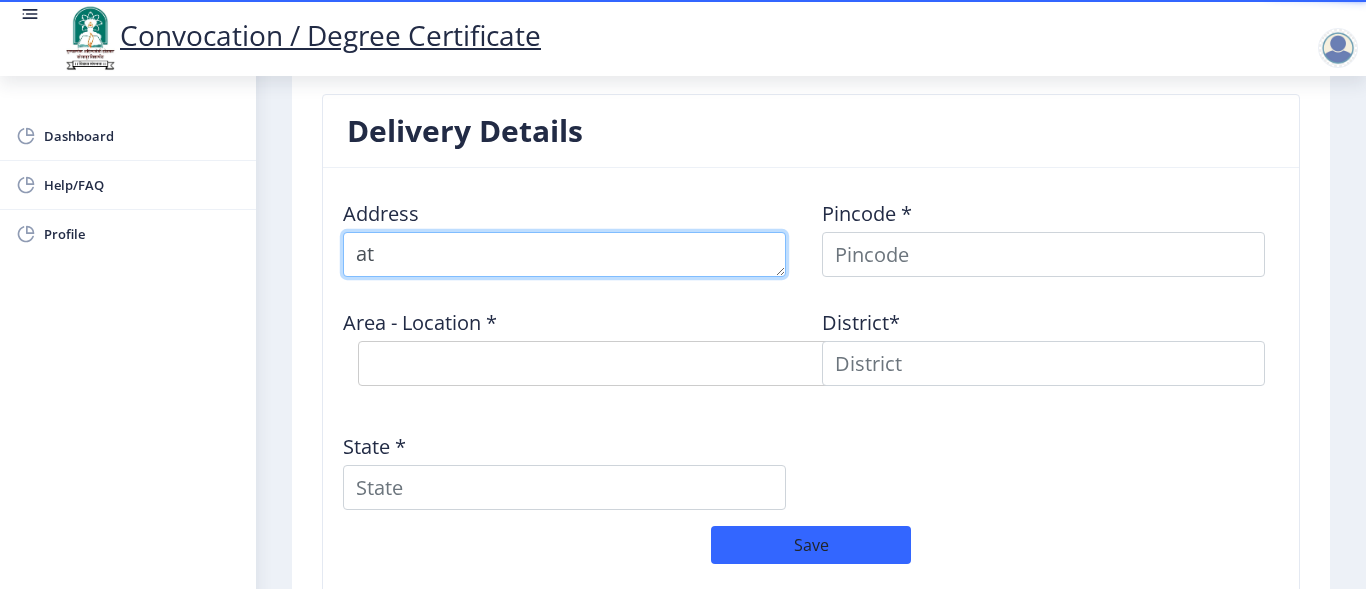 type on "a" 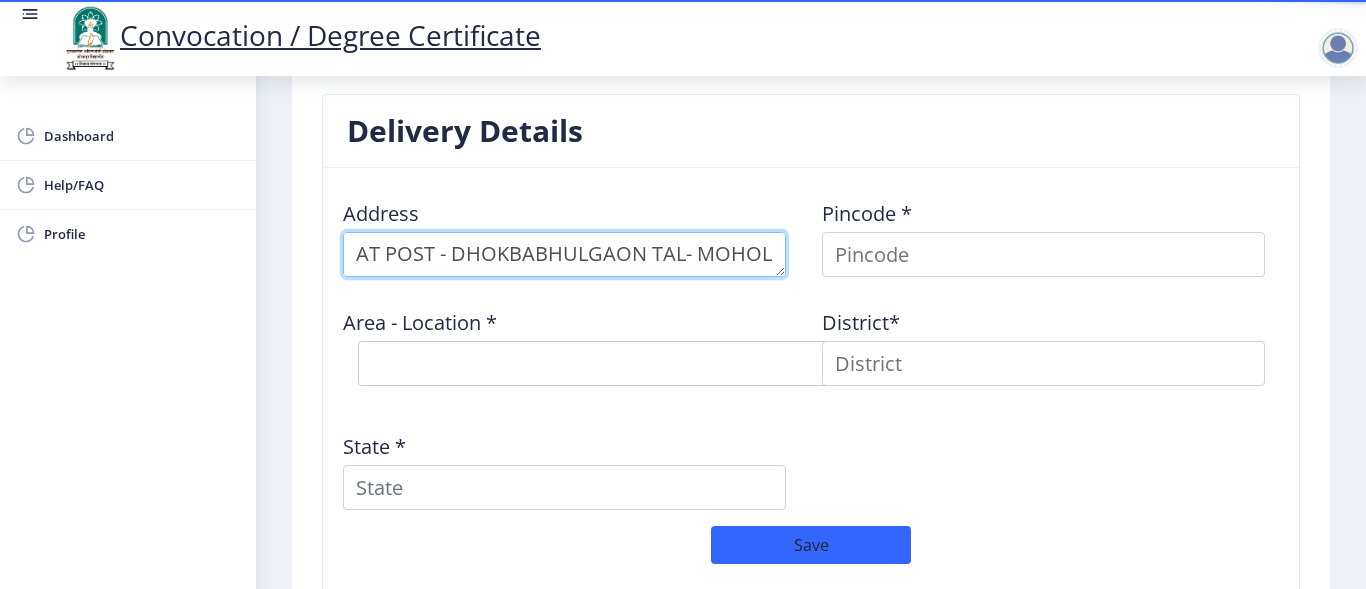 scroll, scrollTop: 21, scrollLeft: 0, axis: vertical 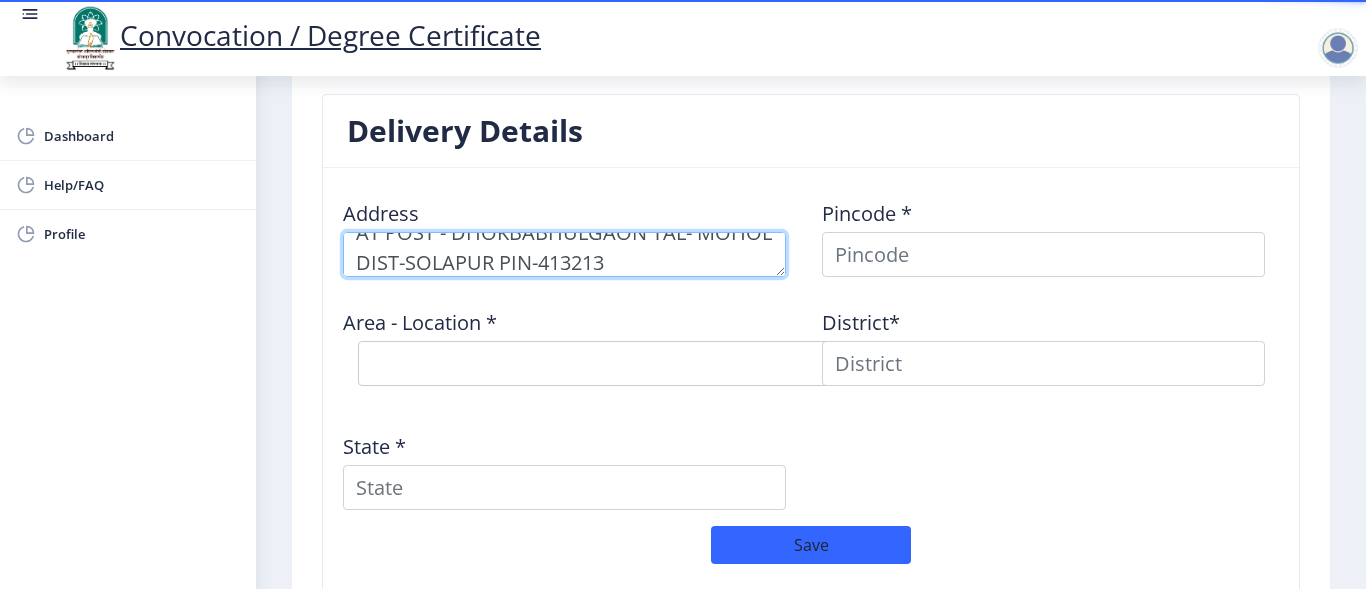 type on "AT POST - DHOKBABHULGAON TAL- MOHOL   DIST-SOLAPUR PIN-413213" 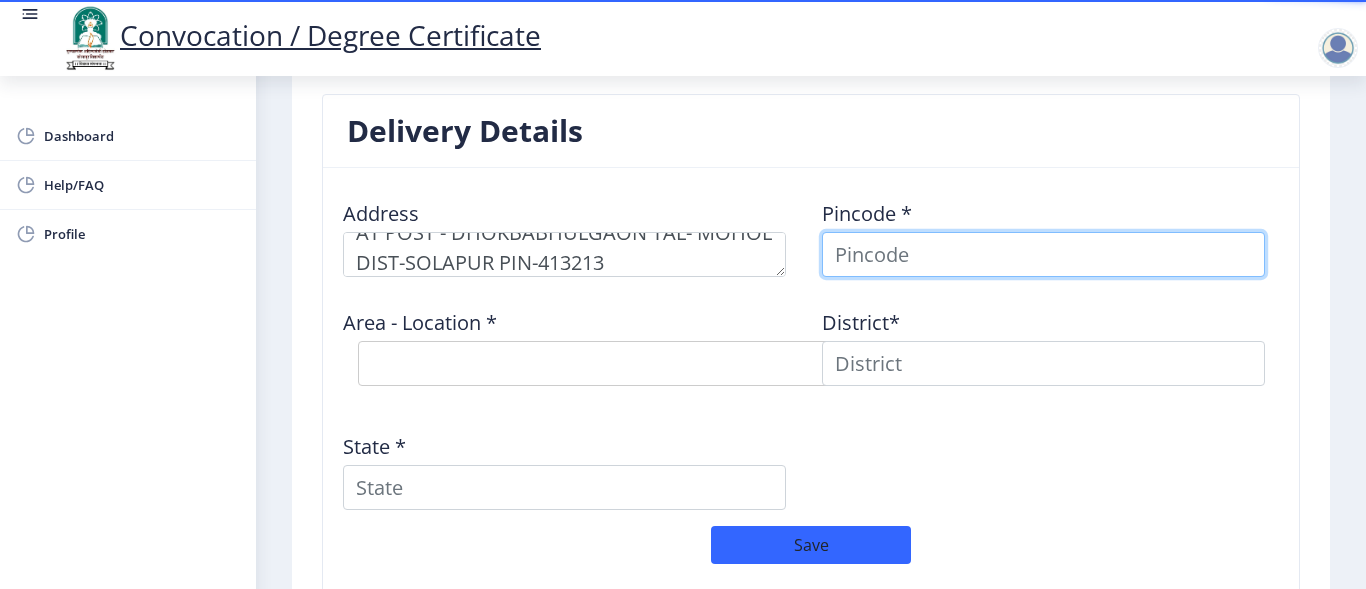 click at bounding box center (1043, 254) 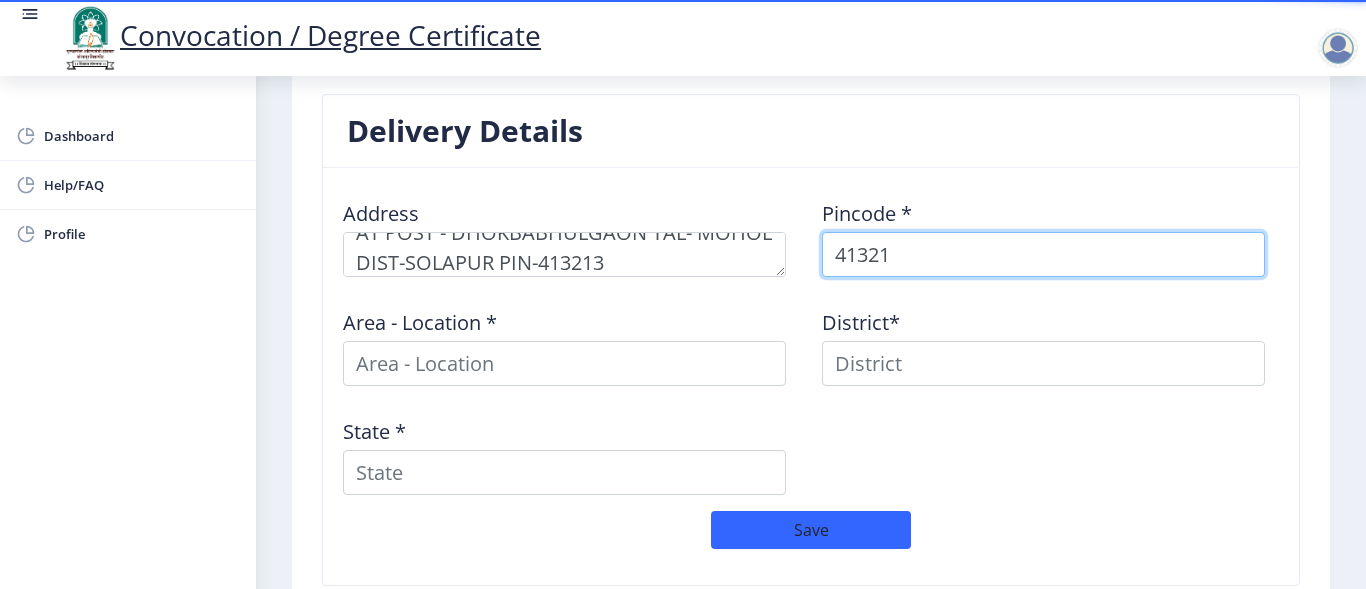 type on "413213" 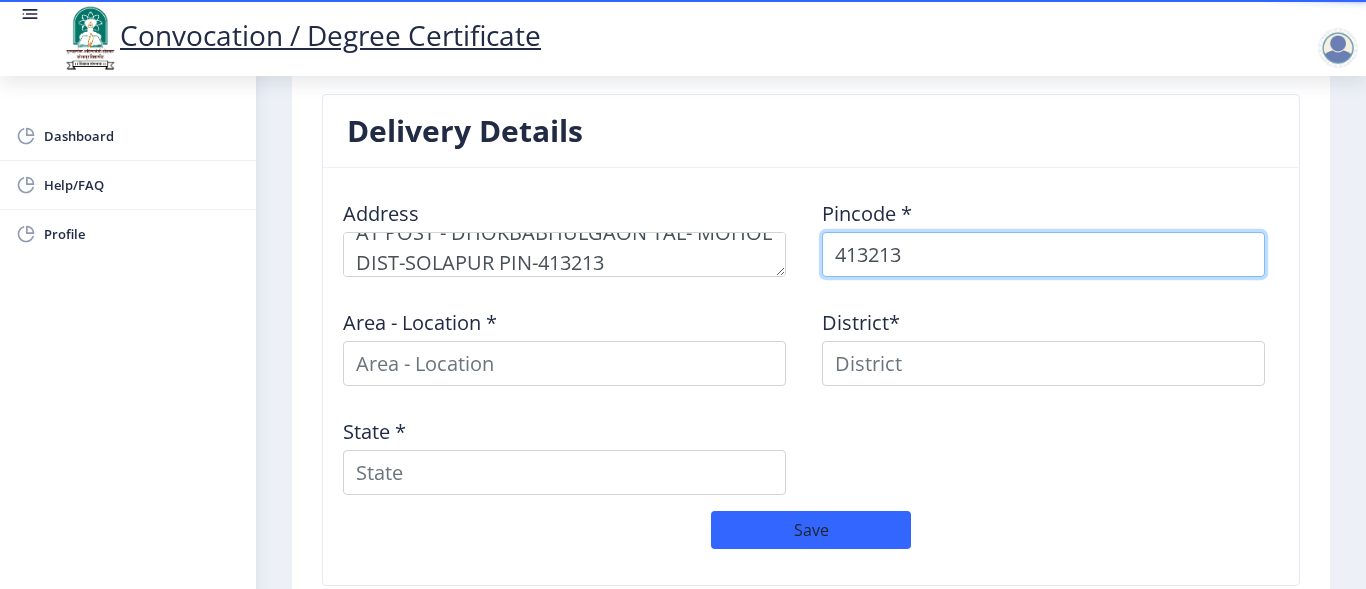 select 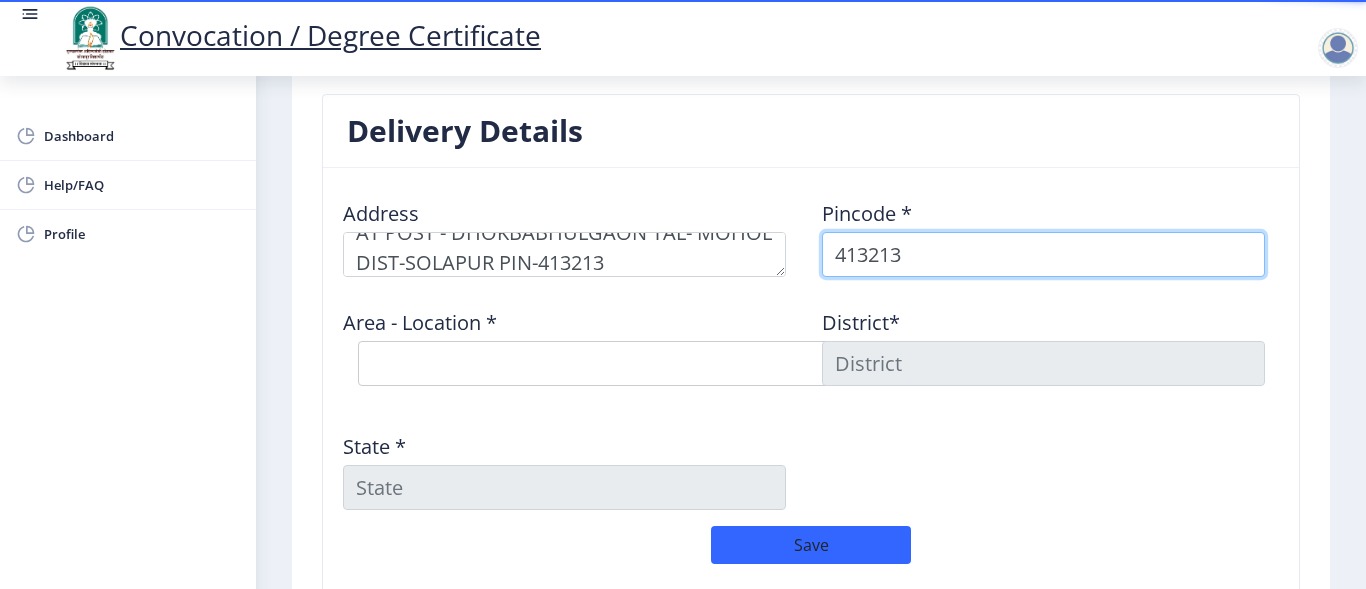 type on "413213" 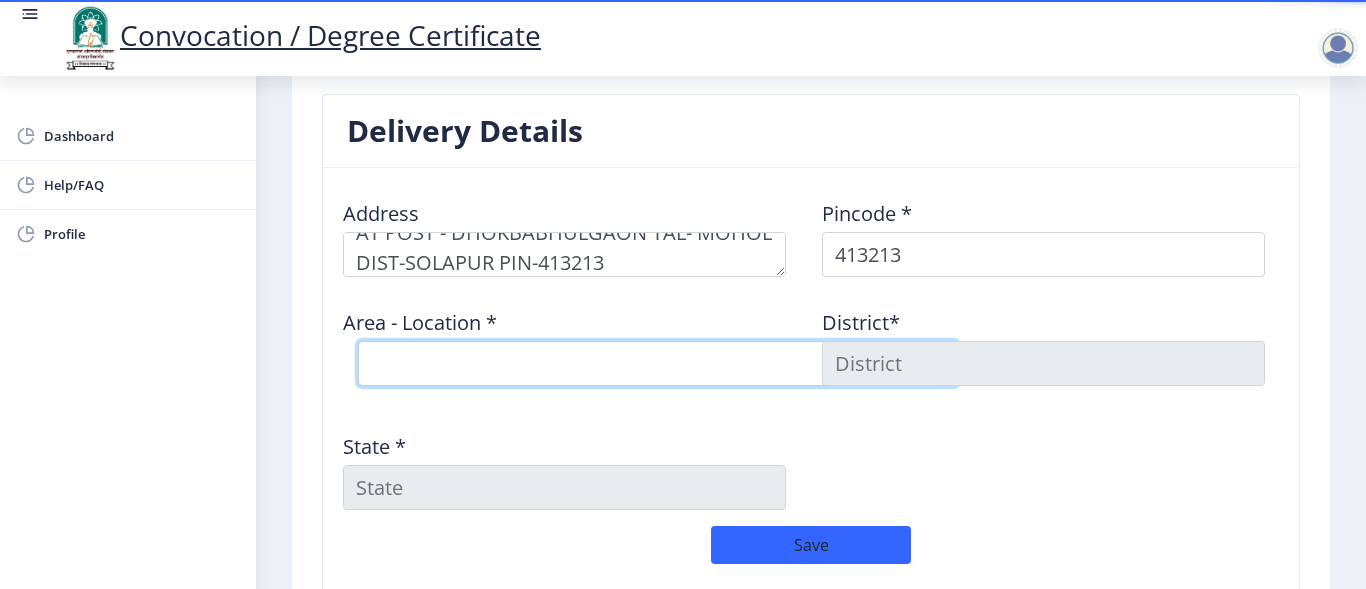 click on "Select Area Location [GEOGRAPHIC_DATA] Mohol S.O Dhokbabhulgaon B.O Ekrukhe B.O Ghatane [PERSON_NAME] B.O Kolegaon [PERSON_NAME] B.O Lamboti B.O Mohol S.O Narkhed B.O Savaleshwar [PERSON_NAME] Virwade B.O Shirapur ([GEOGRAPHIC_DATA]) [PERSON_NAME] B.O Wadwal B.O Yawali B.O" at bounding box center [658, 363] 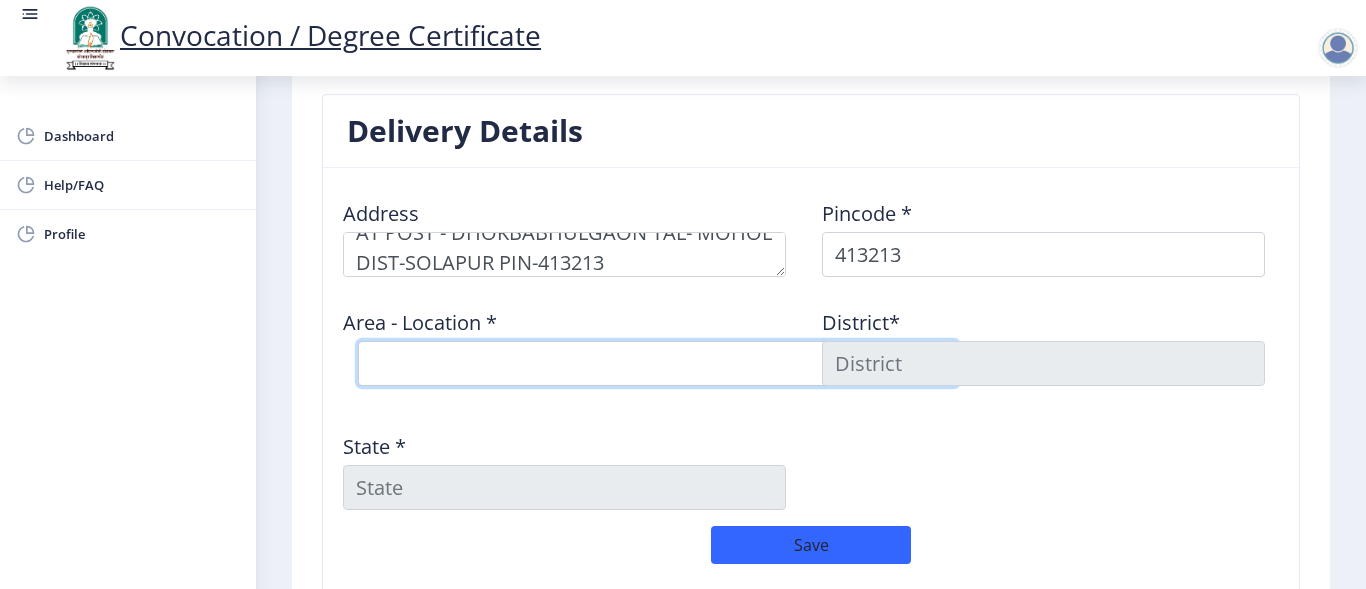 select on "2: Object" 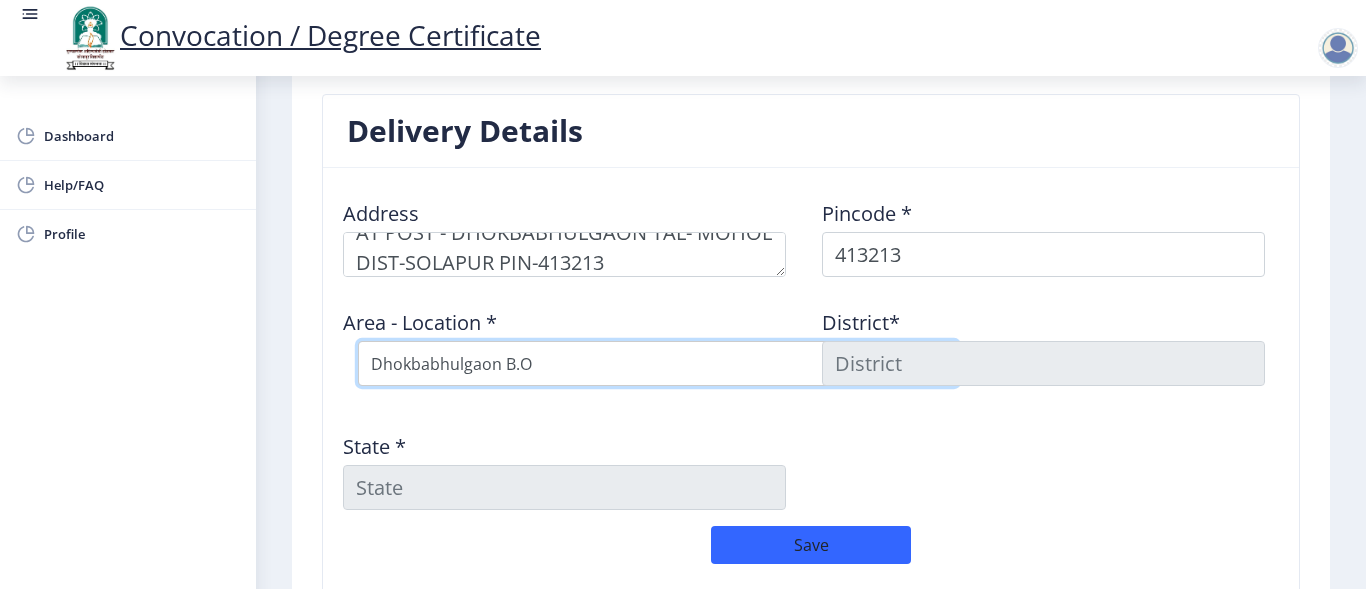 click on "Select Area Location [GEOGRAPHIC_DATA] Mohol S.O Dhokbabhulgaon B.O Ekrukhe B.O Ghatane [PERSON_NAME] B.O Kolegaon [PERSON_NAME] B.O Lamboti B.O Mohol S.O Narkhed B.O Savaleshwar [PERSON_NAME] Virwade B.O Shirapur ([GEOGRAPHIC_DATA]) [PERSON_NAME] B.O Wadwal B.O Yawali B.O" at bounding box center (658, 363) 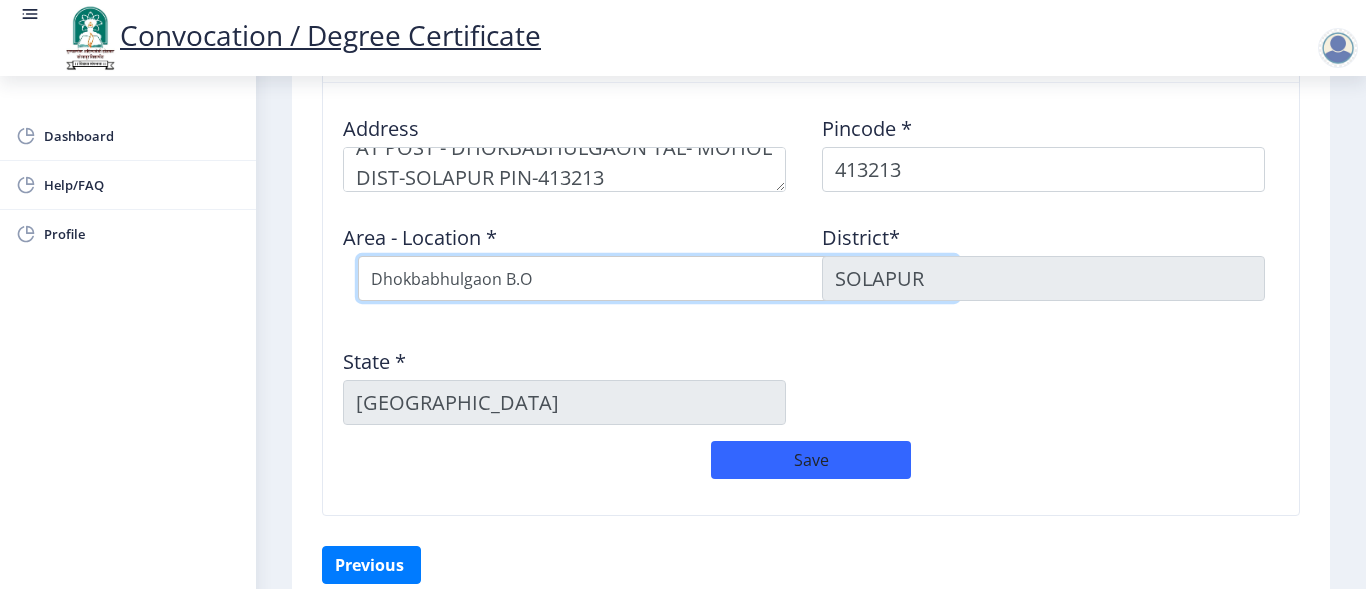 scroll, scrollTop: 1783, scrollLeft: 0, axis: vertical 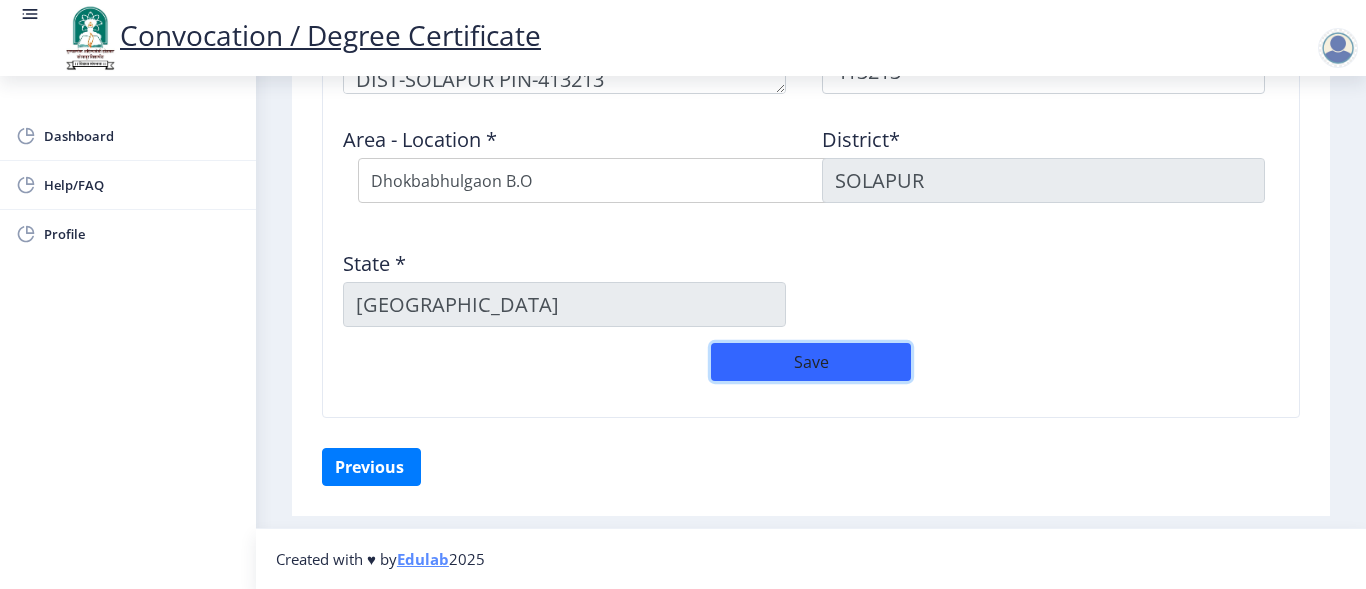 click on "Save" 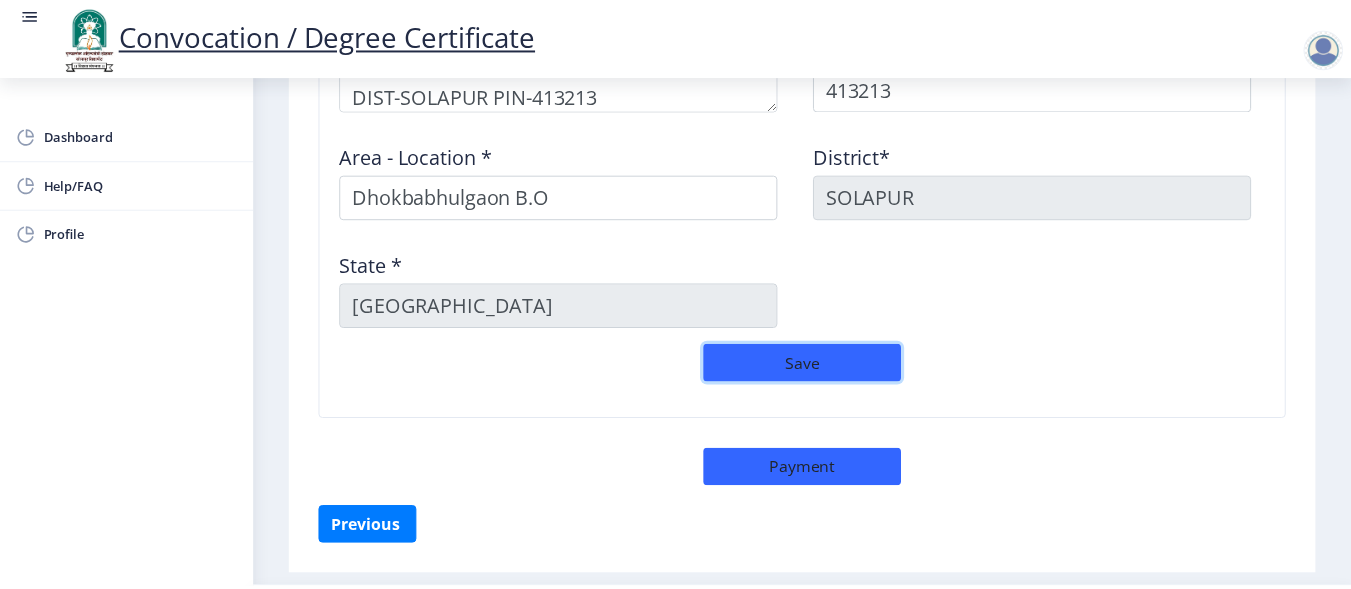 scroll, scrollTop: 1826, scrollLeft: 0, axis: vertical 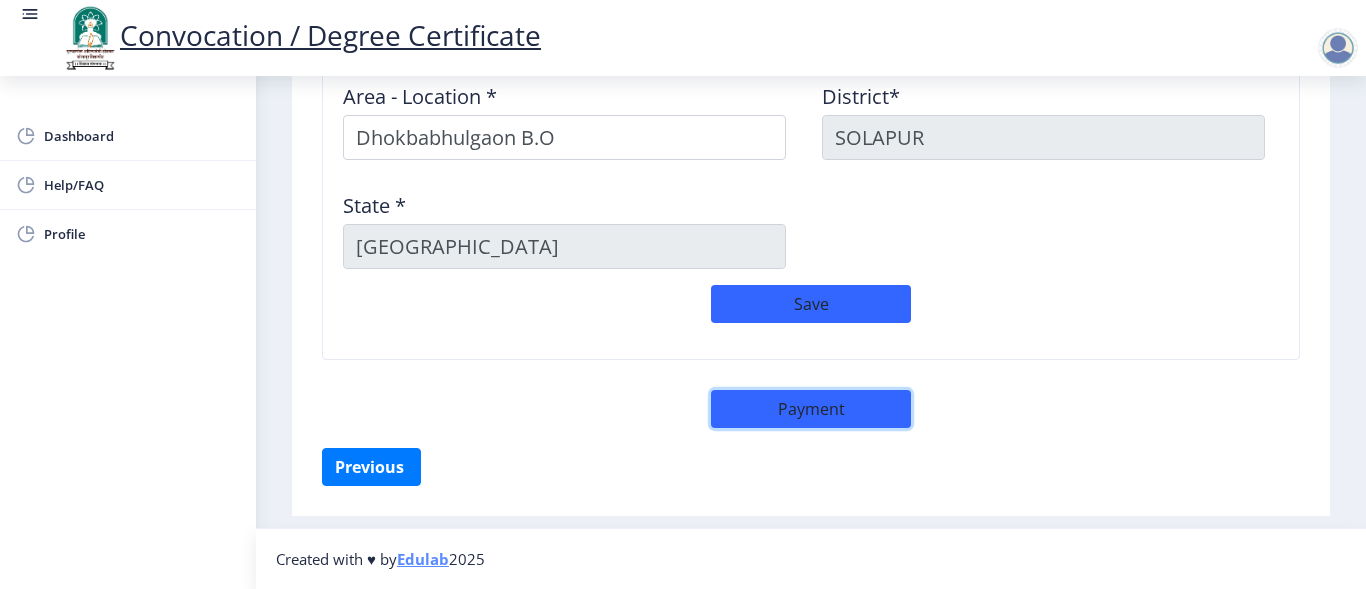click on "Payment" 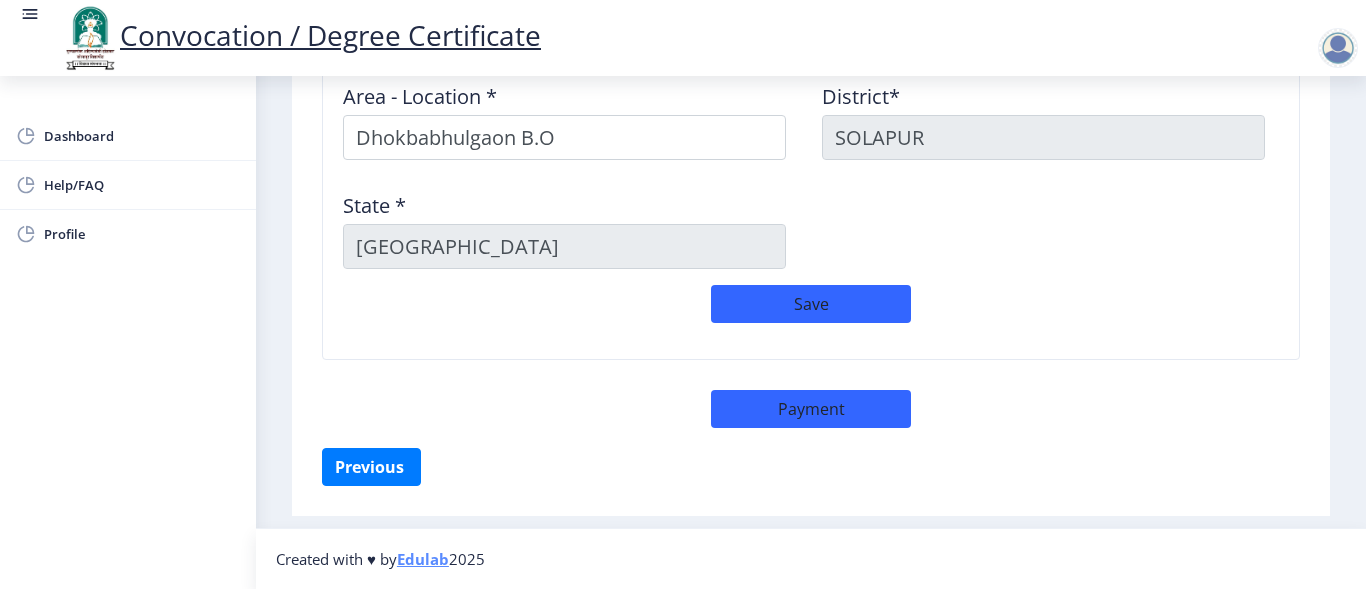select on "sealed" 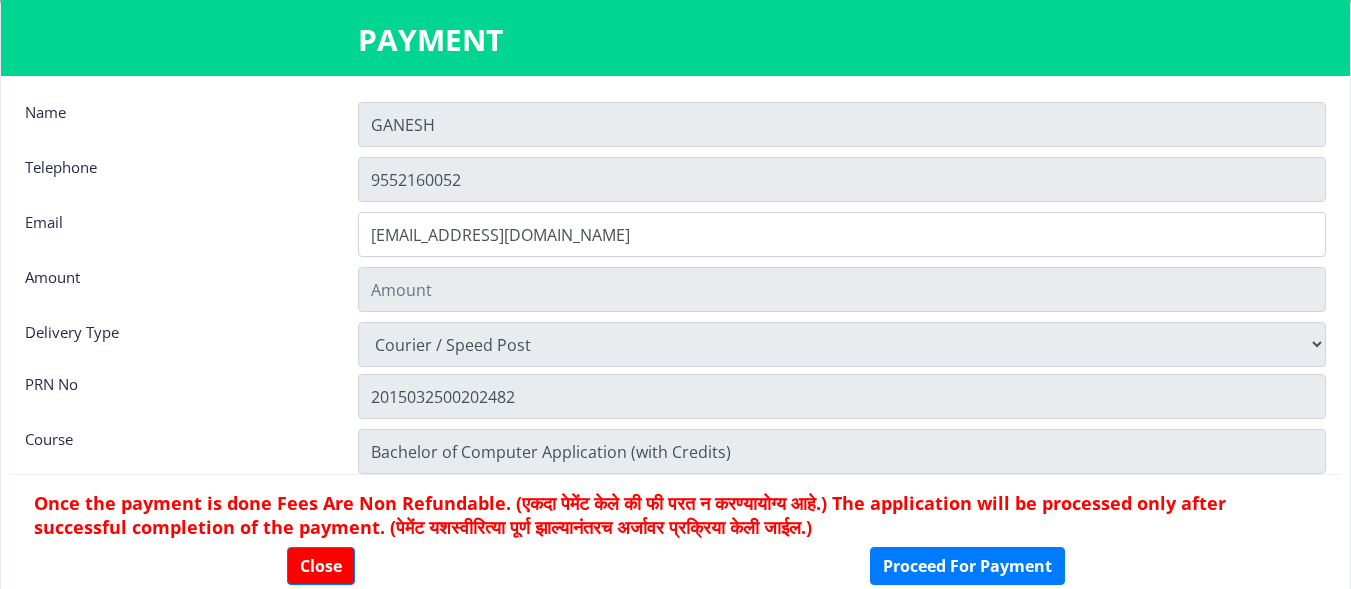 type on "900" 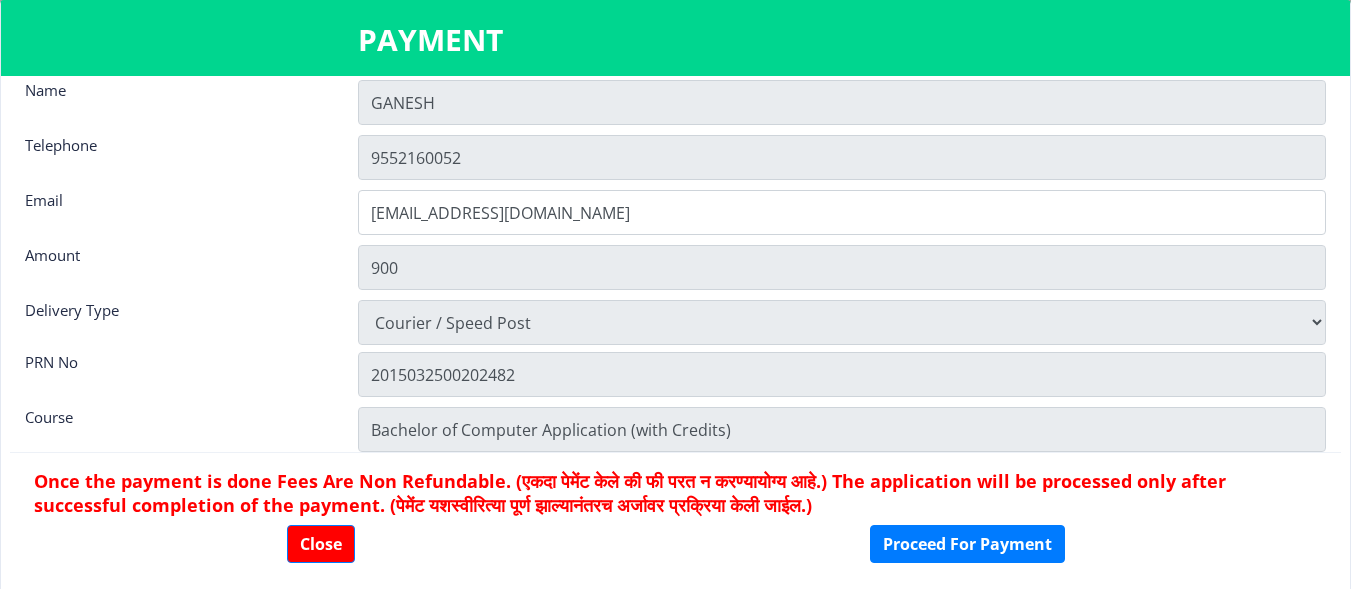 scroll, scrollTop: 28, scrollLeft: 0, axis: vertical 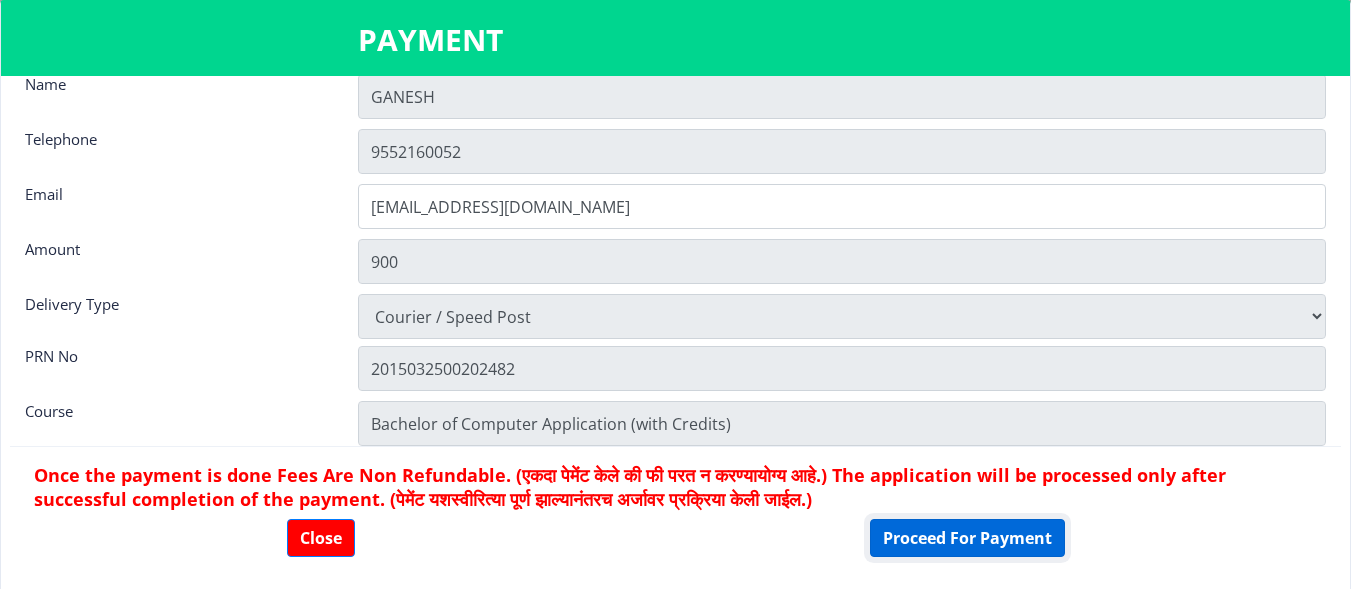 click on "Proceed For Payment" 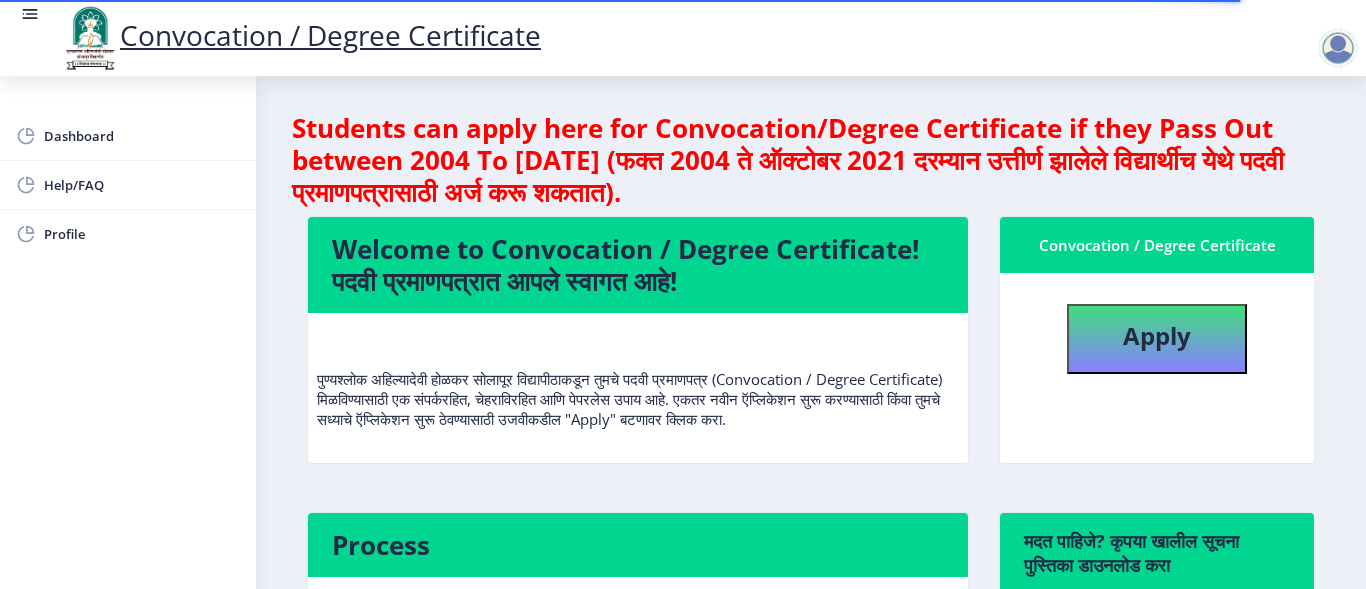 scroll, scrollTop: 0, scrollLeft: 0, axis: both 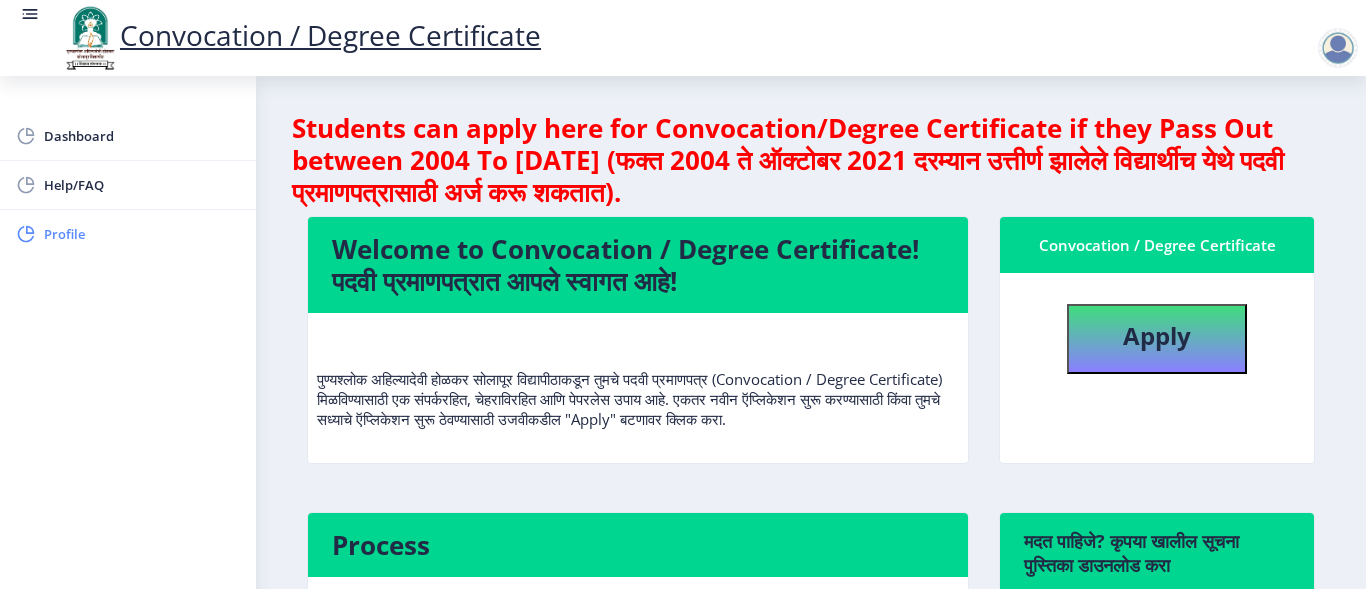 click on "Profile" 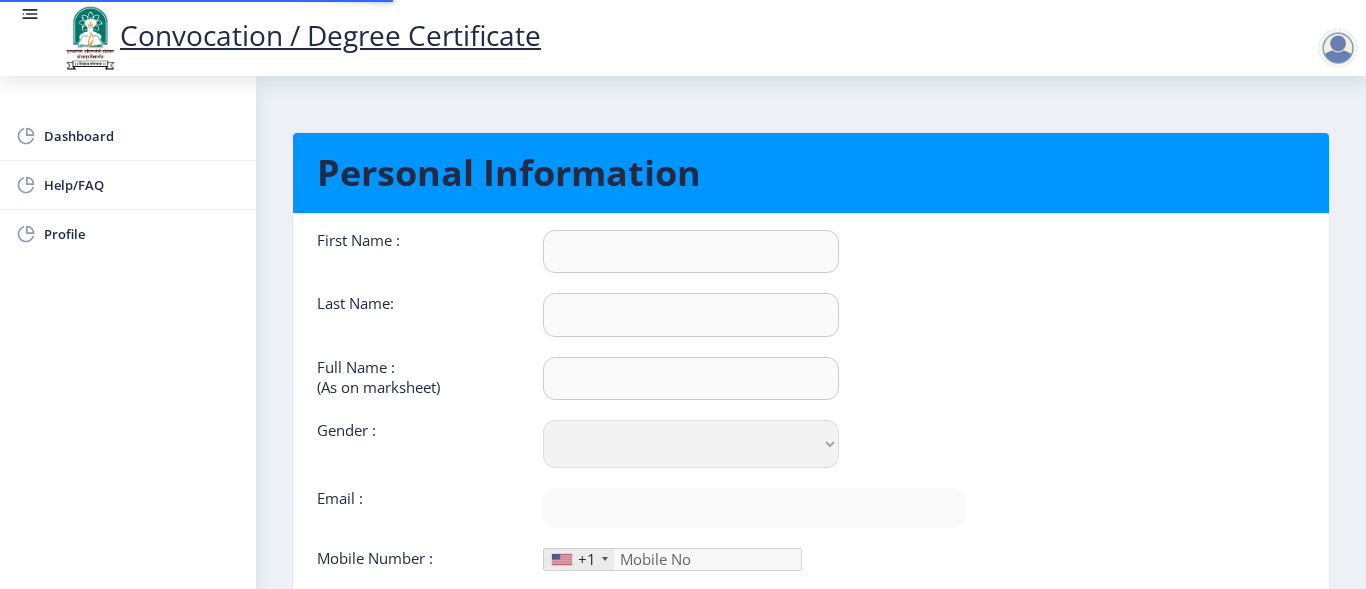 type on "GANESH" 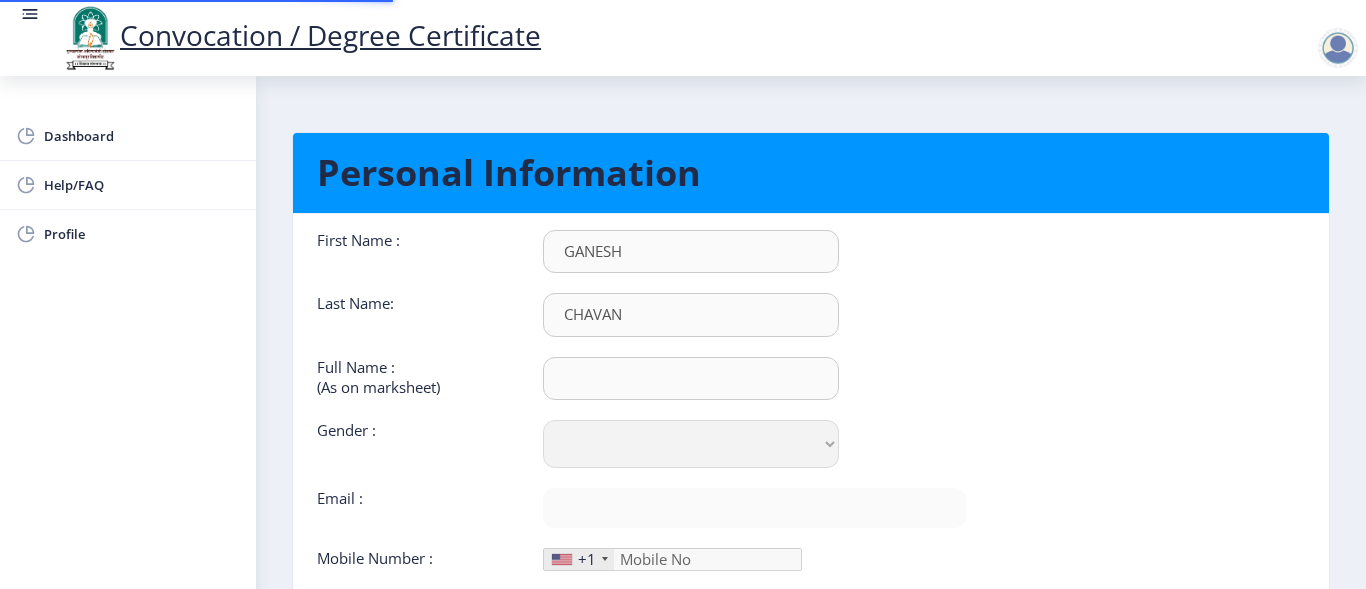 type on "[PERSON_NAME]" 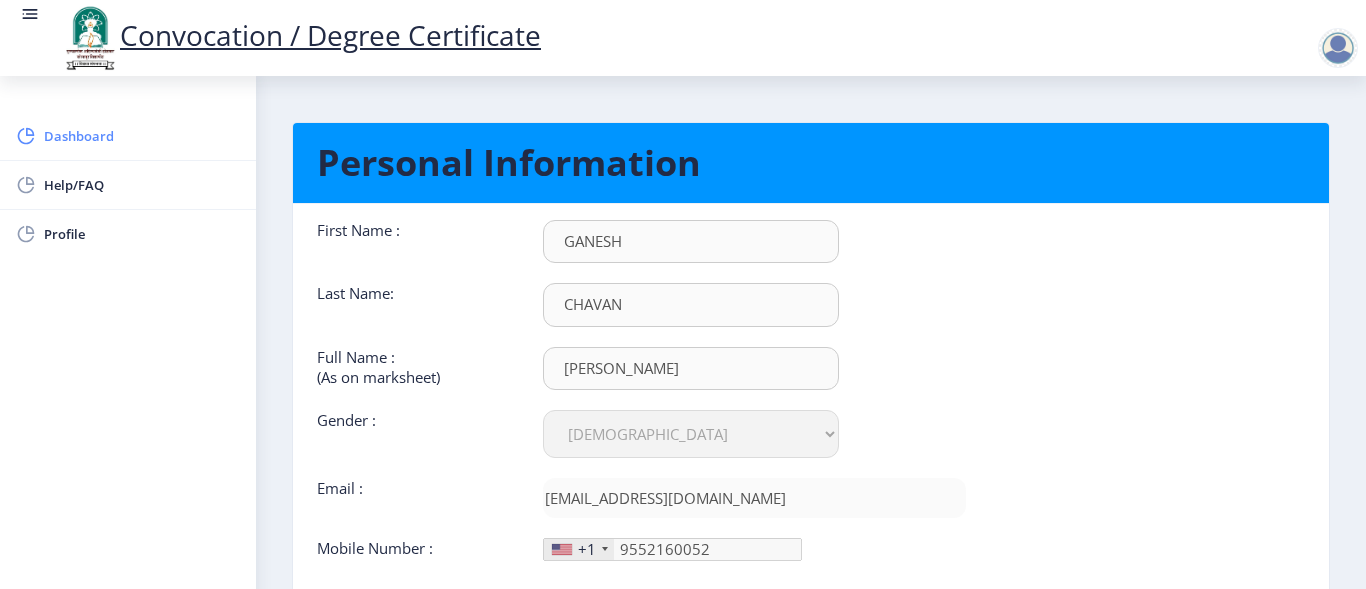scroll, scrollTop: 0, scrollLeft: 0, axis: both 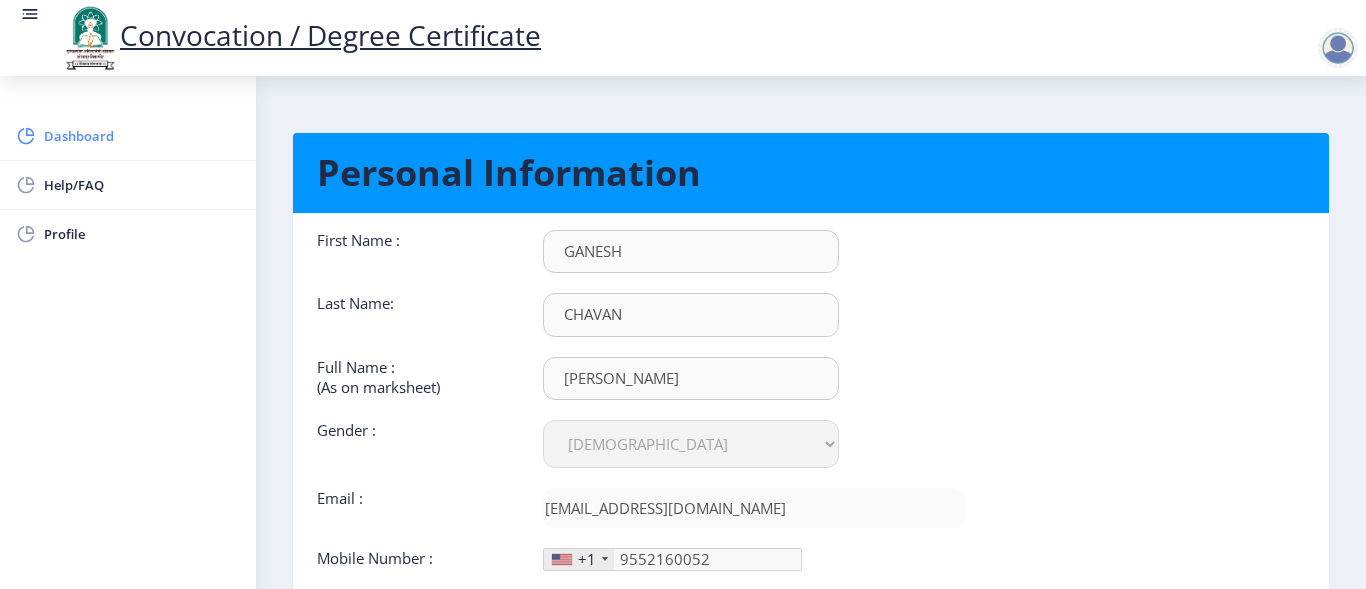 click on "Dashboard" 